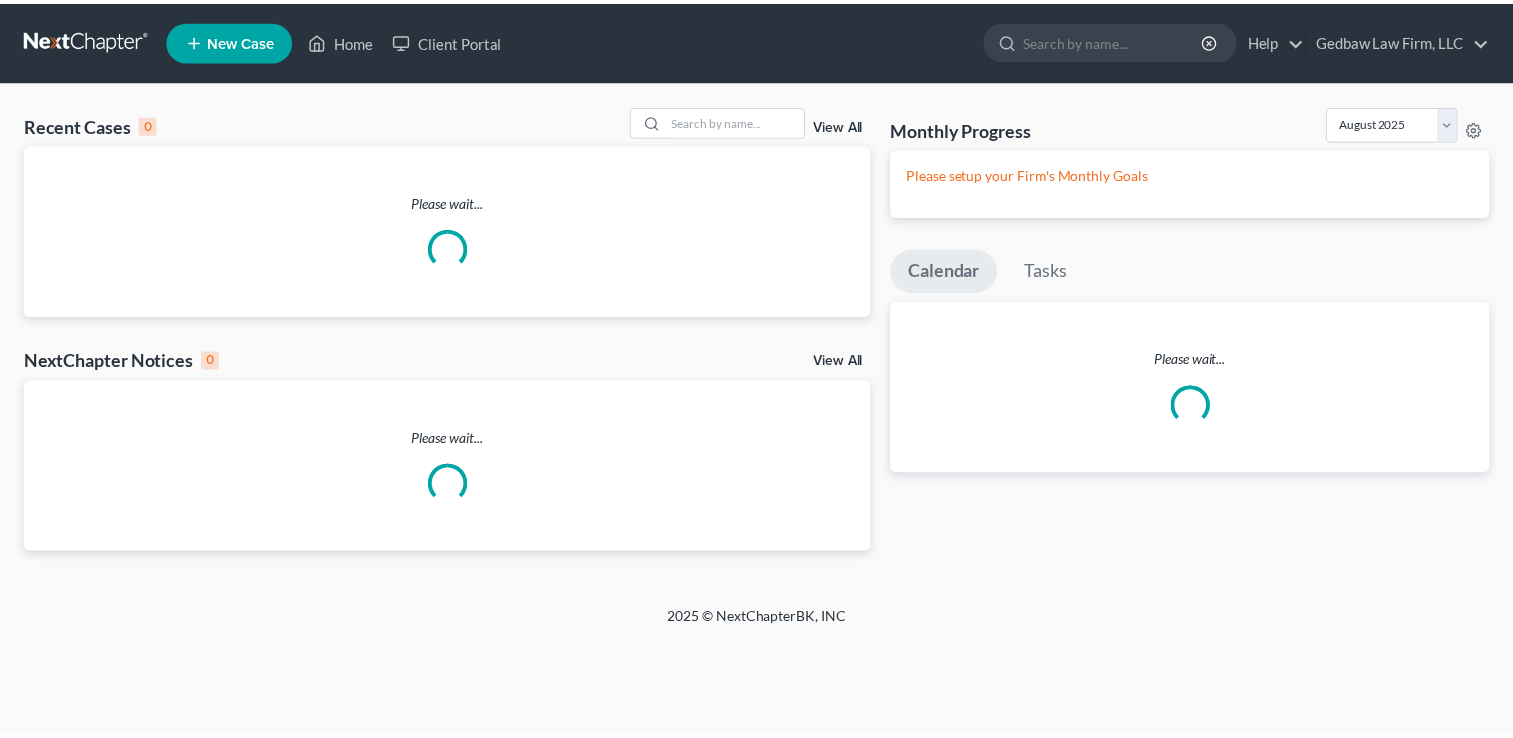 scroll, scrollTop: 0, scrollLeft: 0, axis: both 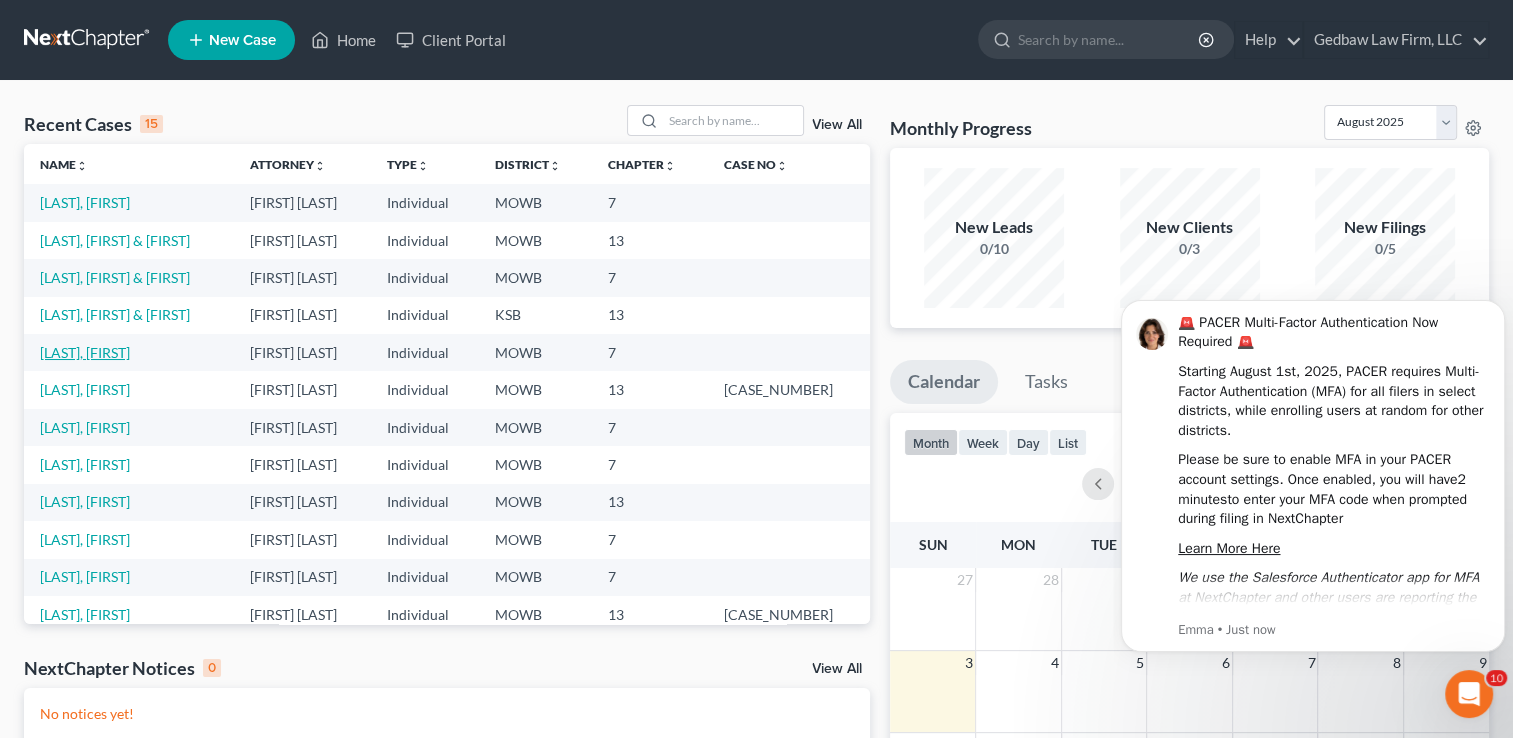 click on "[LAST], [FIRST]" at bounding box center (85, 352) 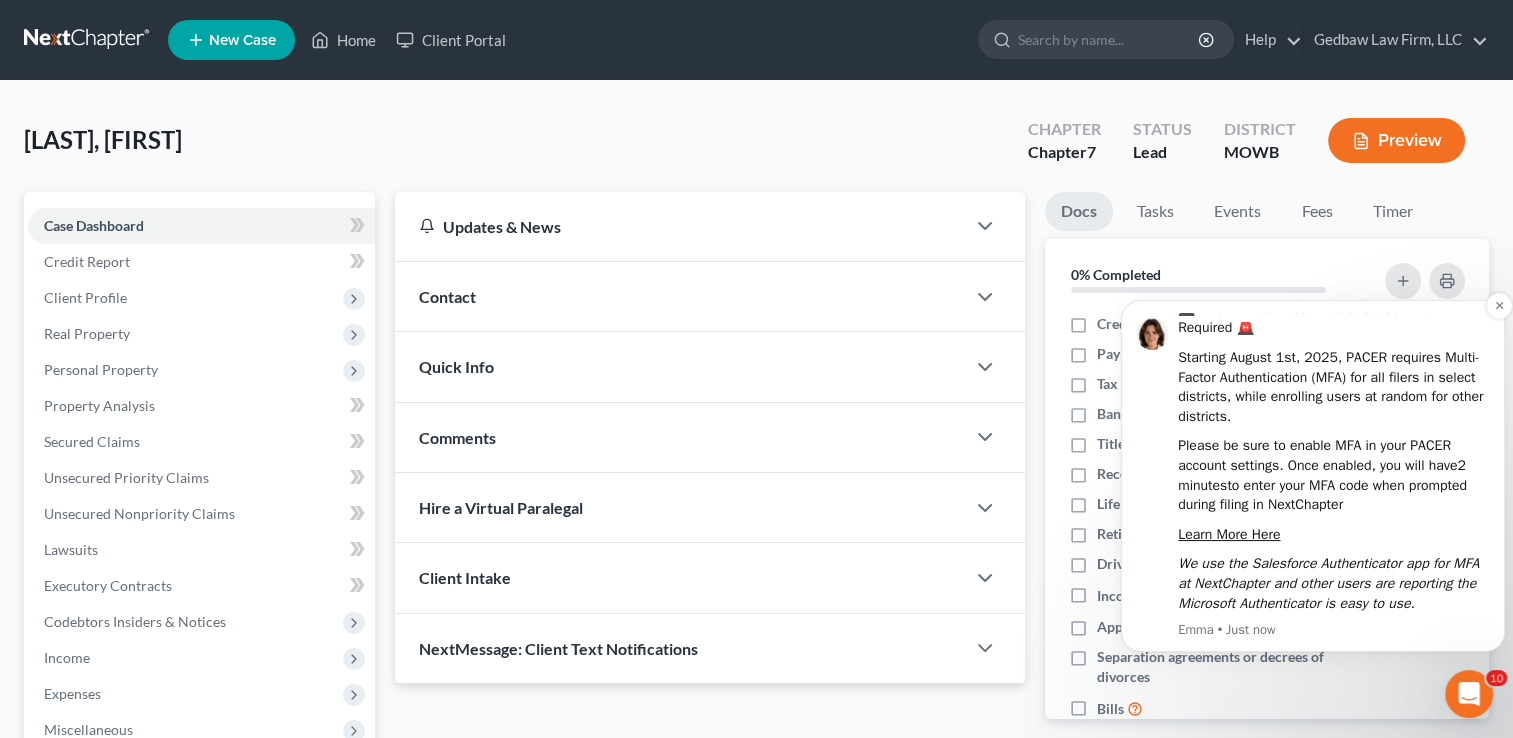 scroll, scrollTop: 0, scrollLeft: 0, axis: both 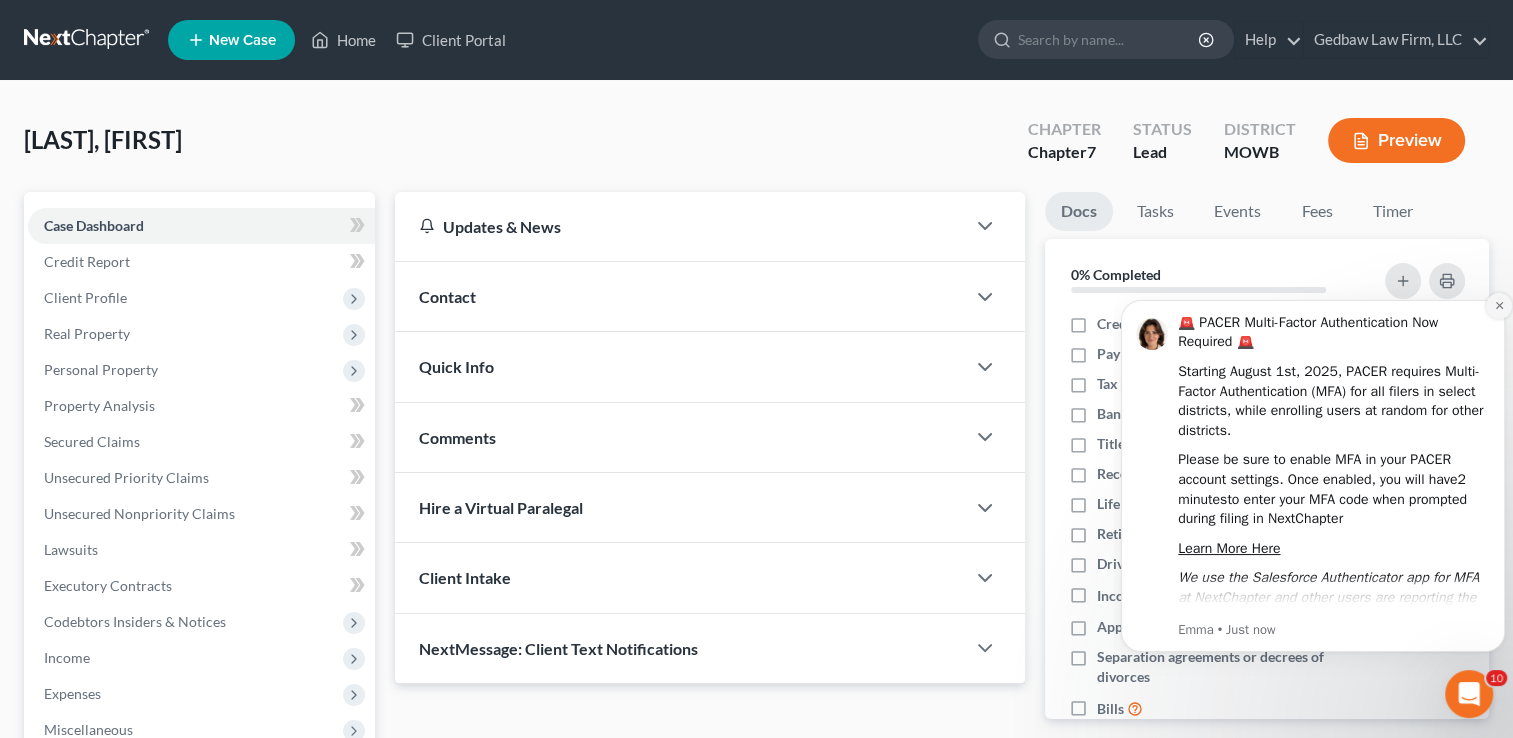 click 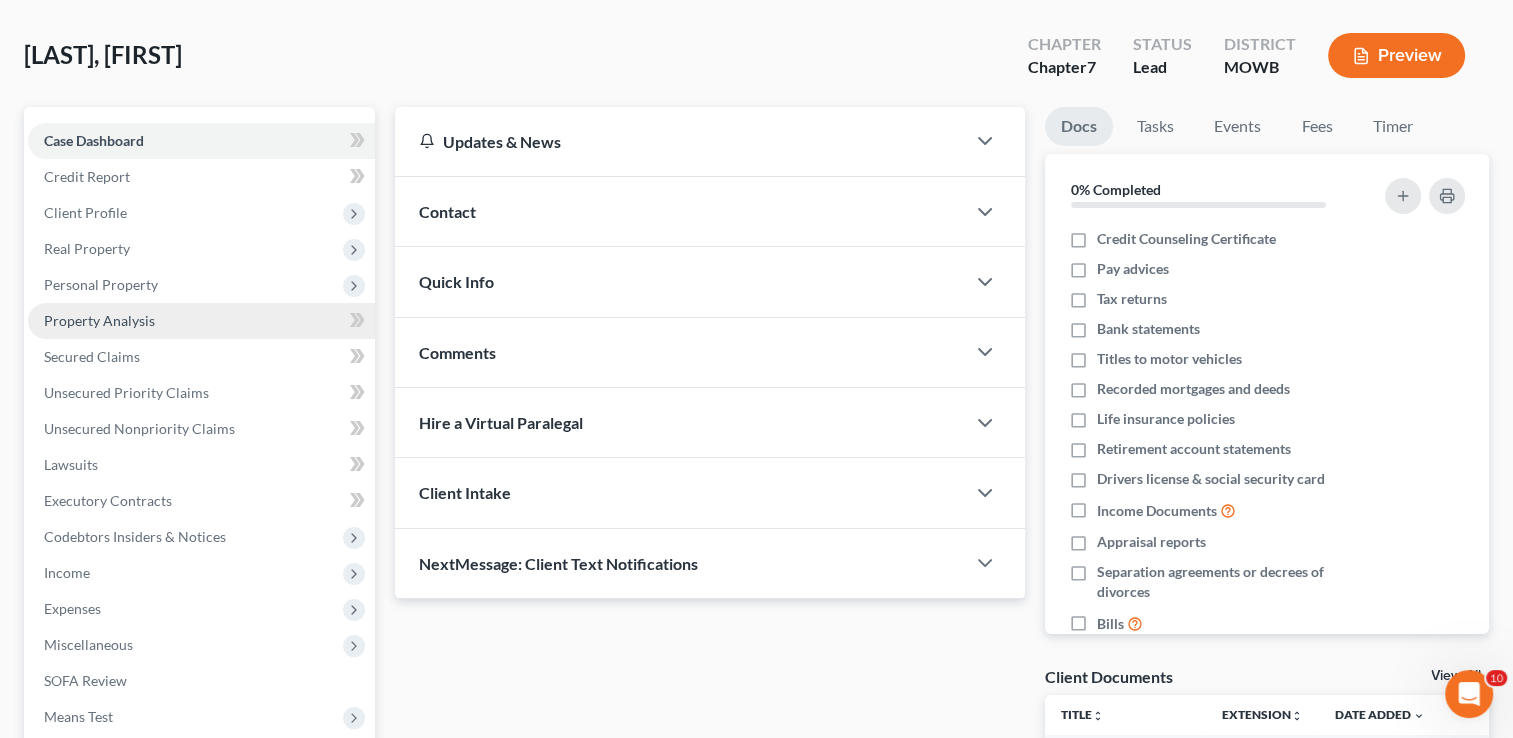 scroll, scrollTop: 50, scrollLeft: 0, axis: vertical 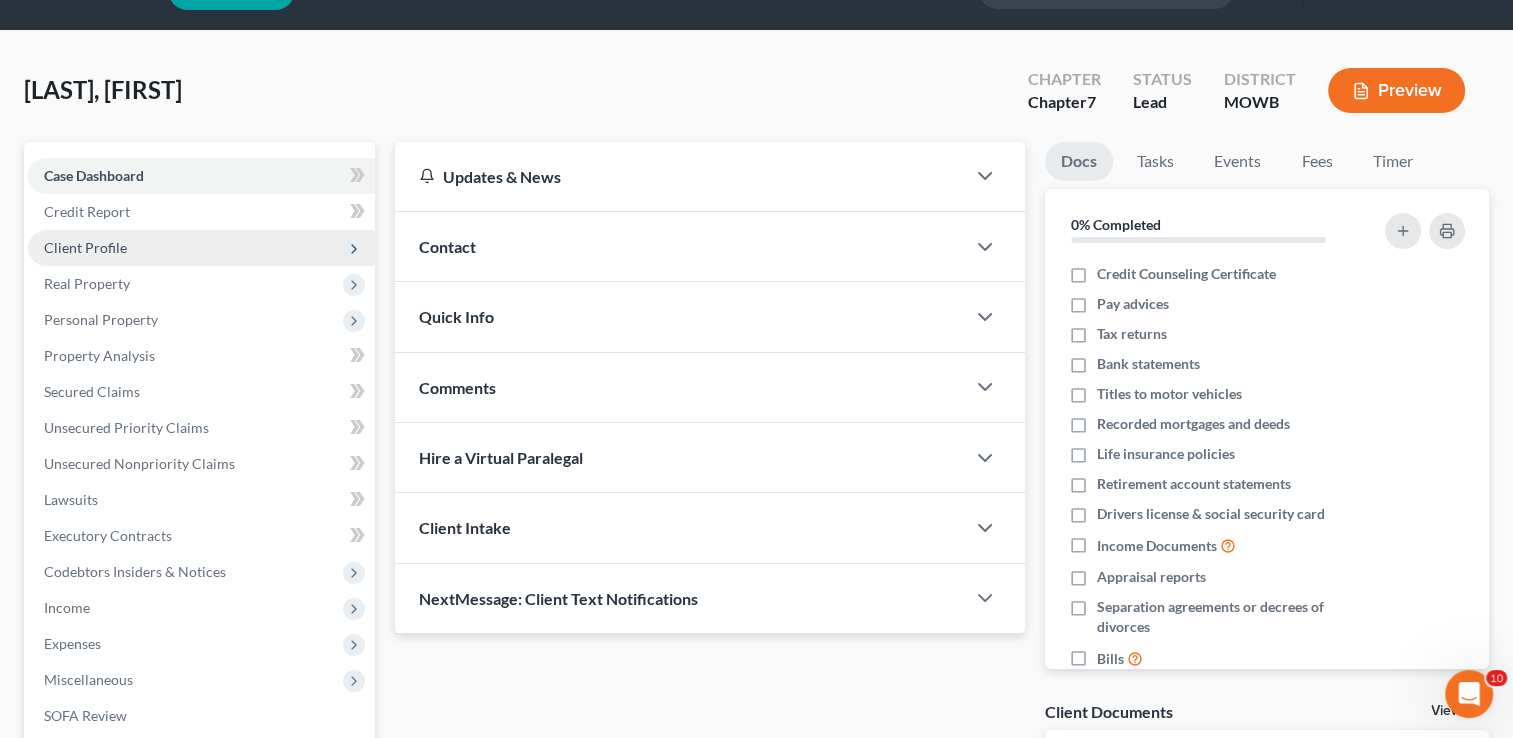 click on "Client Profile" at bounding box center (201, 248) 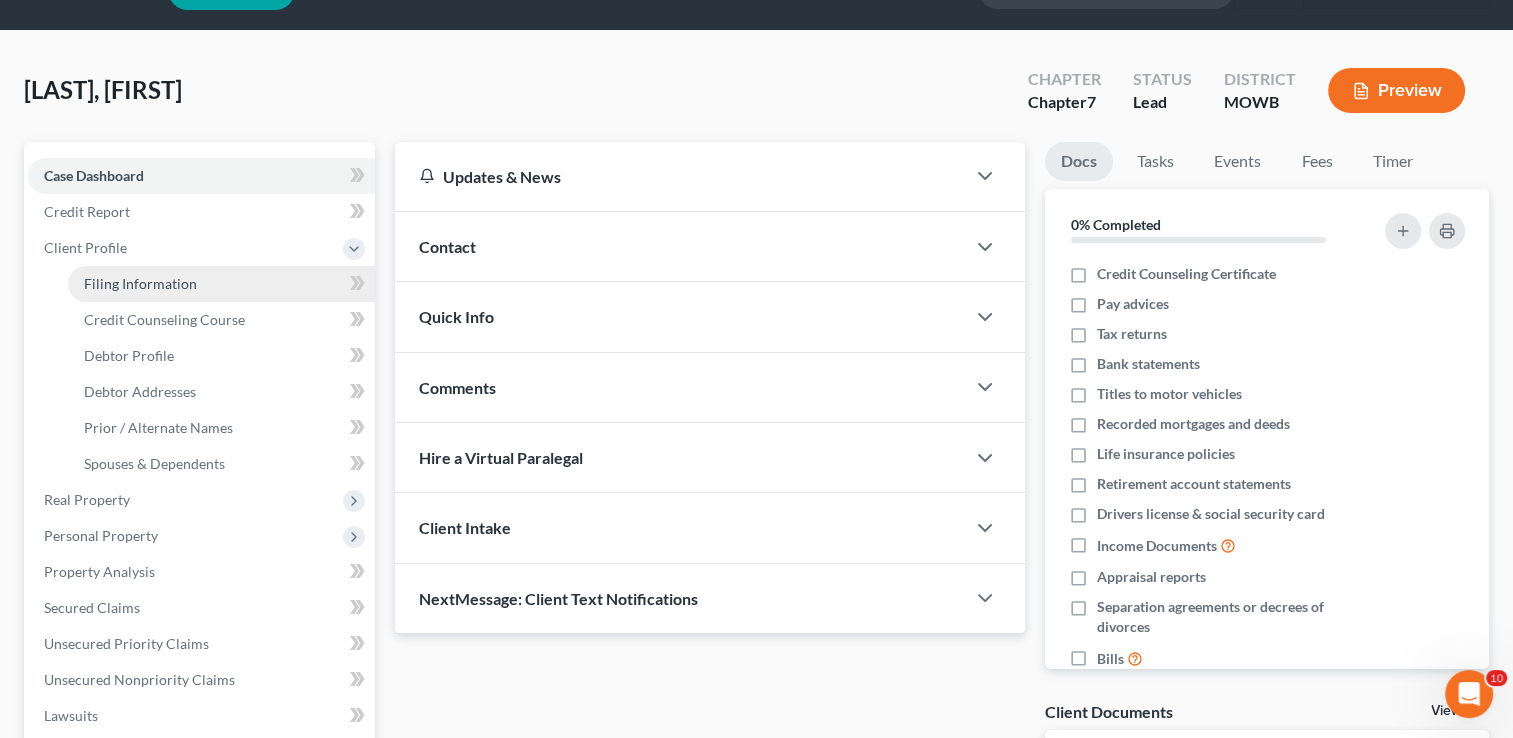 click on "Filing Information" at bounding box center [140, 283] 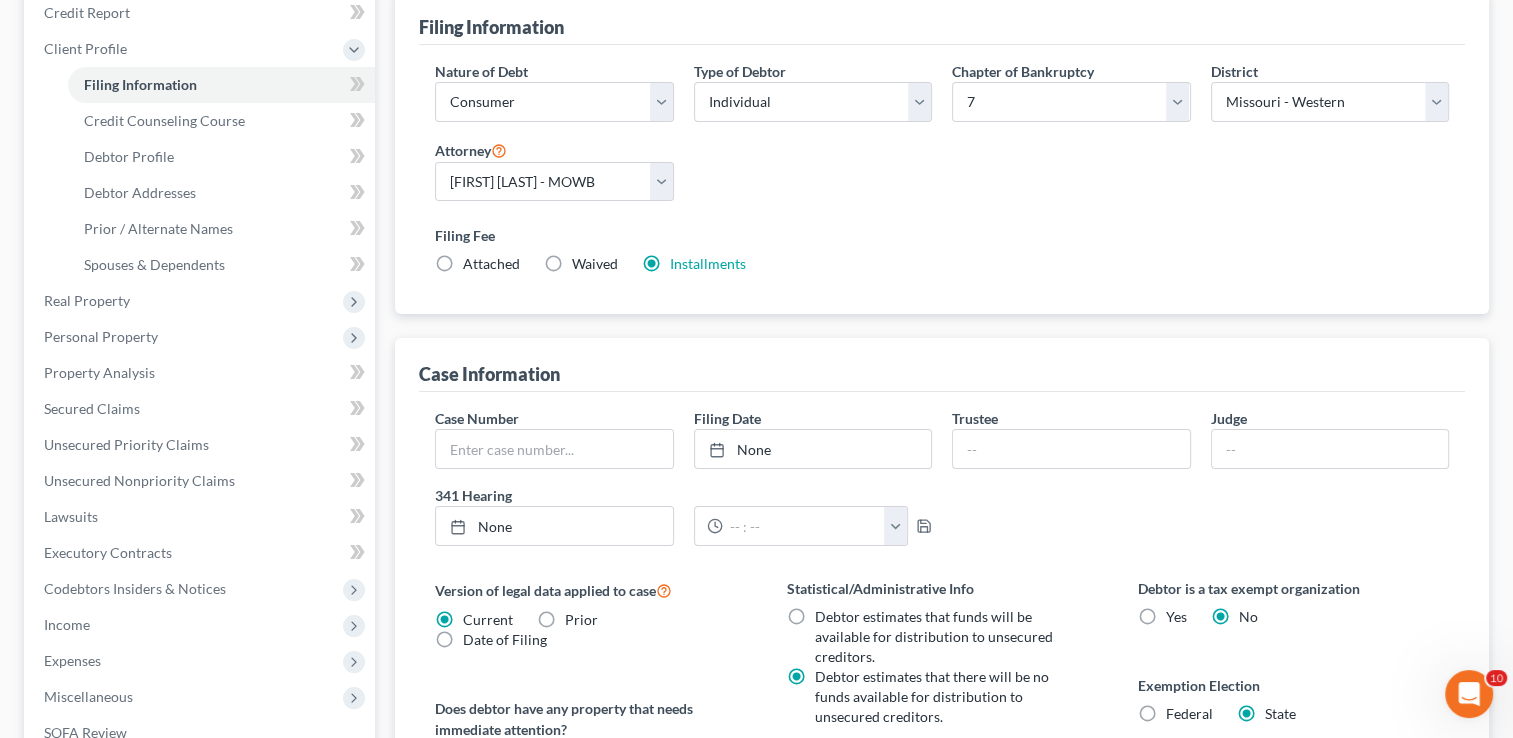 scroll, scrollTop: 250, scrollLeft: 0, axis: vertical 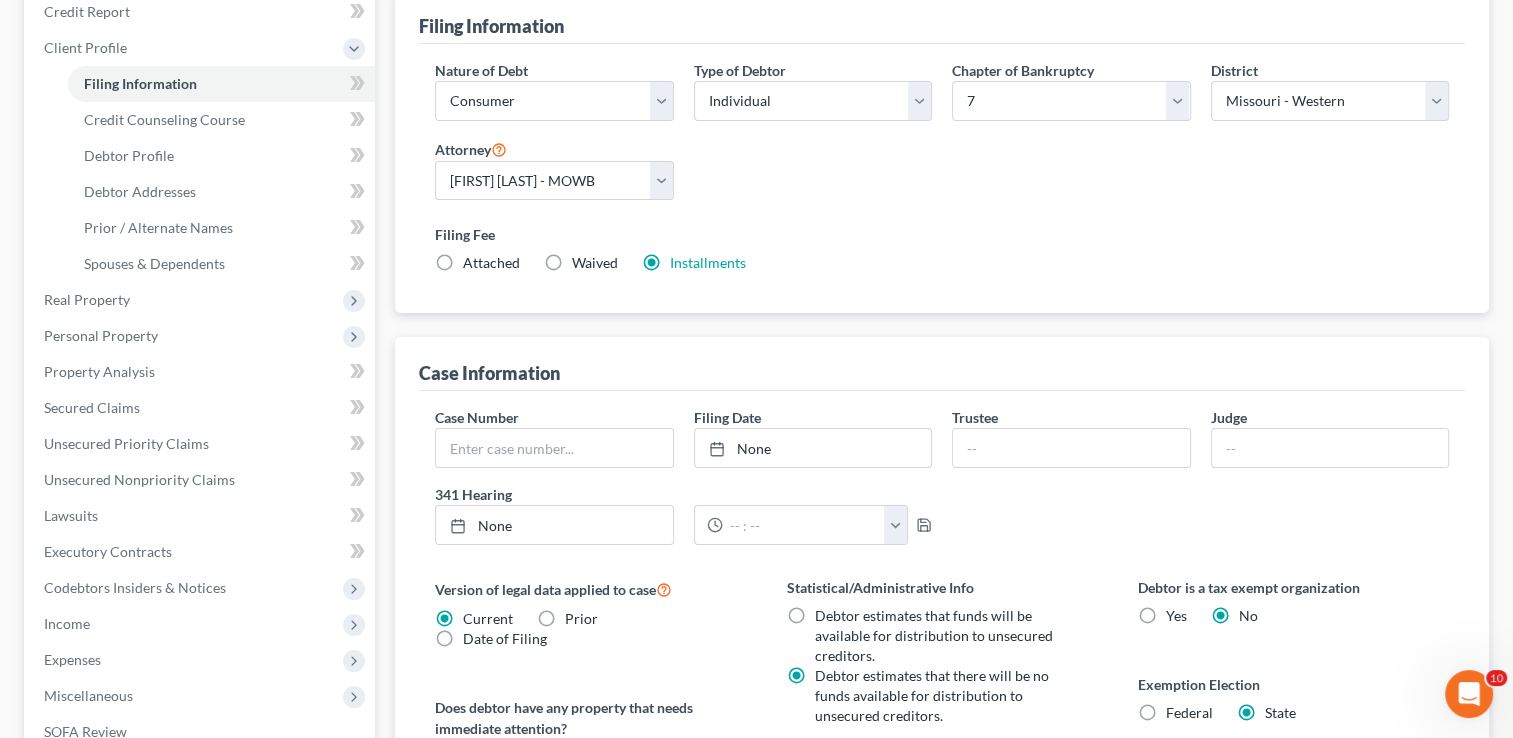 click on "Attached" at bounding box center (491, 263) 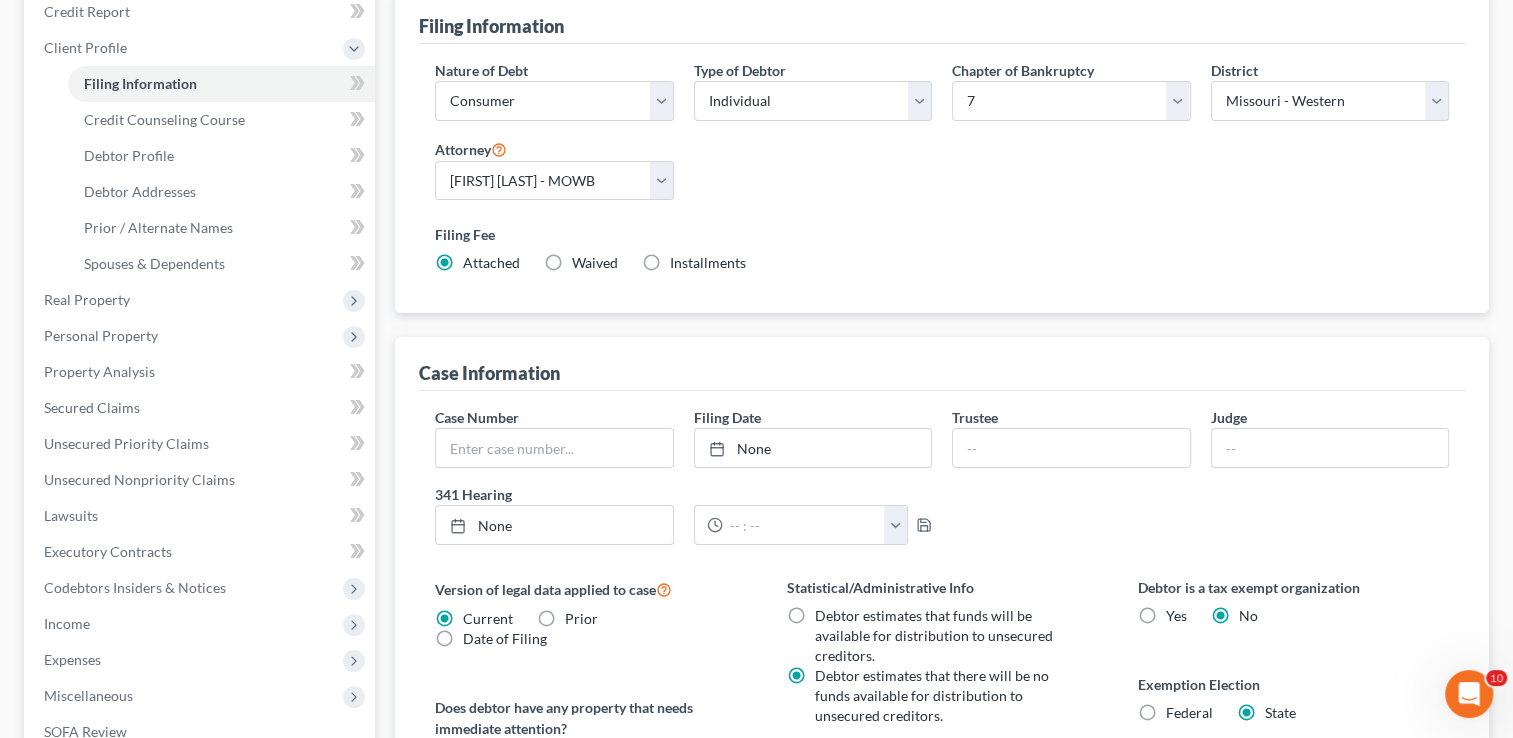 click on "Installments Installments" at bounding box center (708, 263) 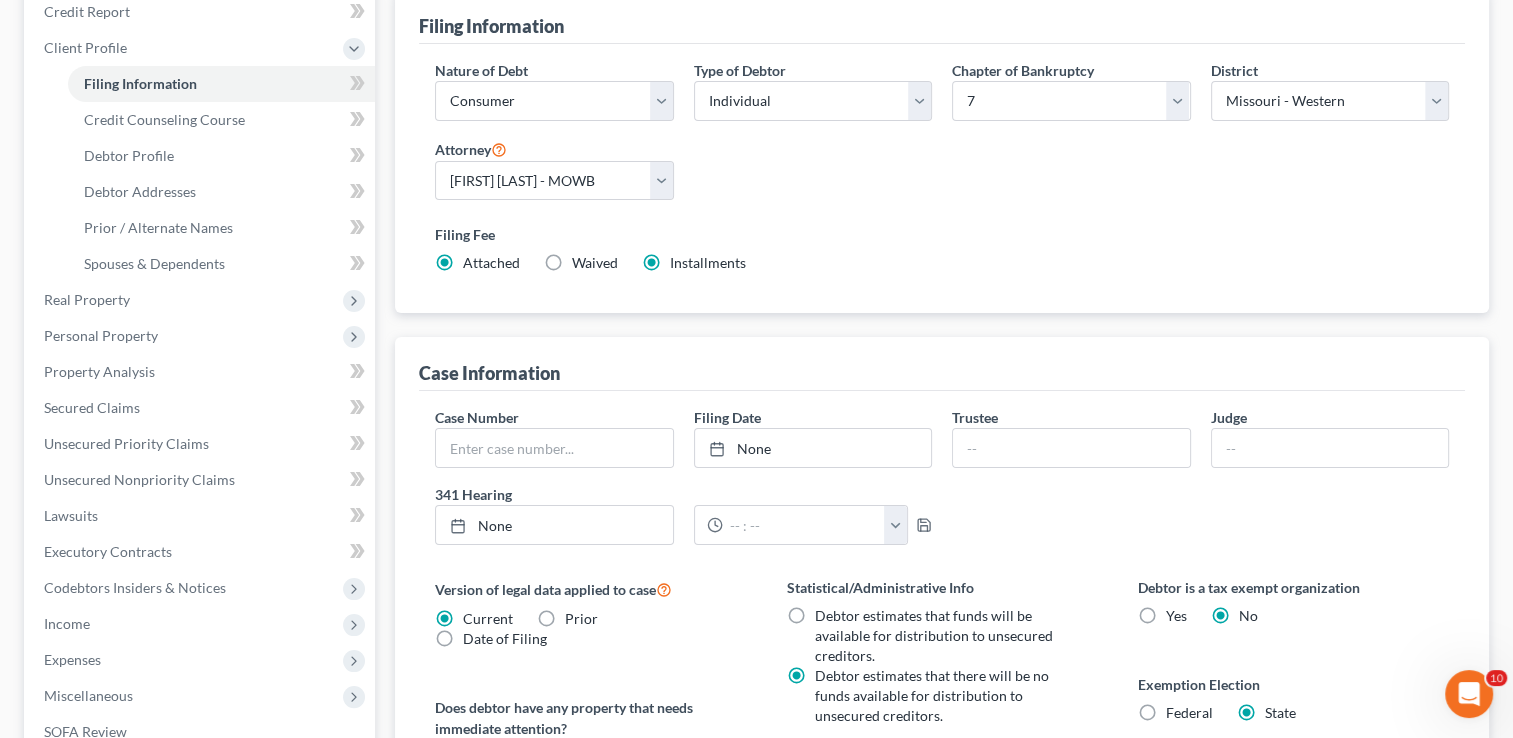 radio on "false" 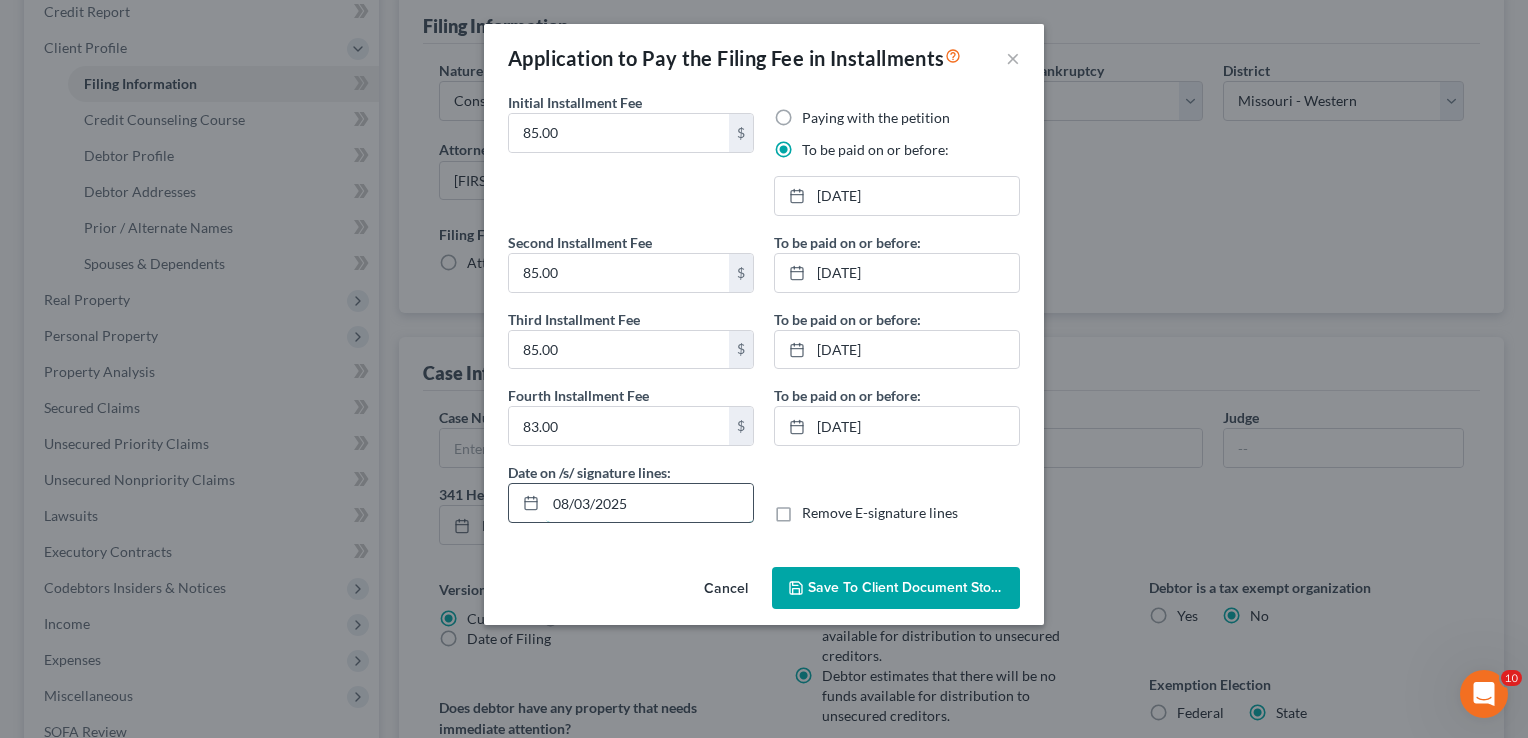click on "08/03/2025" at bounding box center [649, 503] 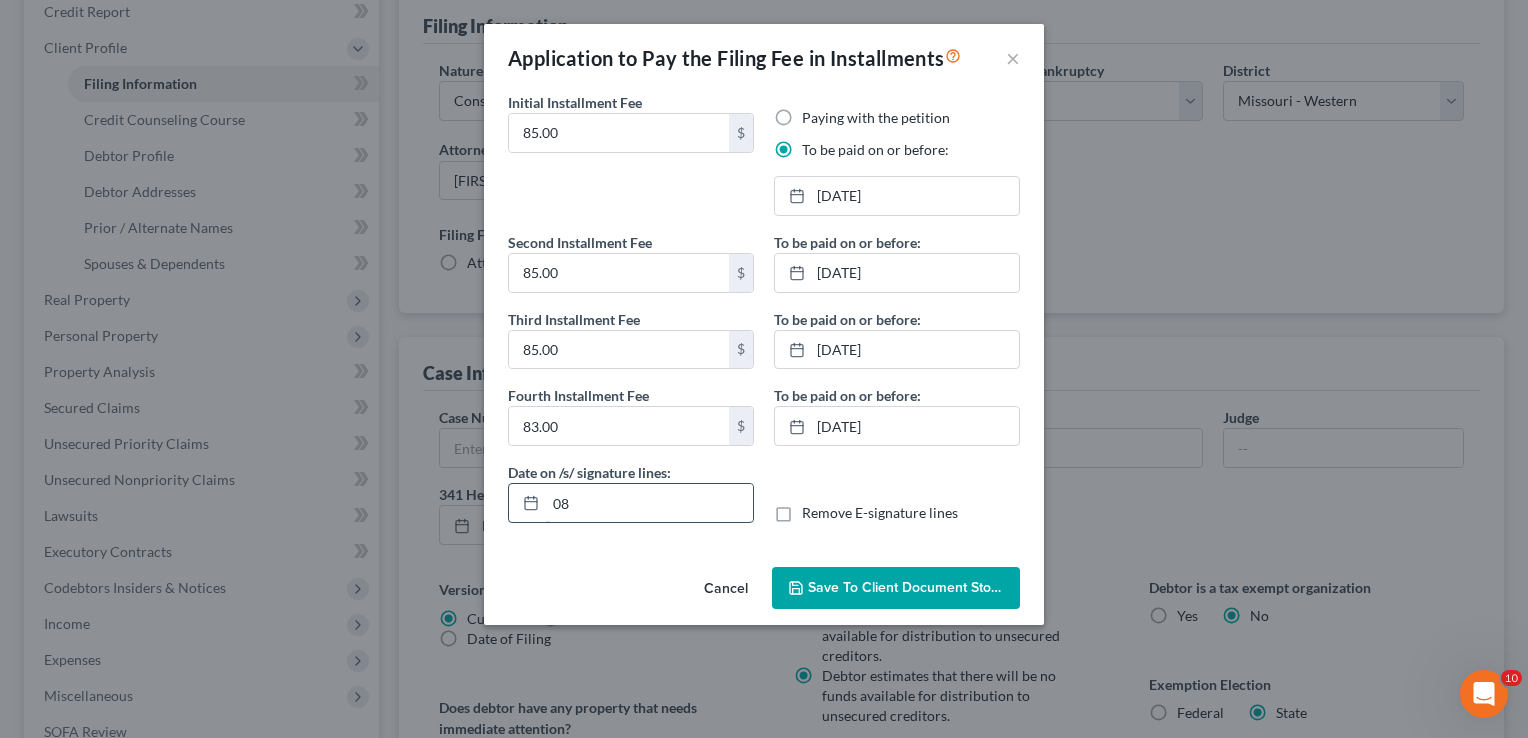 type on "0" 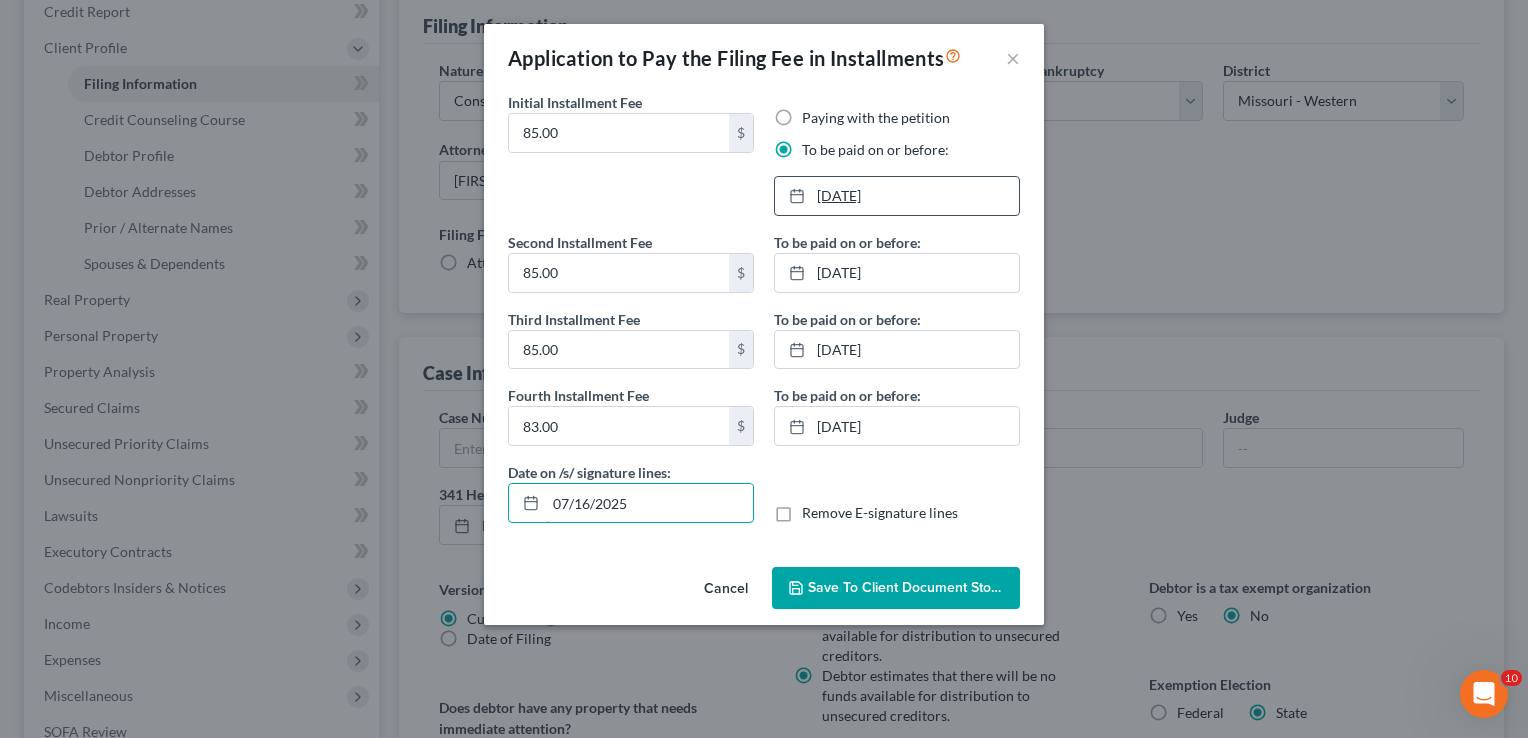 type on "07/16/2025" 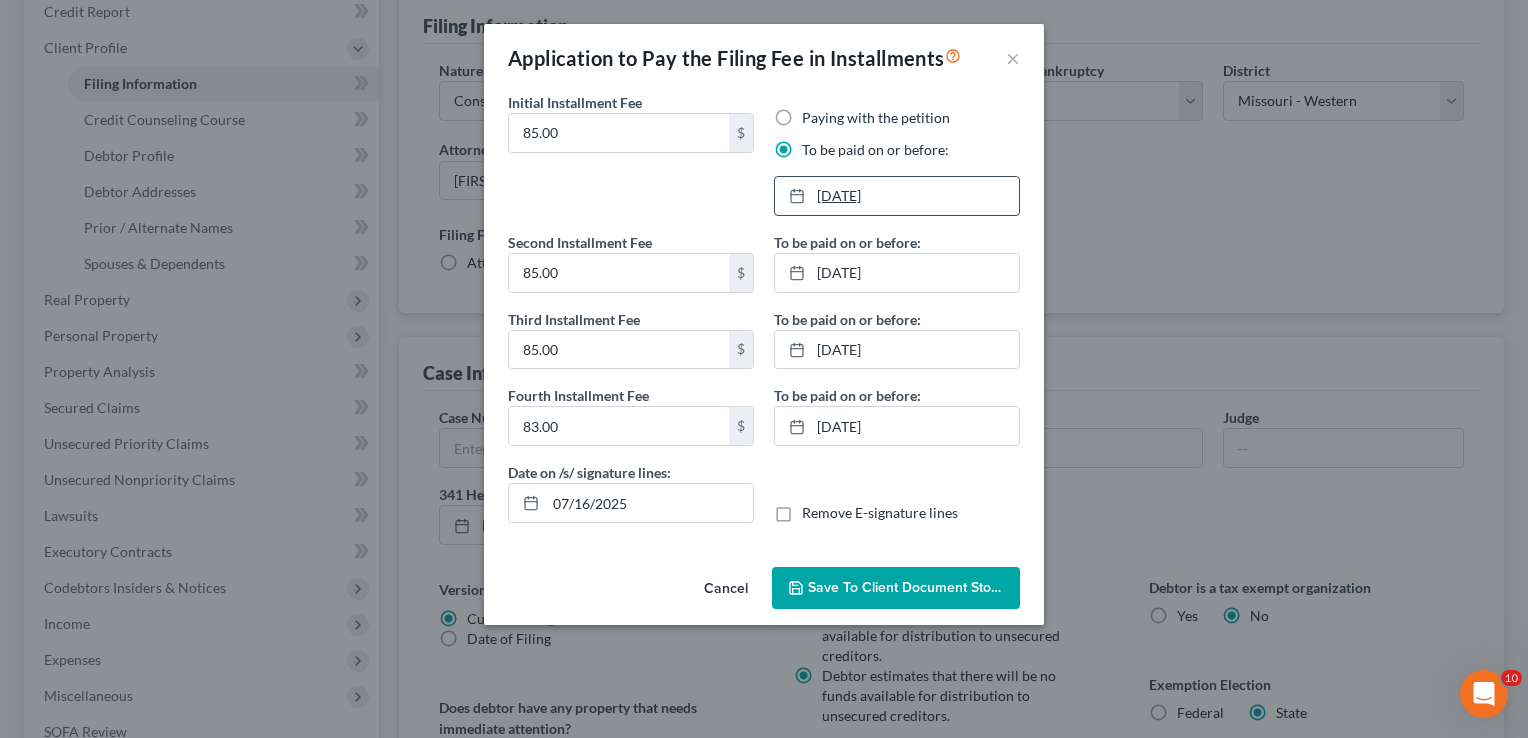 click on "8/15/2025" at bounding box center [897, 196] 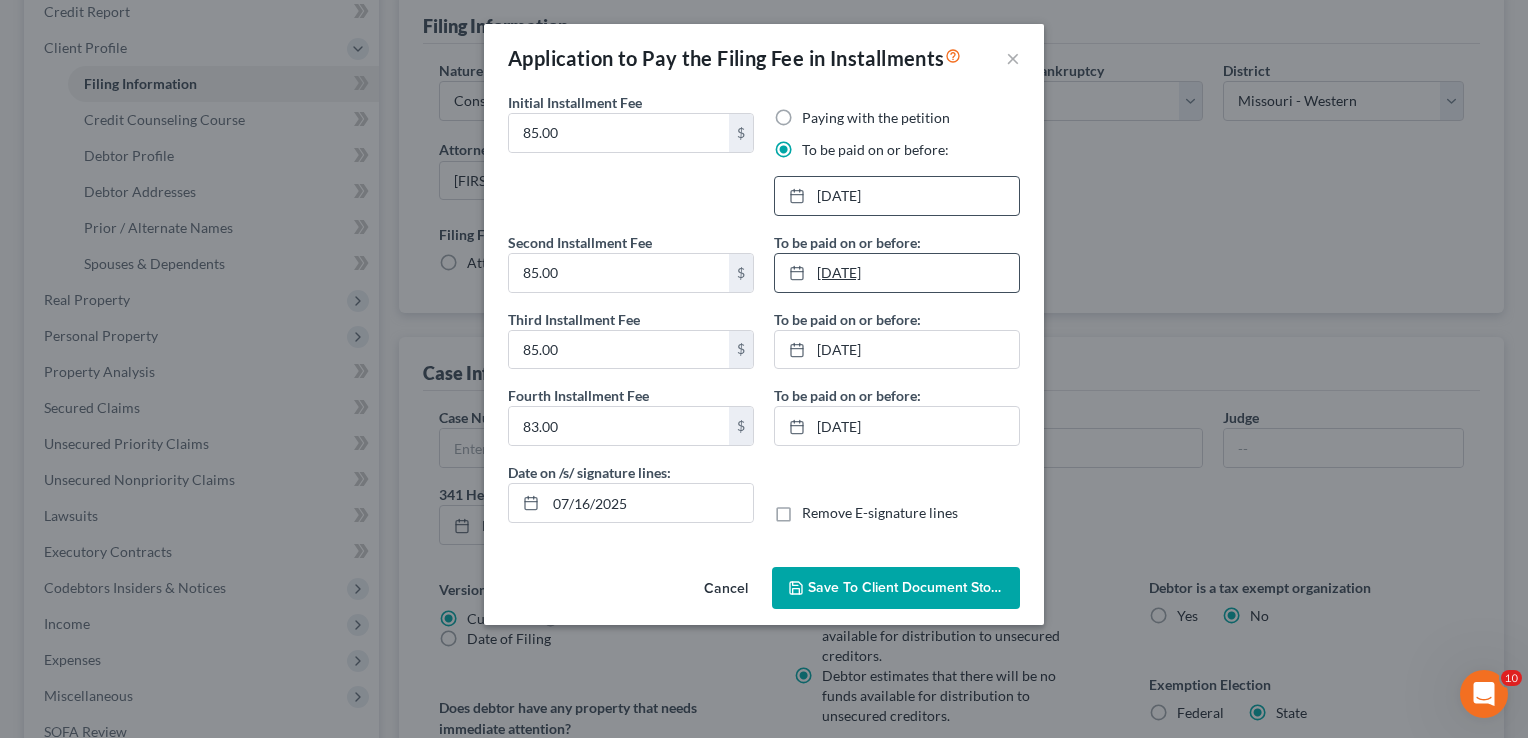 click on "9/12/2025" at bounding box center [897, 273] 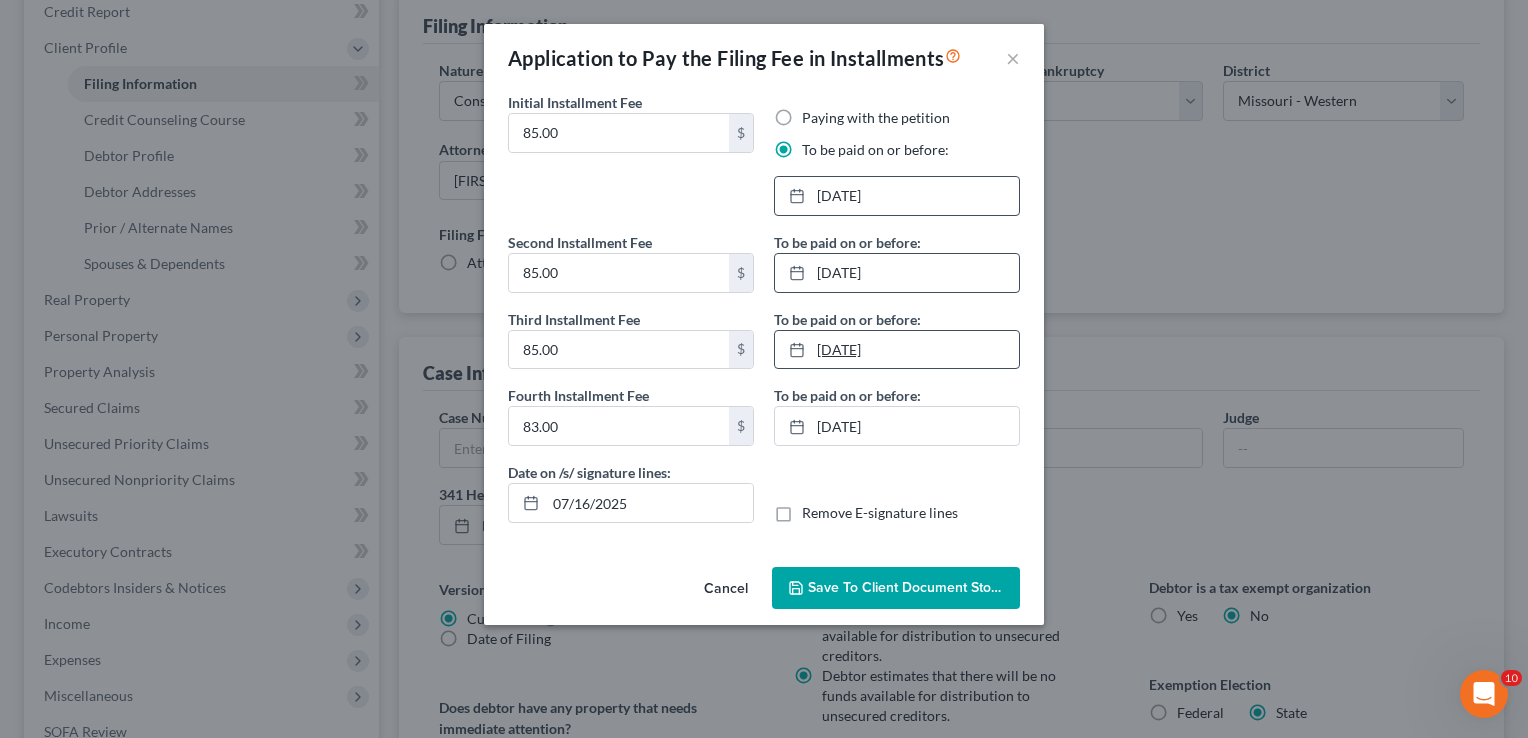 click on "10/10/2025" at bounding box center (897, 350) 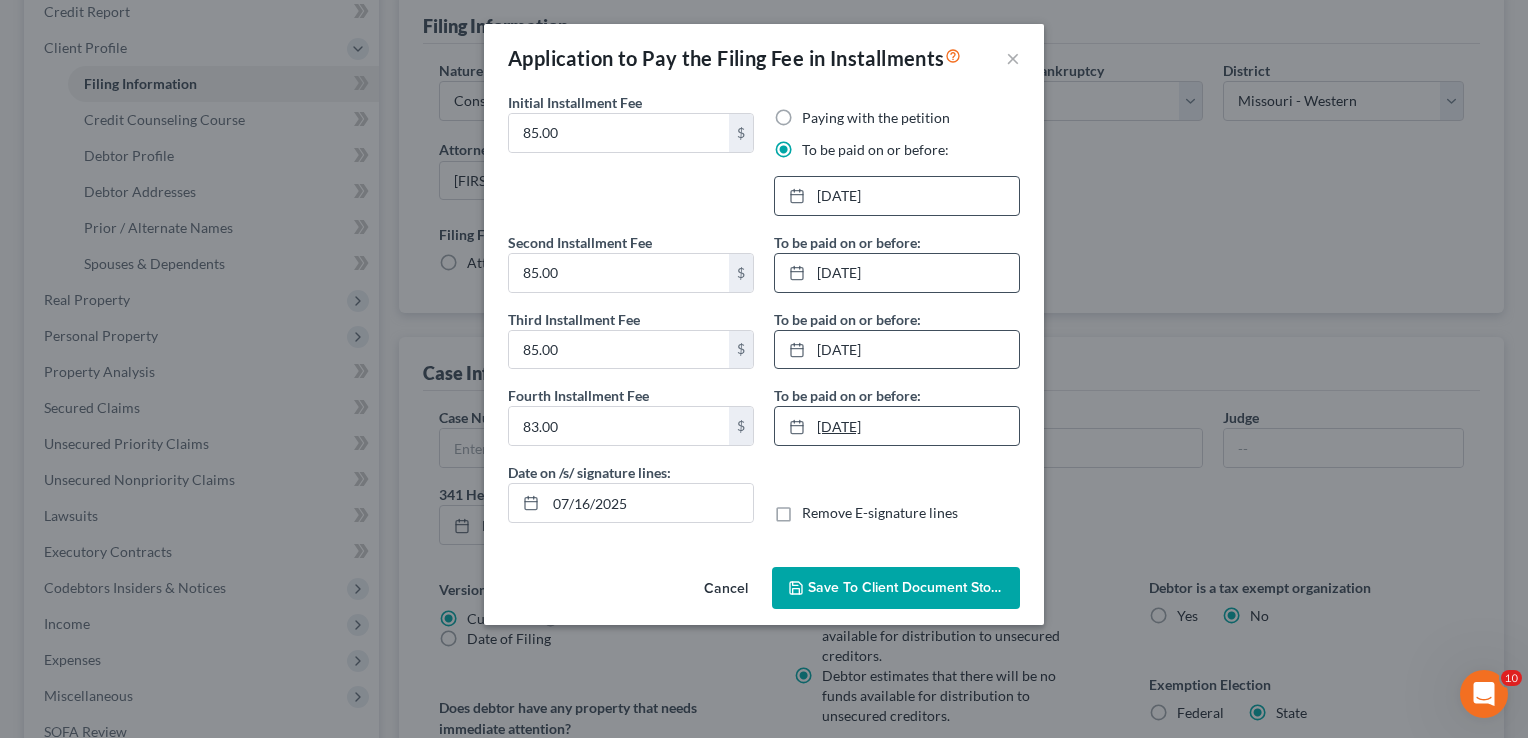 click on "11/7/2025" at bounding box center (897, 426) 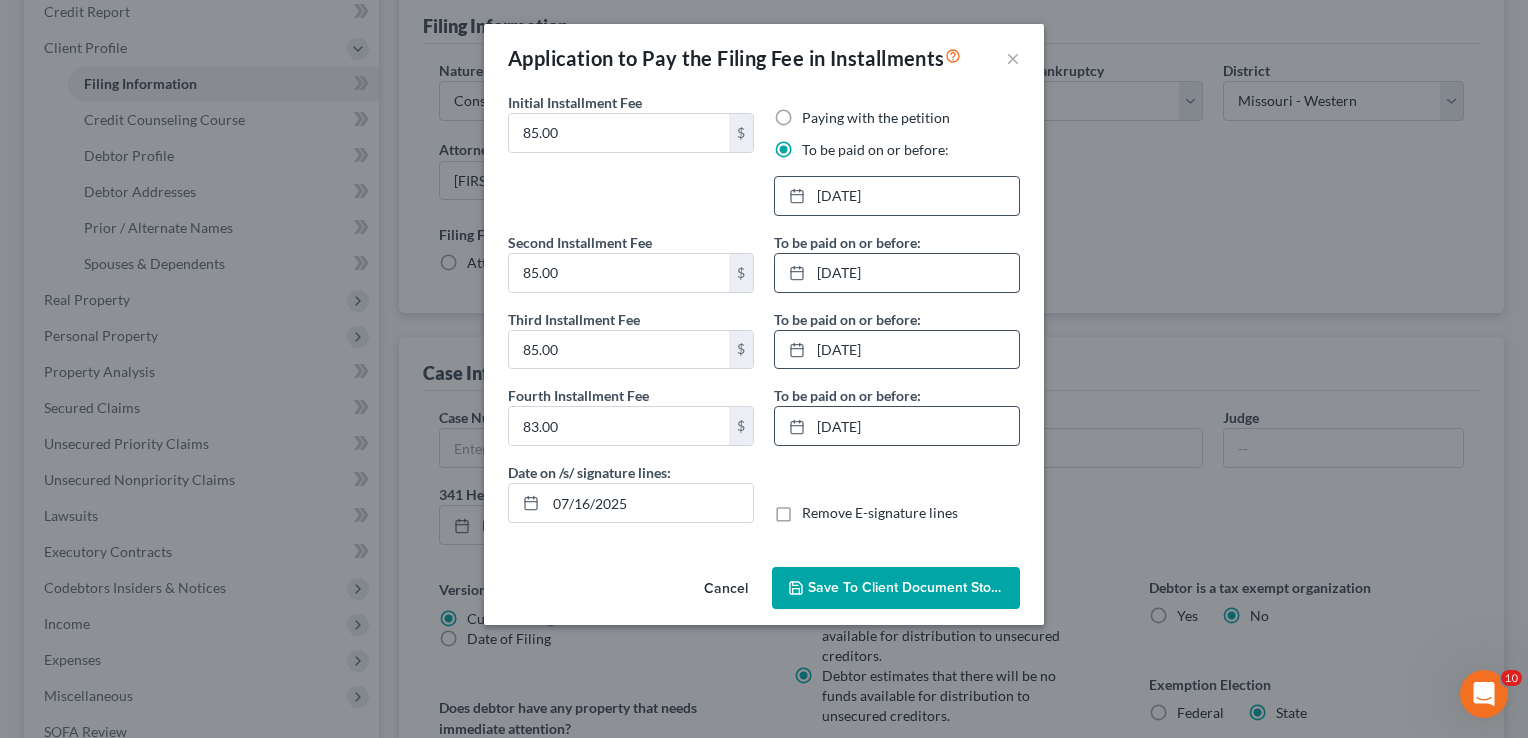 click on "Save to Client Document Storage" at bounding box center (914, 587) 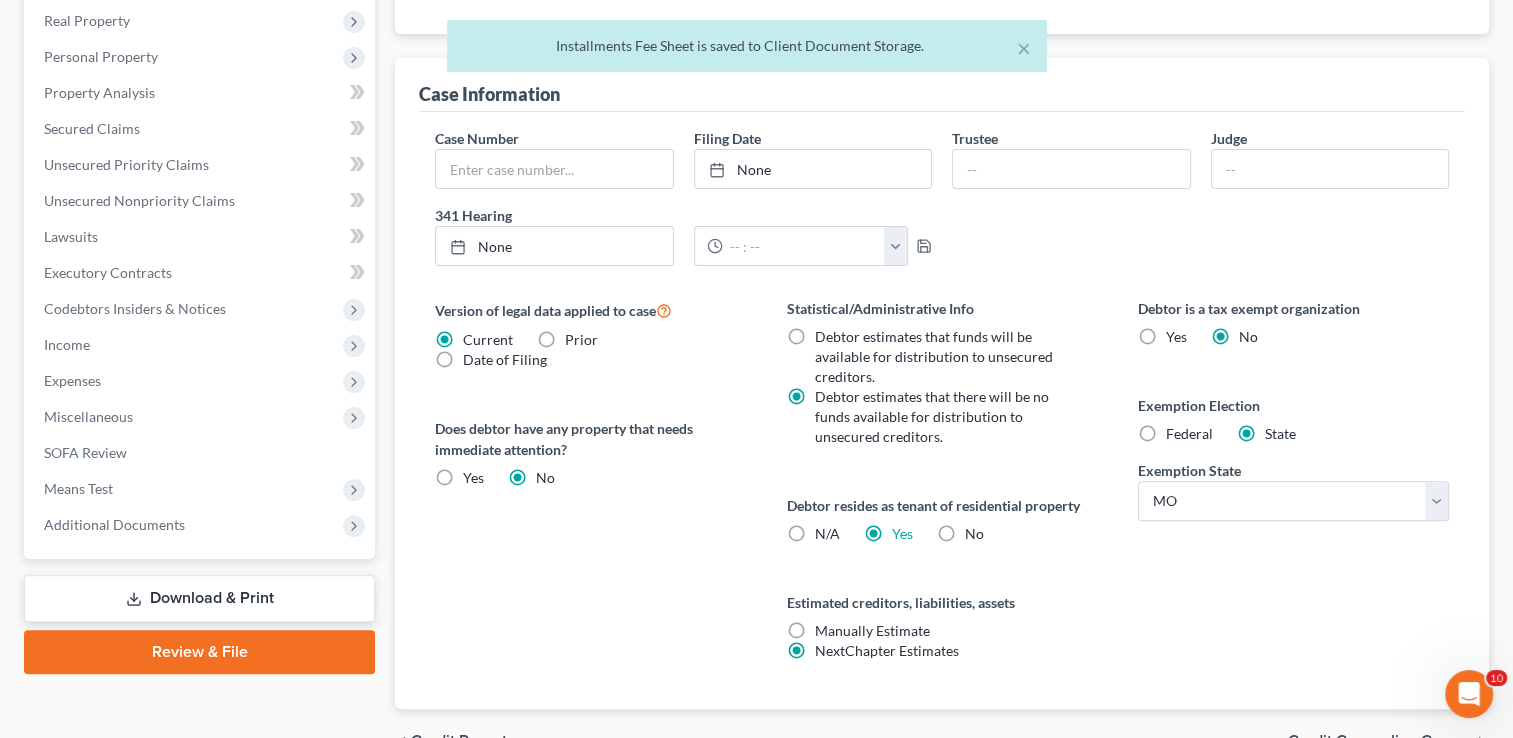 scroll, scrollTop: 550, scrollLeft: 0, axis: vertical 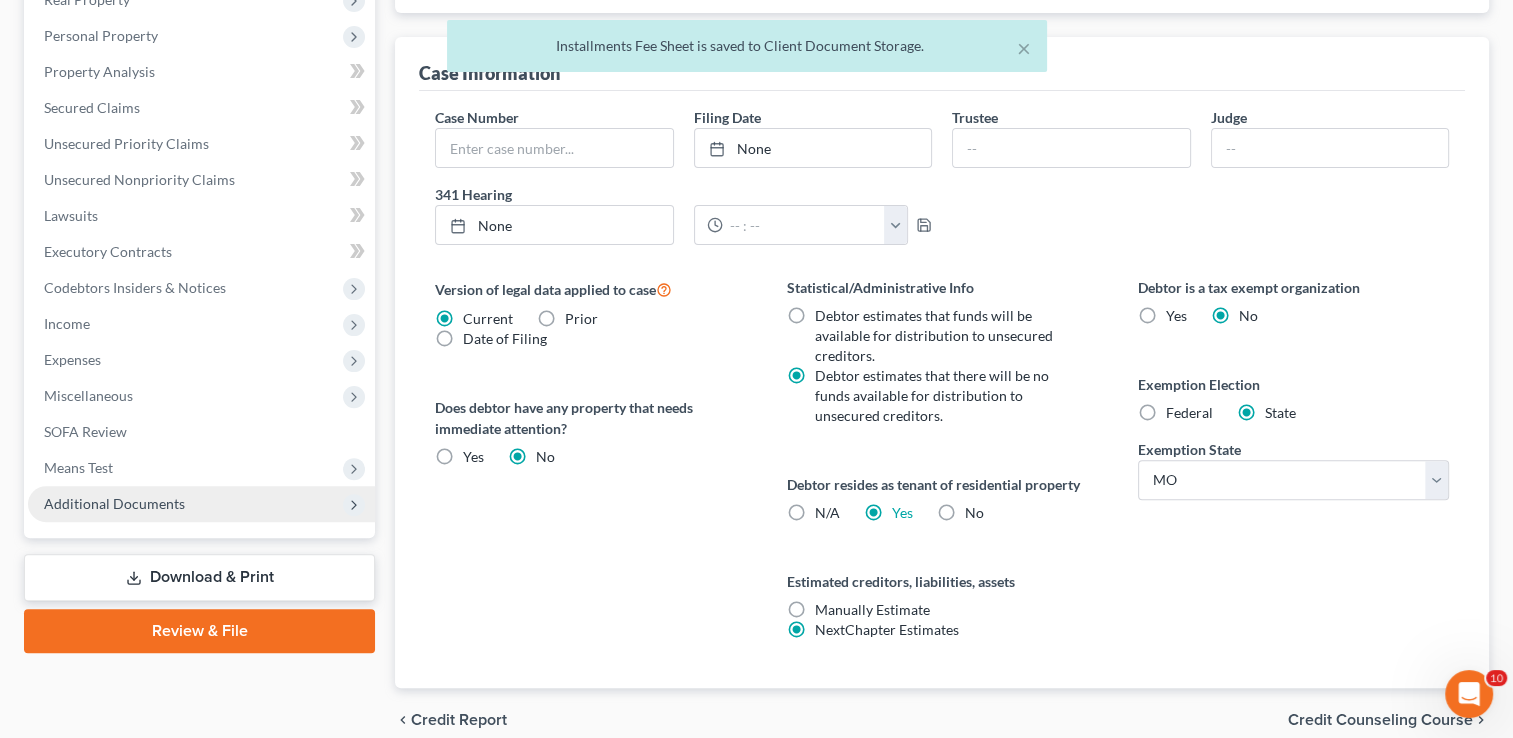 click on "Additional Documents" at bounding box center [201, 504] 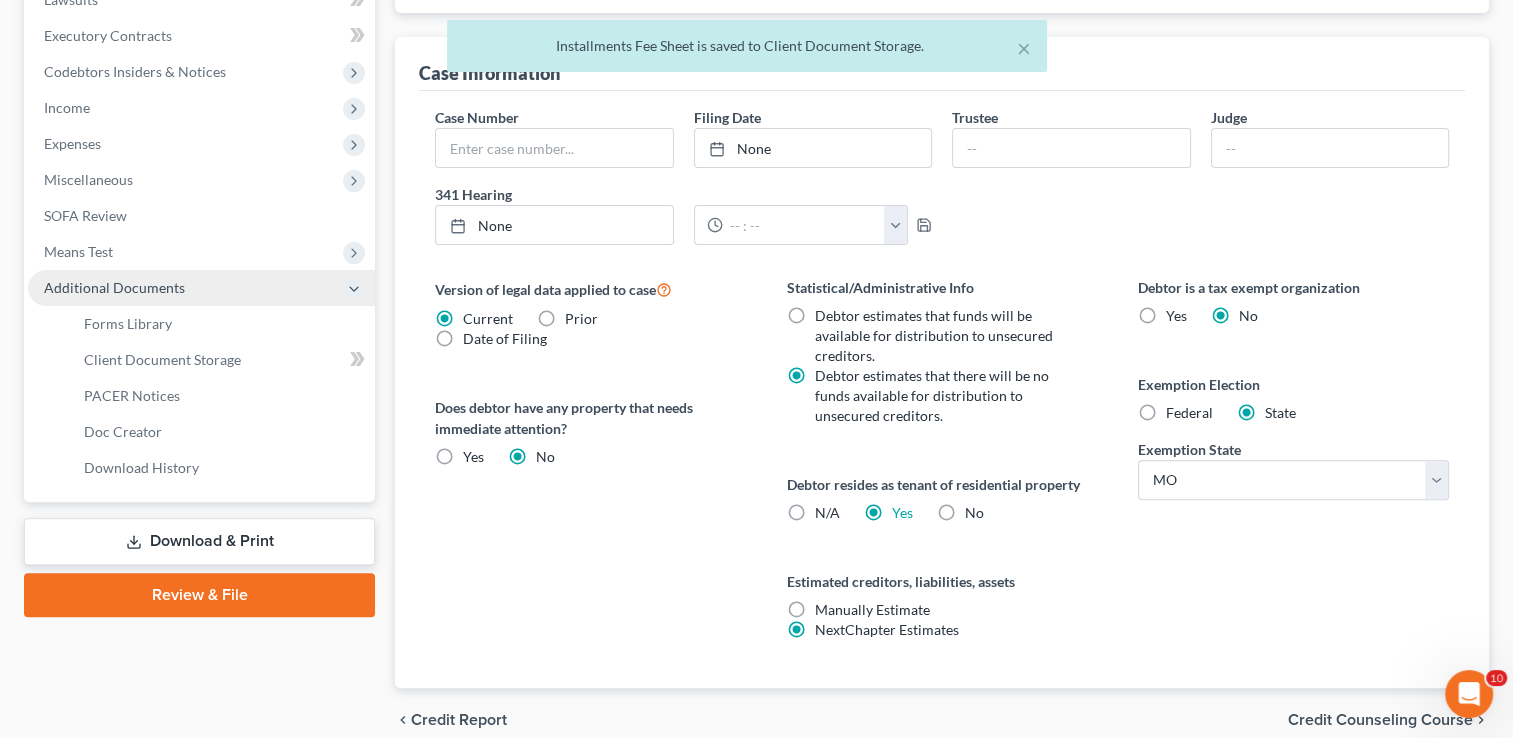 scroll, scrollTop: 334, scrollLeft: 0, axis: vertical 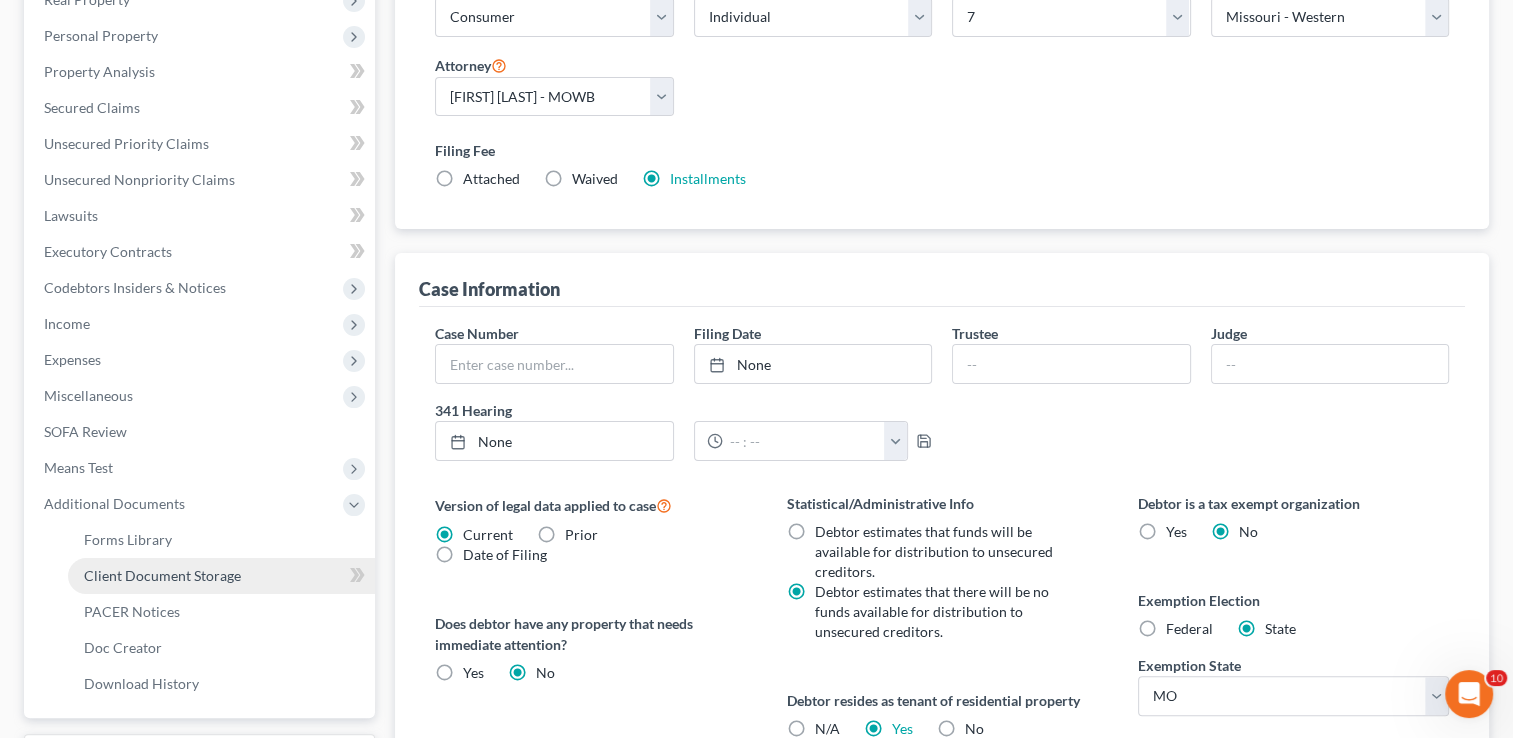 click on "Client Document Storage" at bounding box center [162, 575] 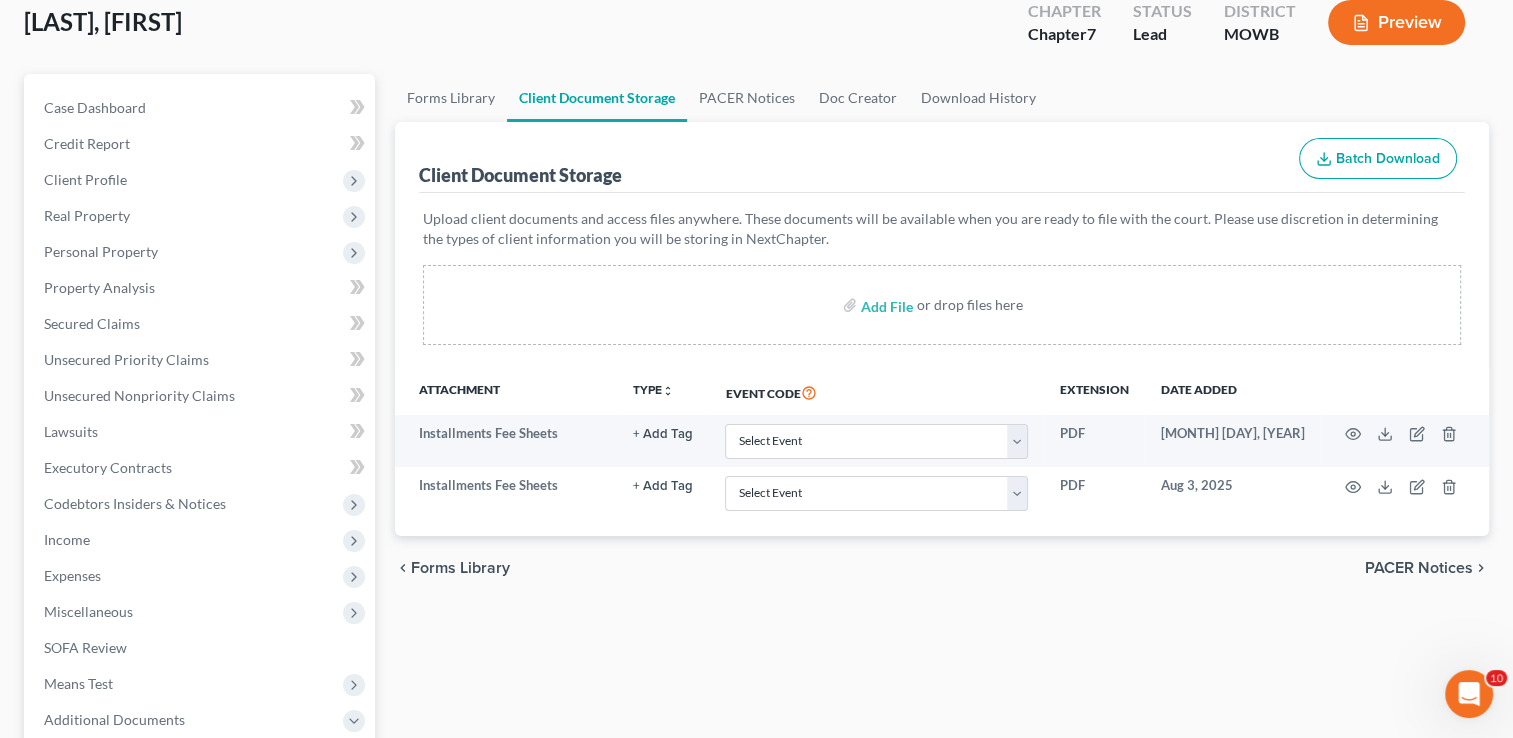 scroll, scrollTop: 0, scrollLeft: 0, axis: both 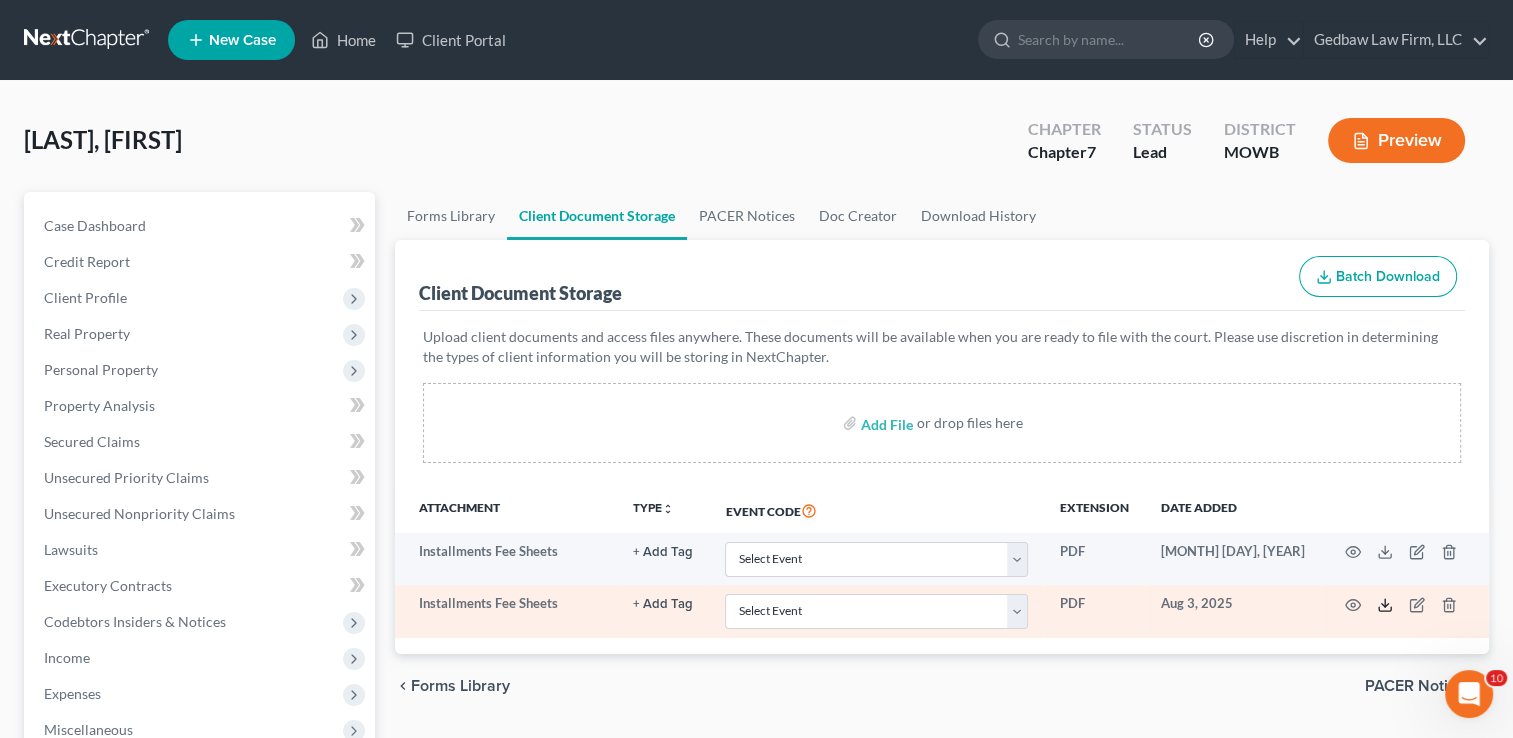 click 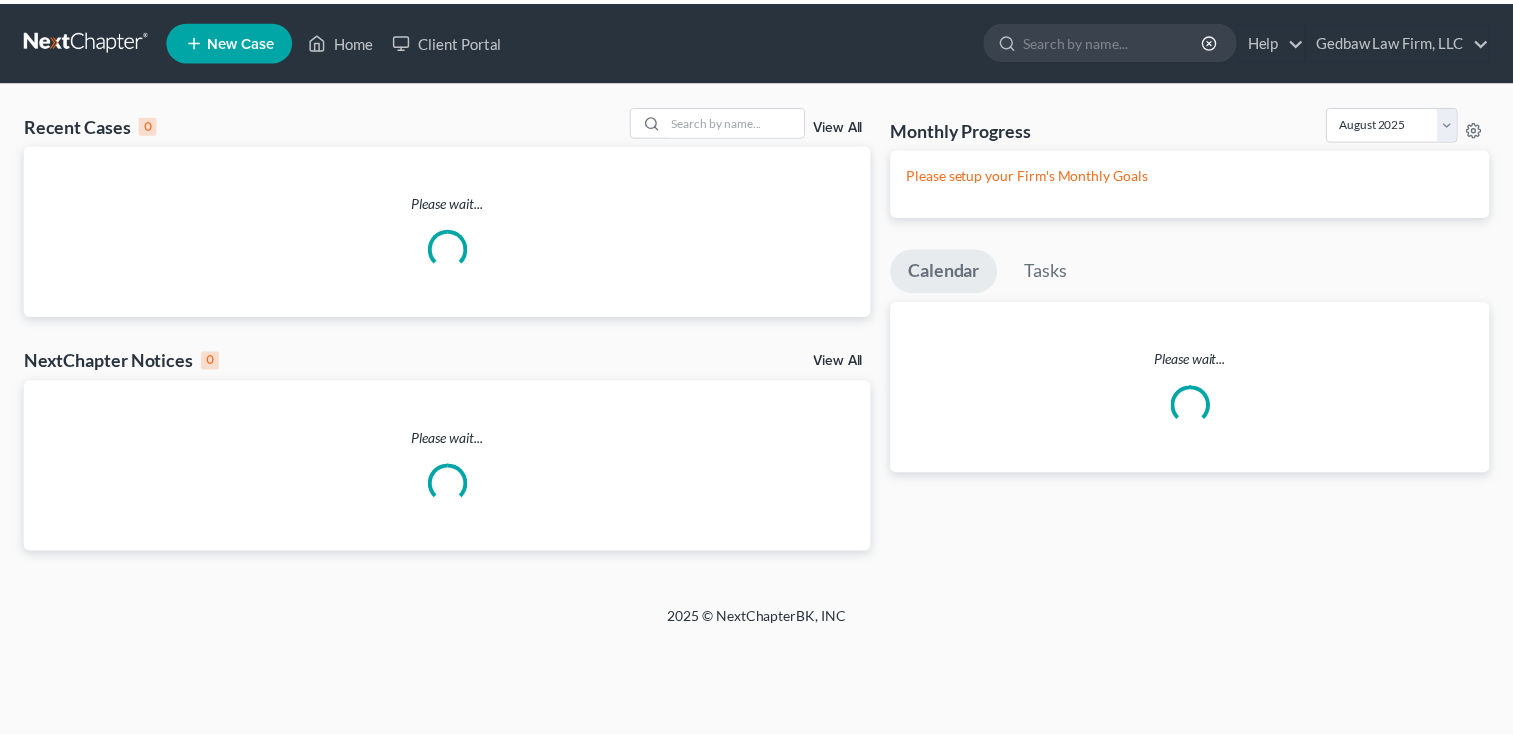scroll, scrollTop: 0, scrollLeft: 0, axis: both 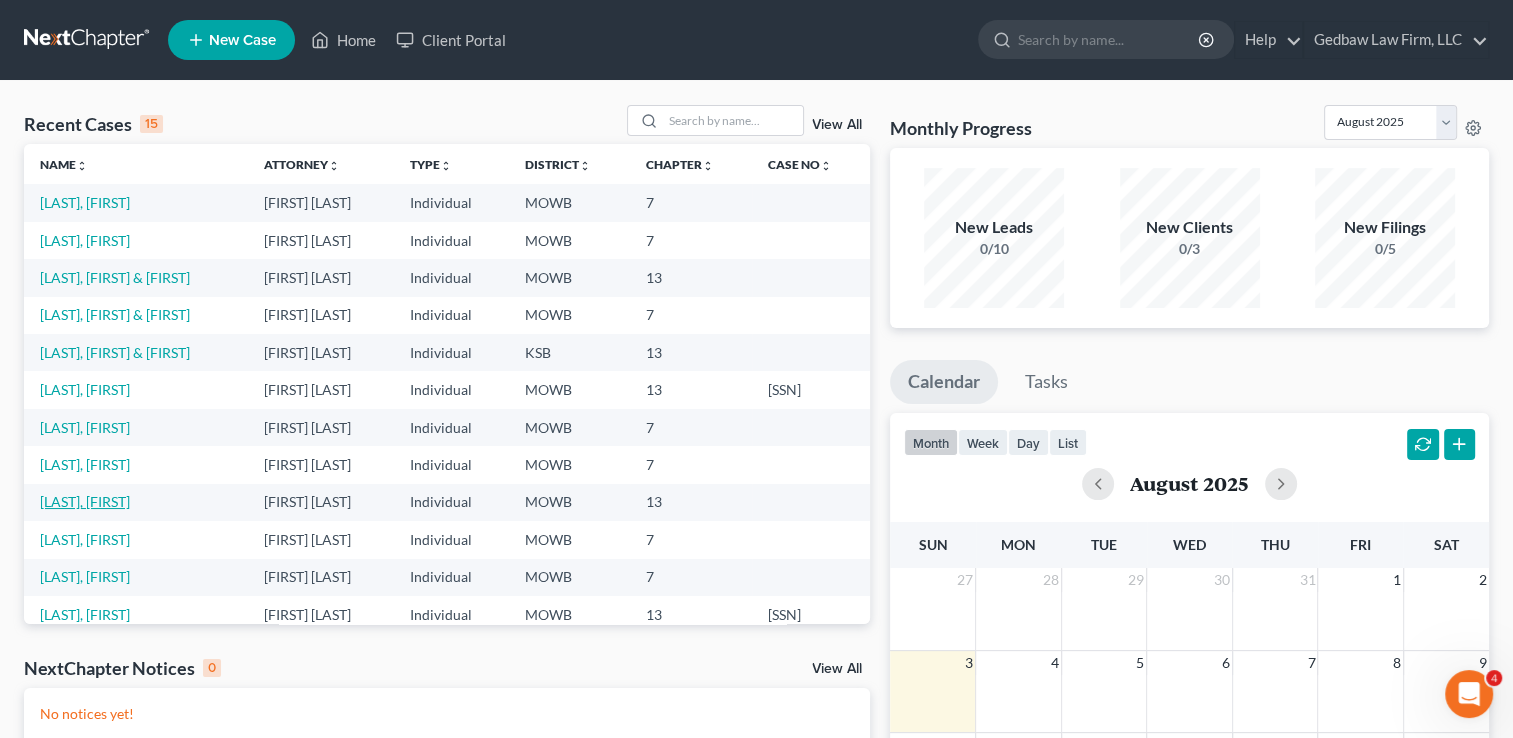 click on "[LAST], [FIRST]" at bounding box center (85, 501) 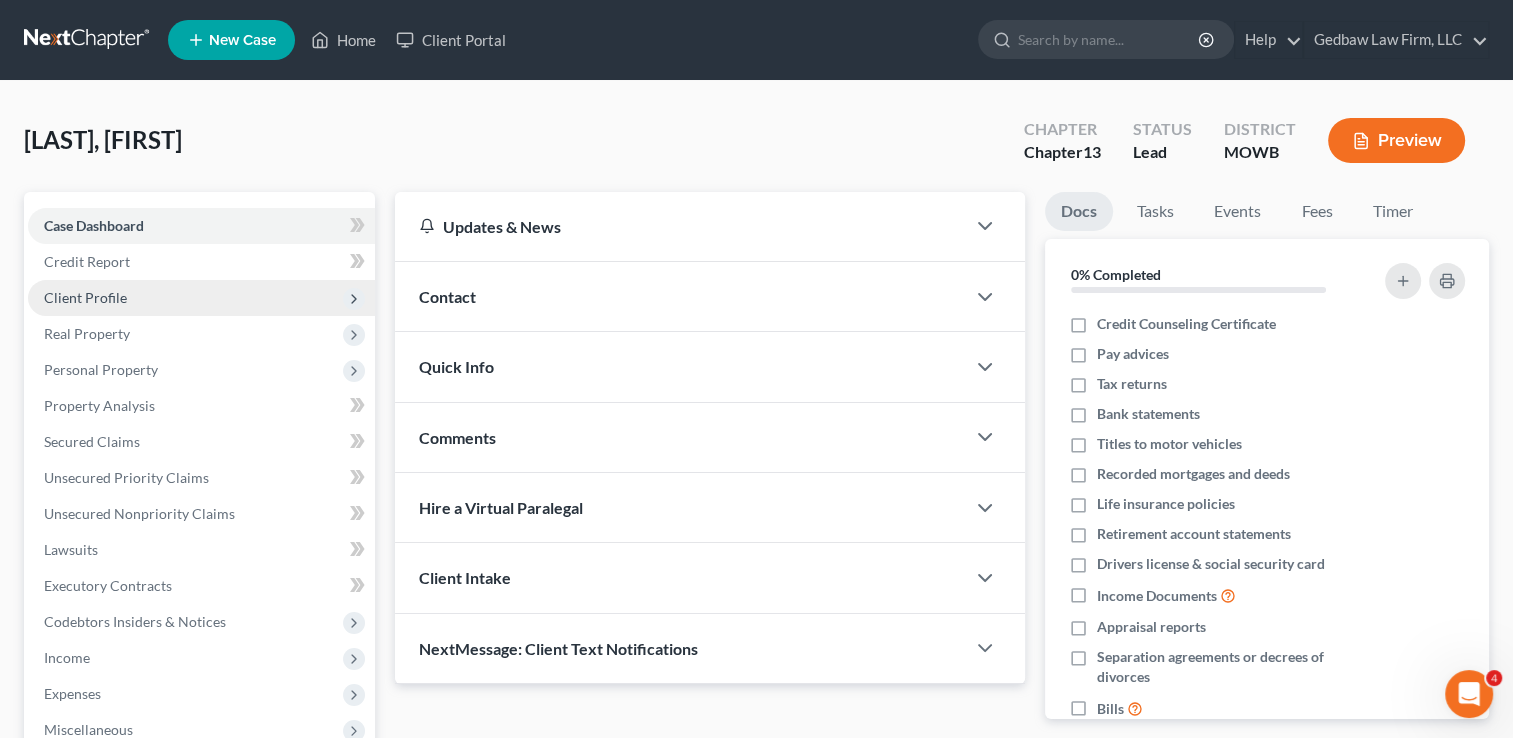 click on "Client Profile" at bounding box center [201, 298] 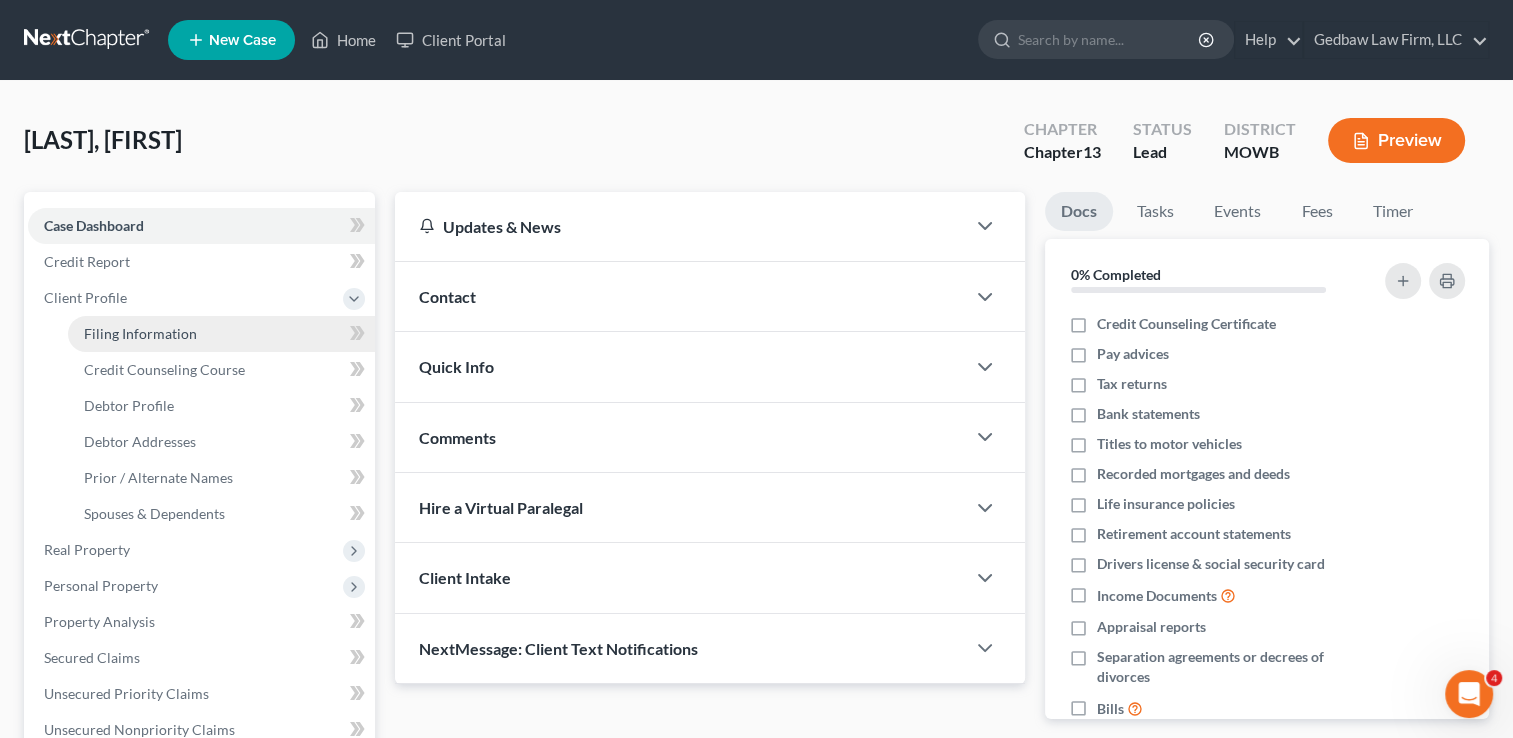 click on "Filing Information" at bounding box center (140, 333) 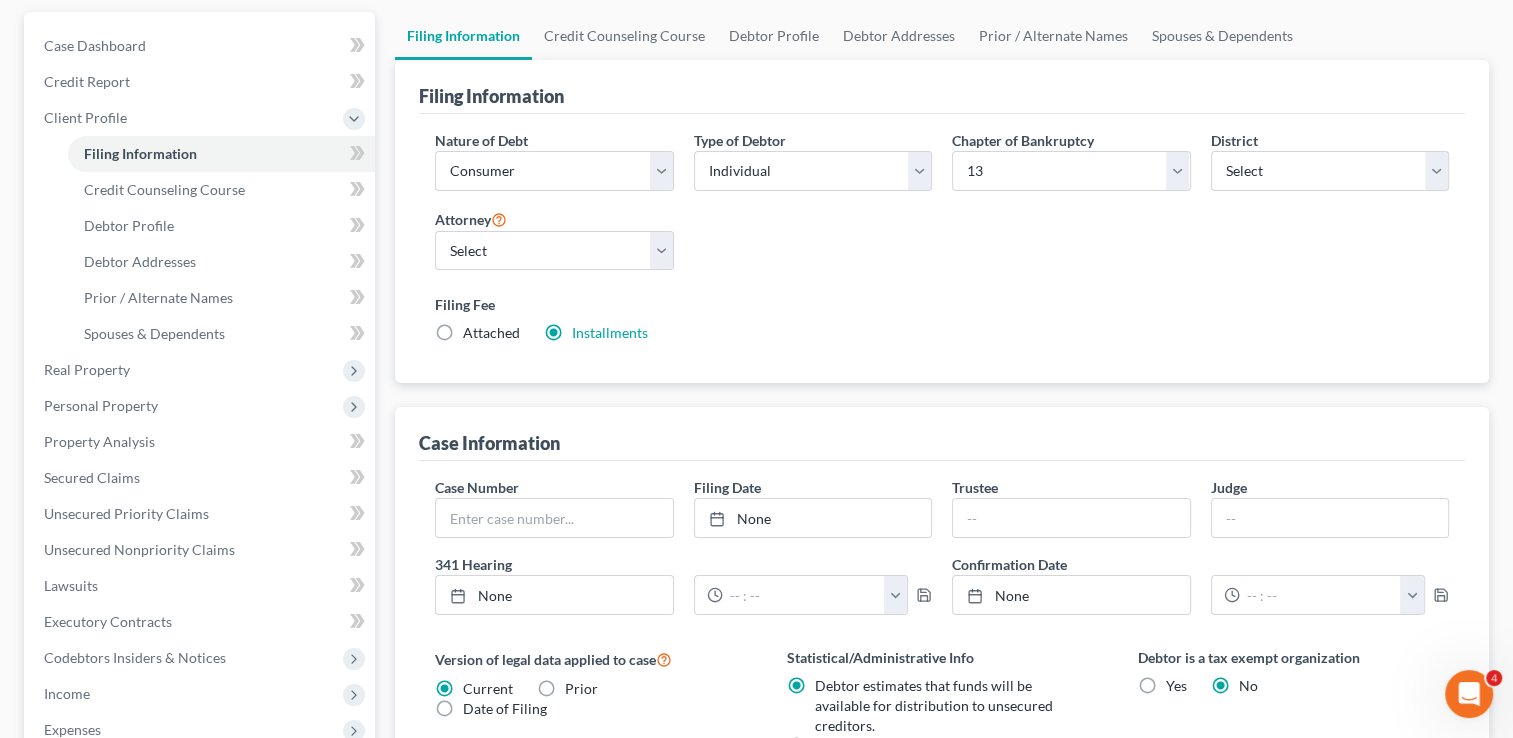 scroll, scrollTop: 224, scrollLeft: 0, axis: vertical 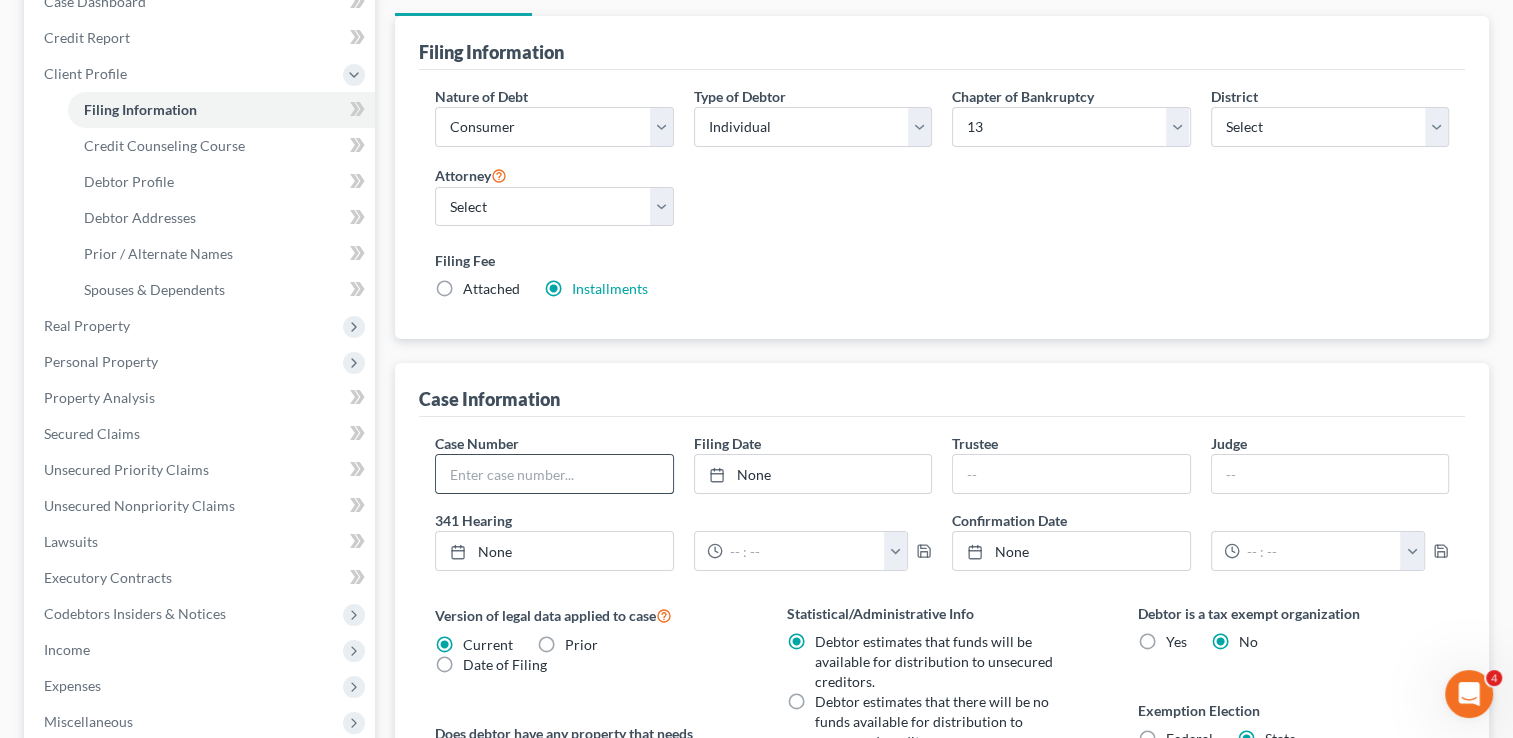 click at bounding box center [554, 474] 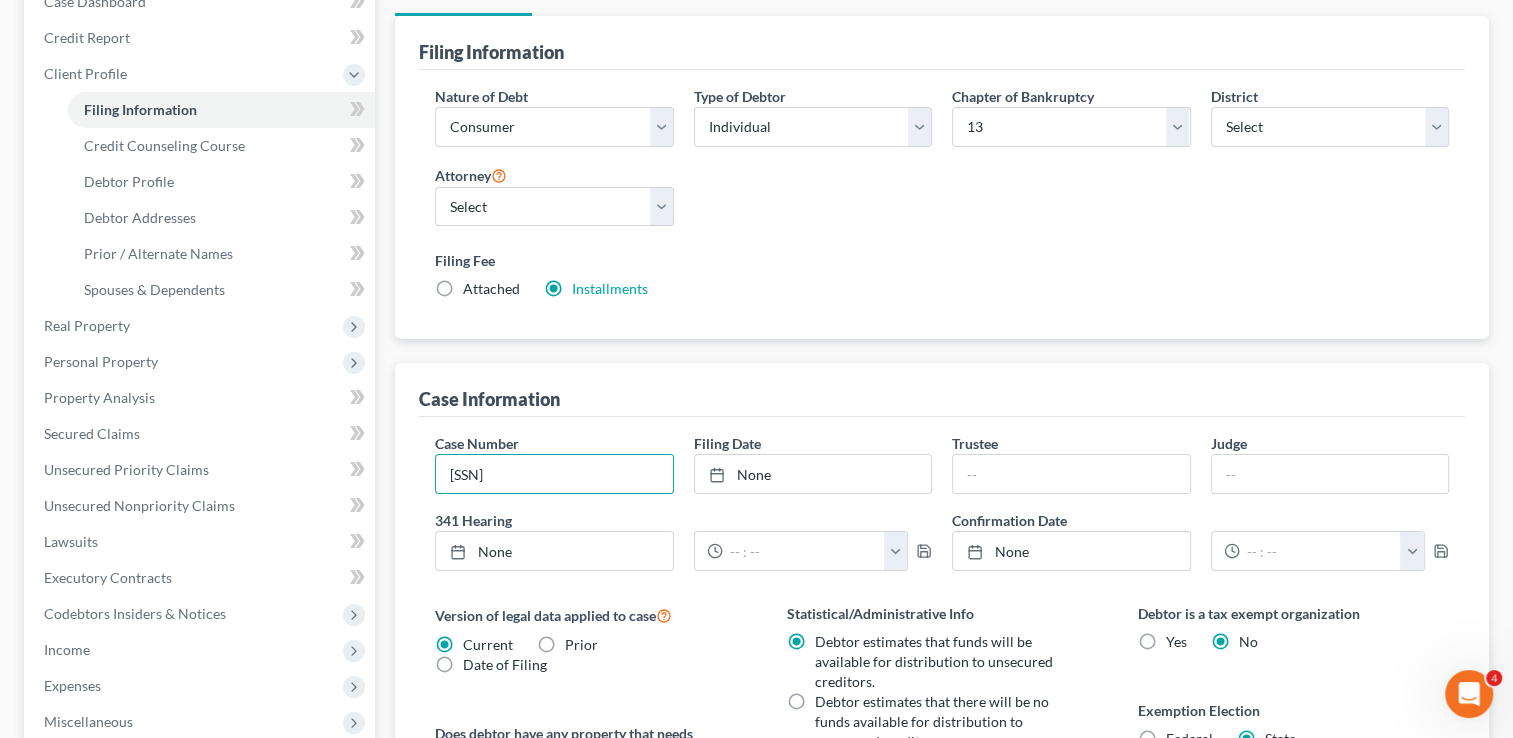 type on "[SSN]" 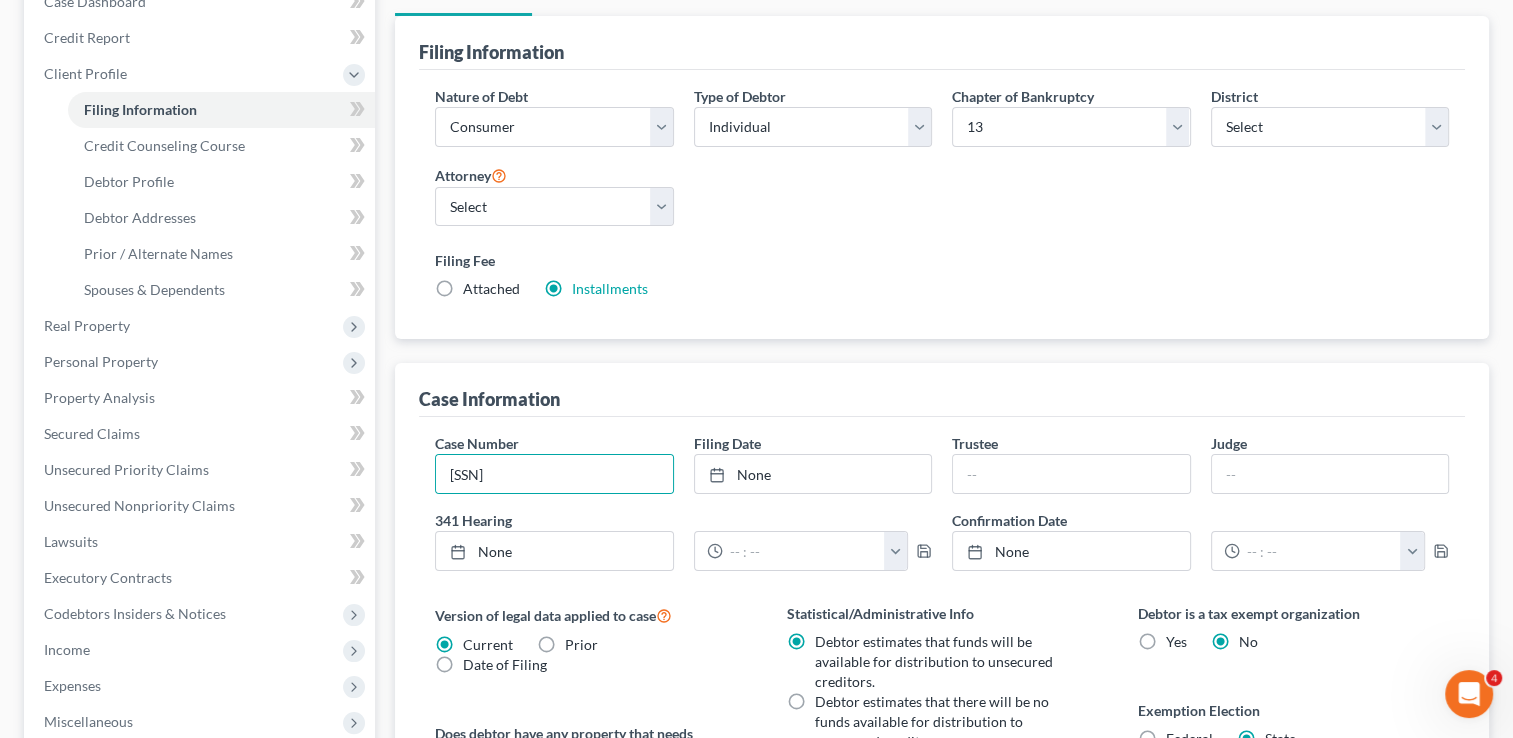 click on "Case Information" at bounding box center [942, 390] 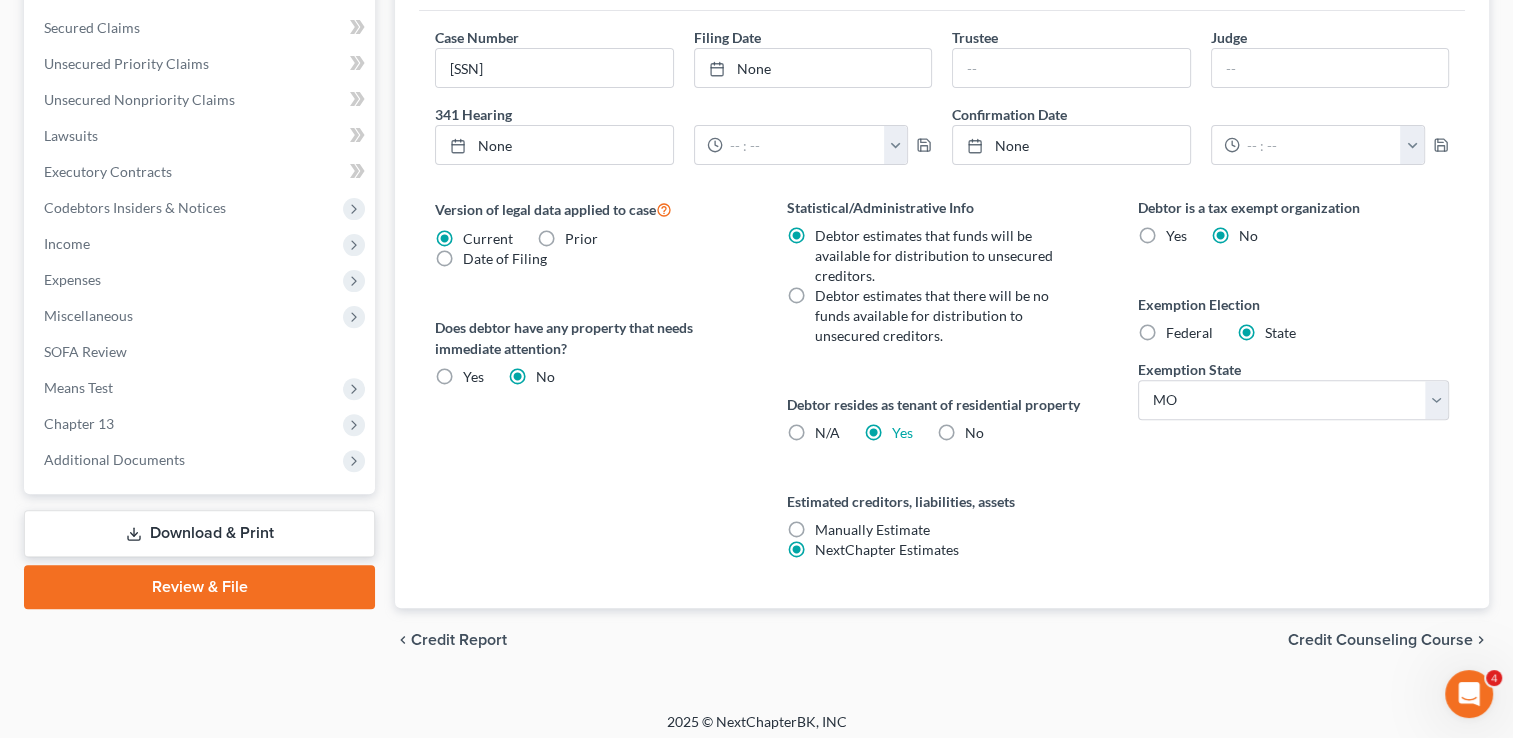 scroll, scrollTop: 636, scrollLeft: 0, axis: vertical 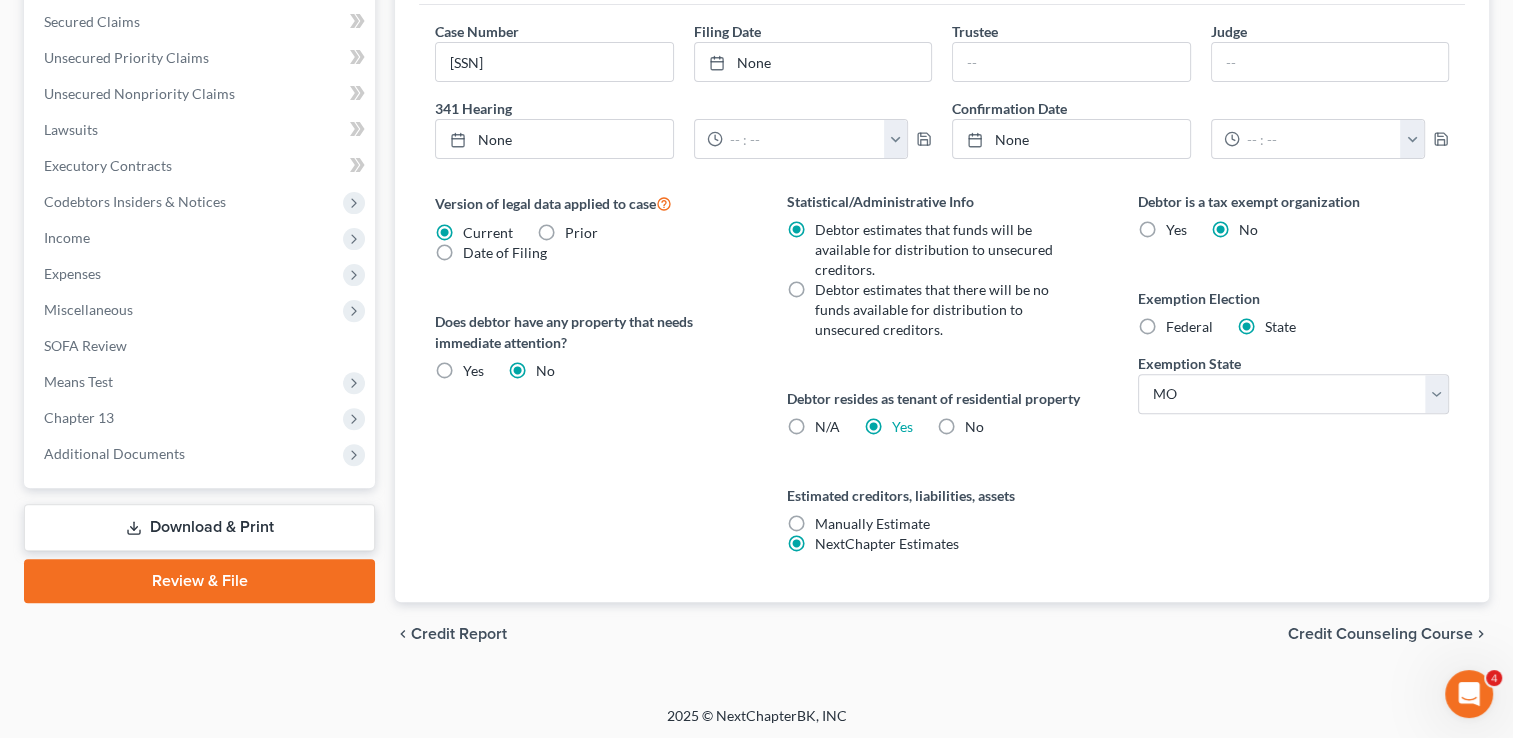 click on "Credit Counseling Course" at bounding box center [1380, 634] 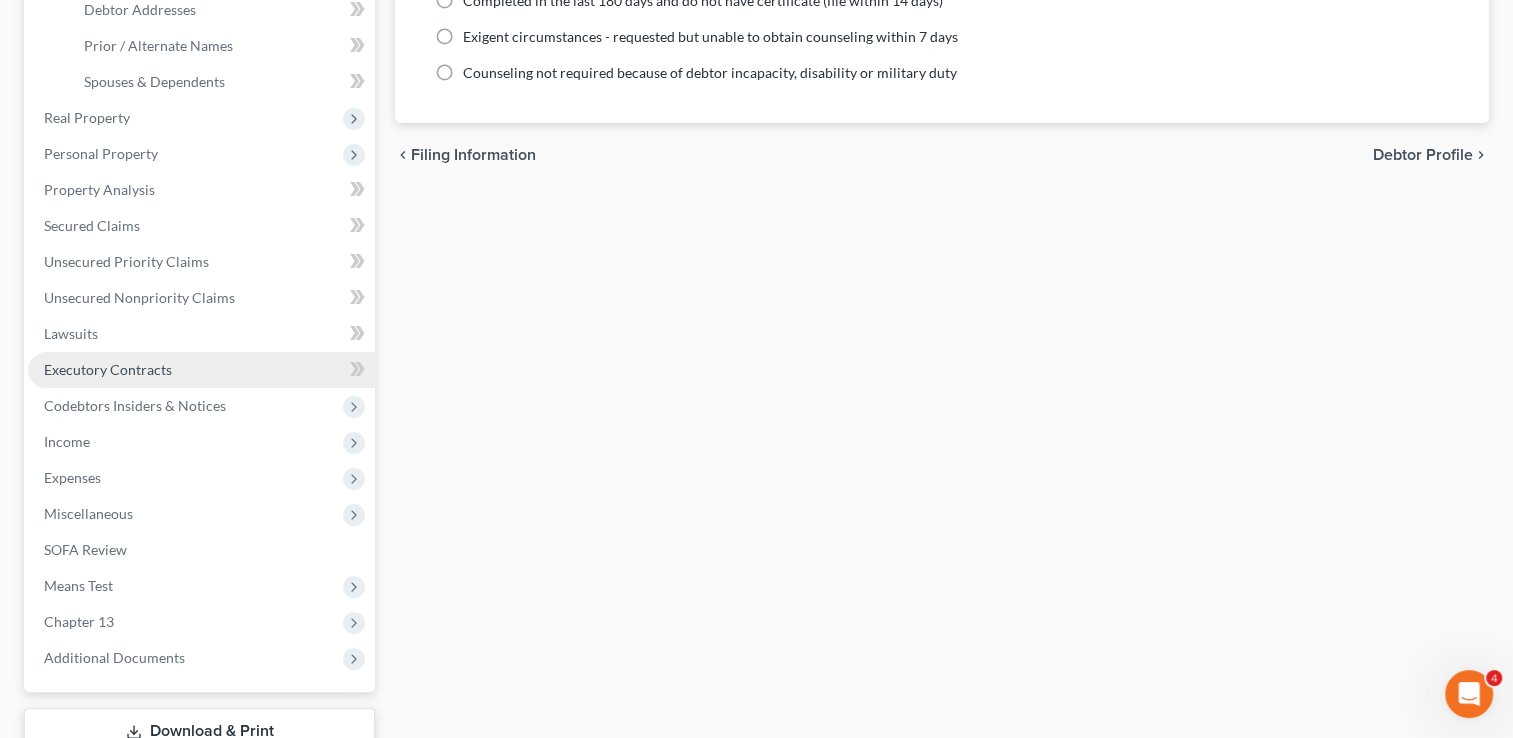 scroll, scrollTop: 450, scrollLeft: 0, axis: vertical 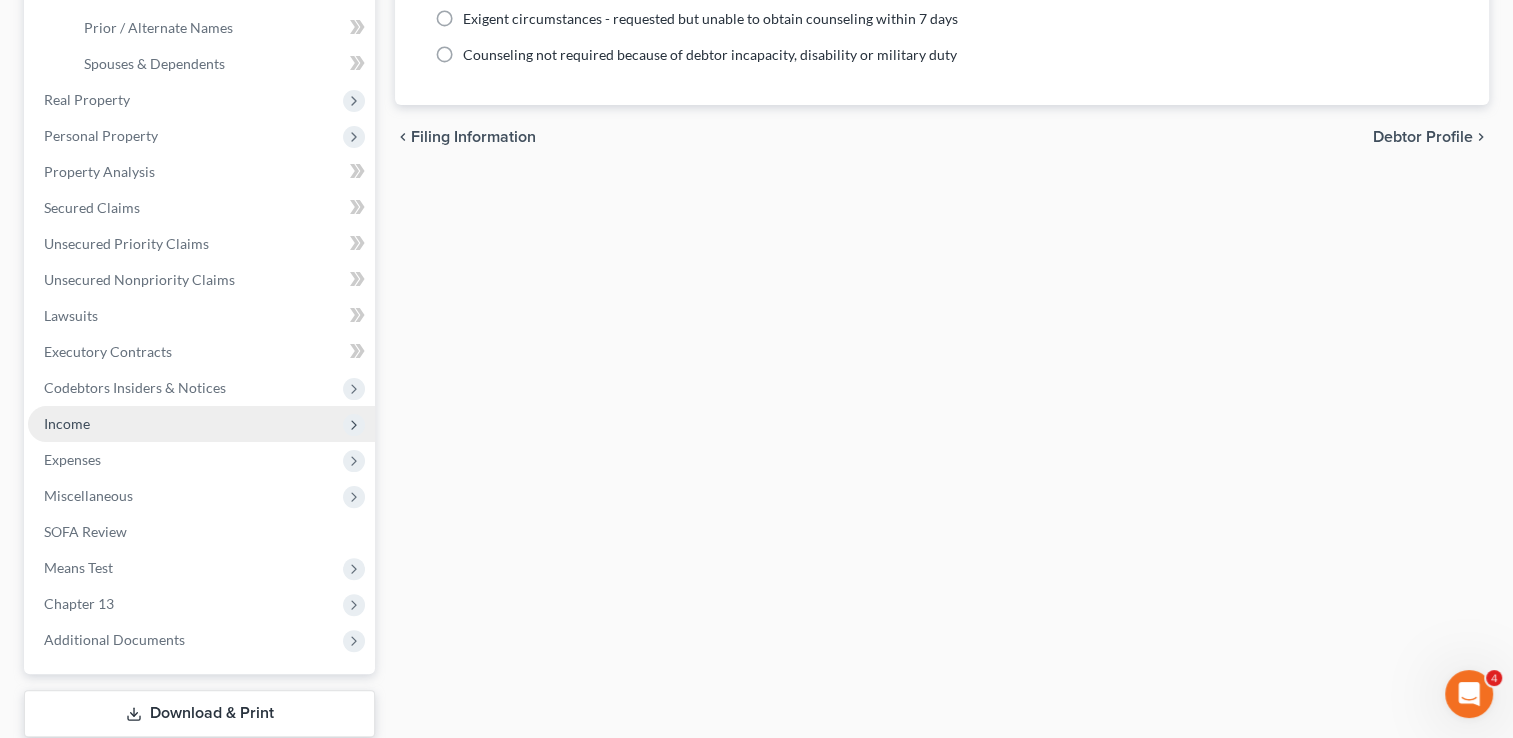 click on "Income" at bounding box center [201, 424] 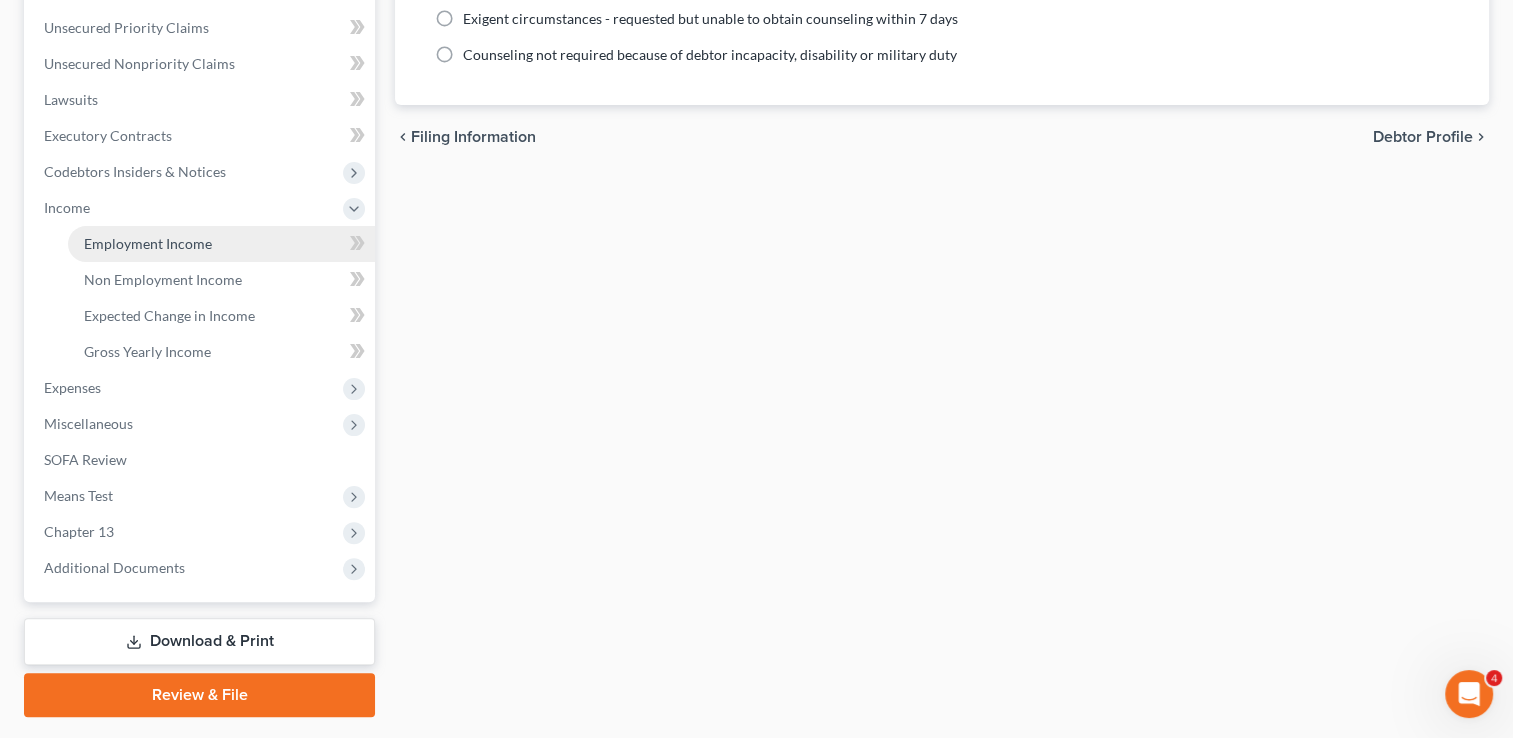 click on "Employment Income" at bounding box center (221, 244) 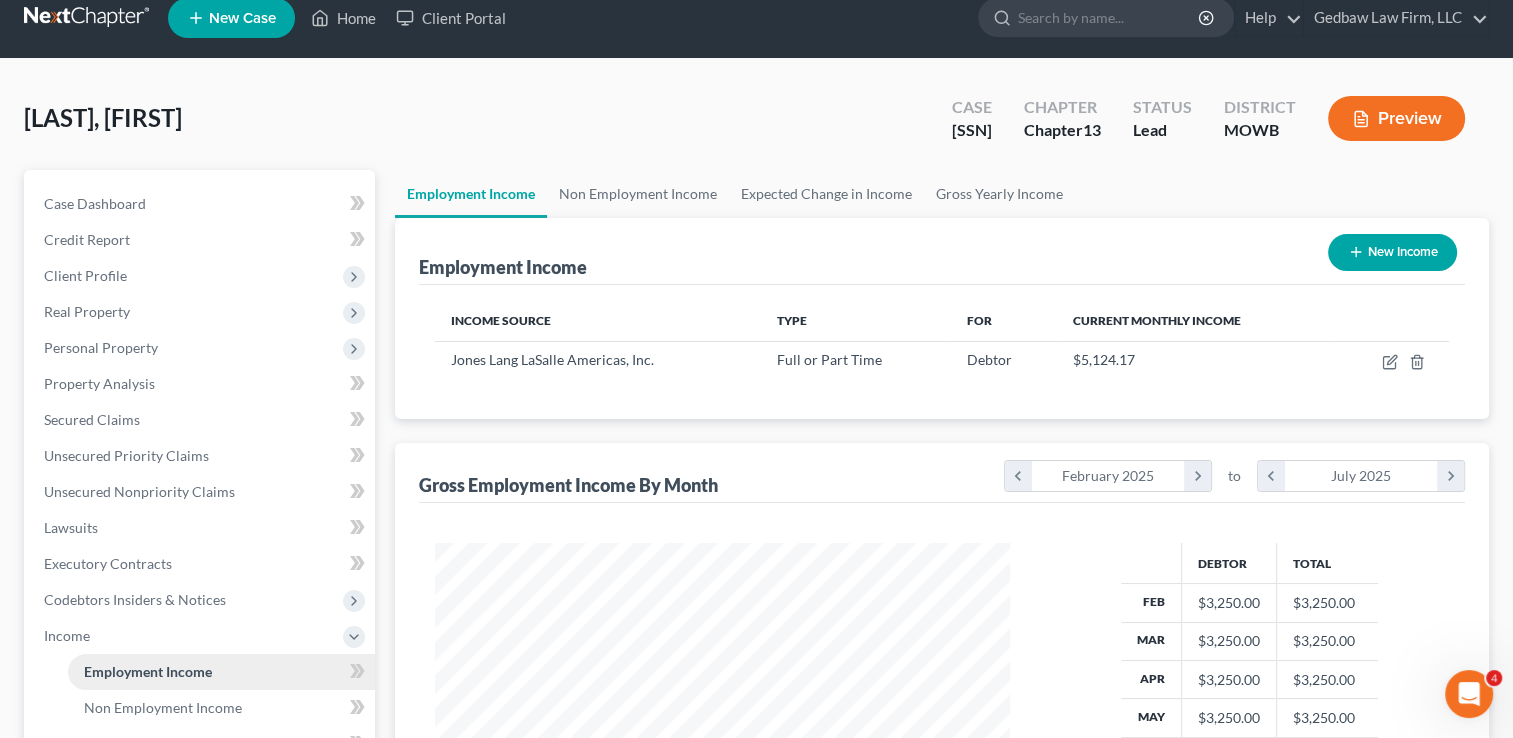 scroll, scrollTop: 0, scrollLeft: 0, axis: both 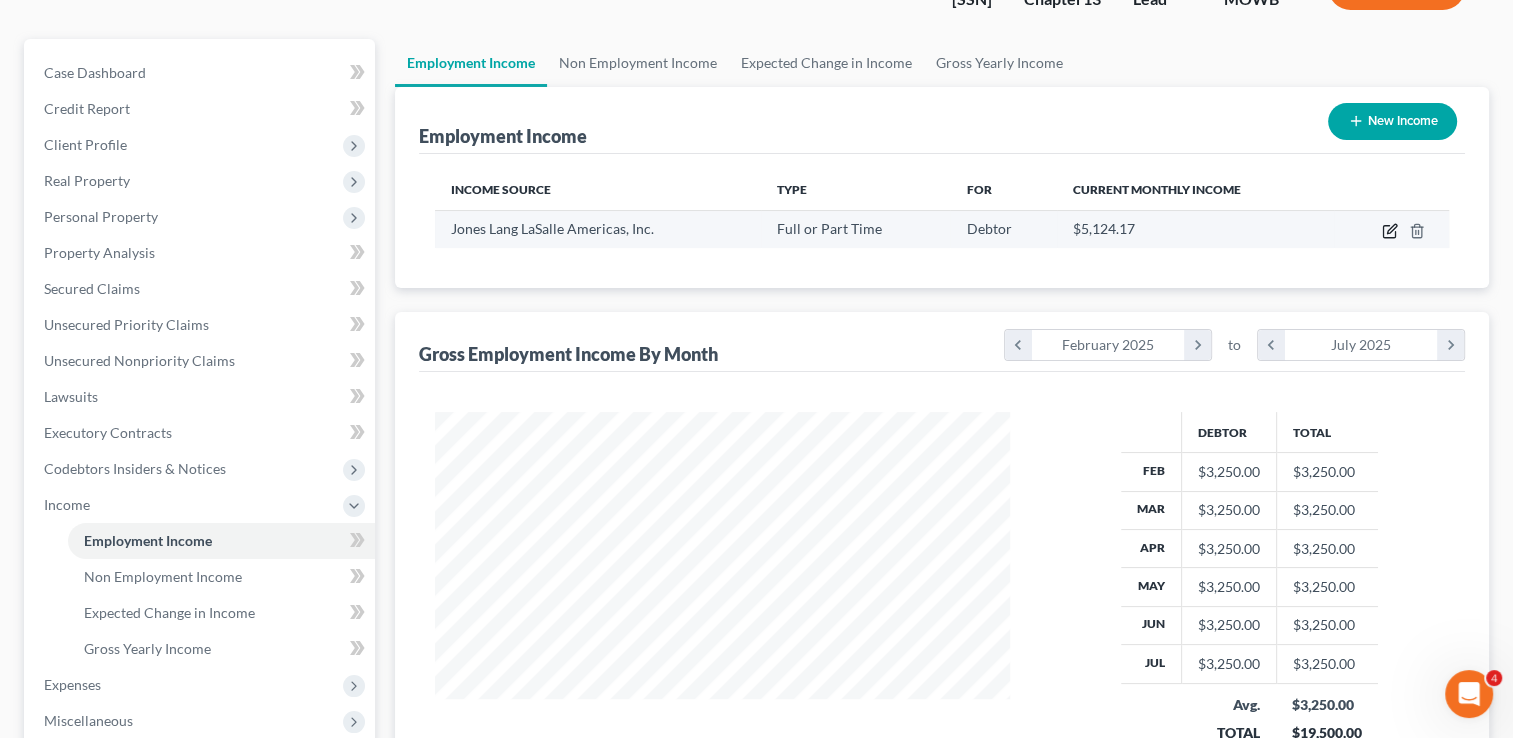 click 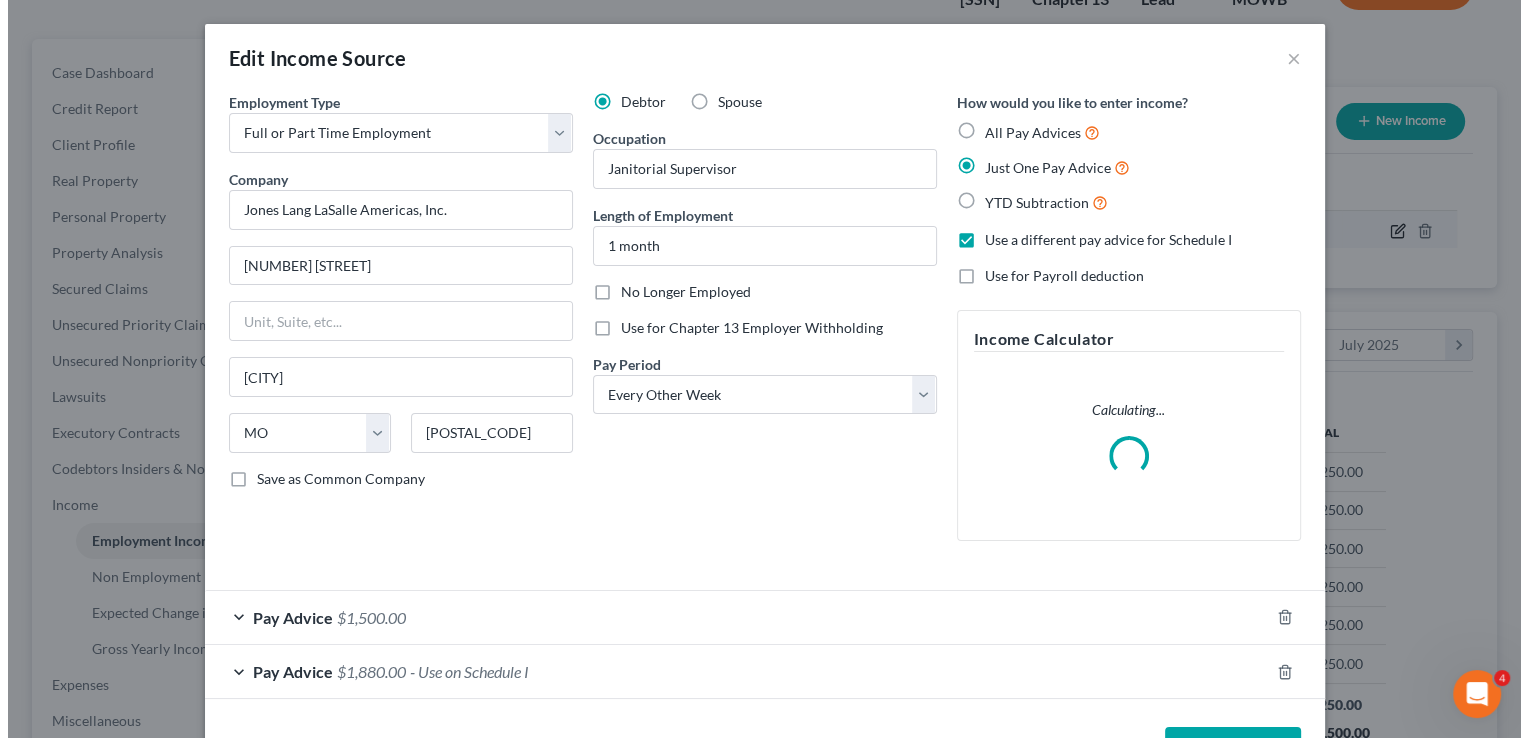scroll, scrollTop: 999643, scrollLeft: 999378, axis: both 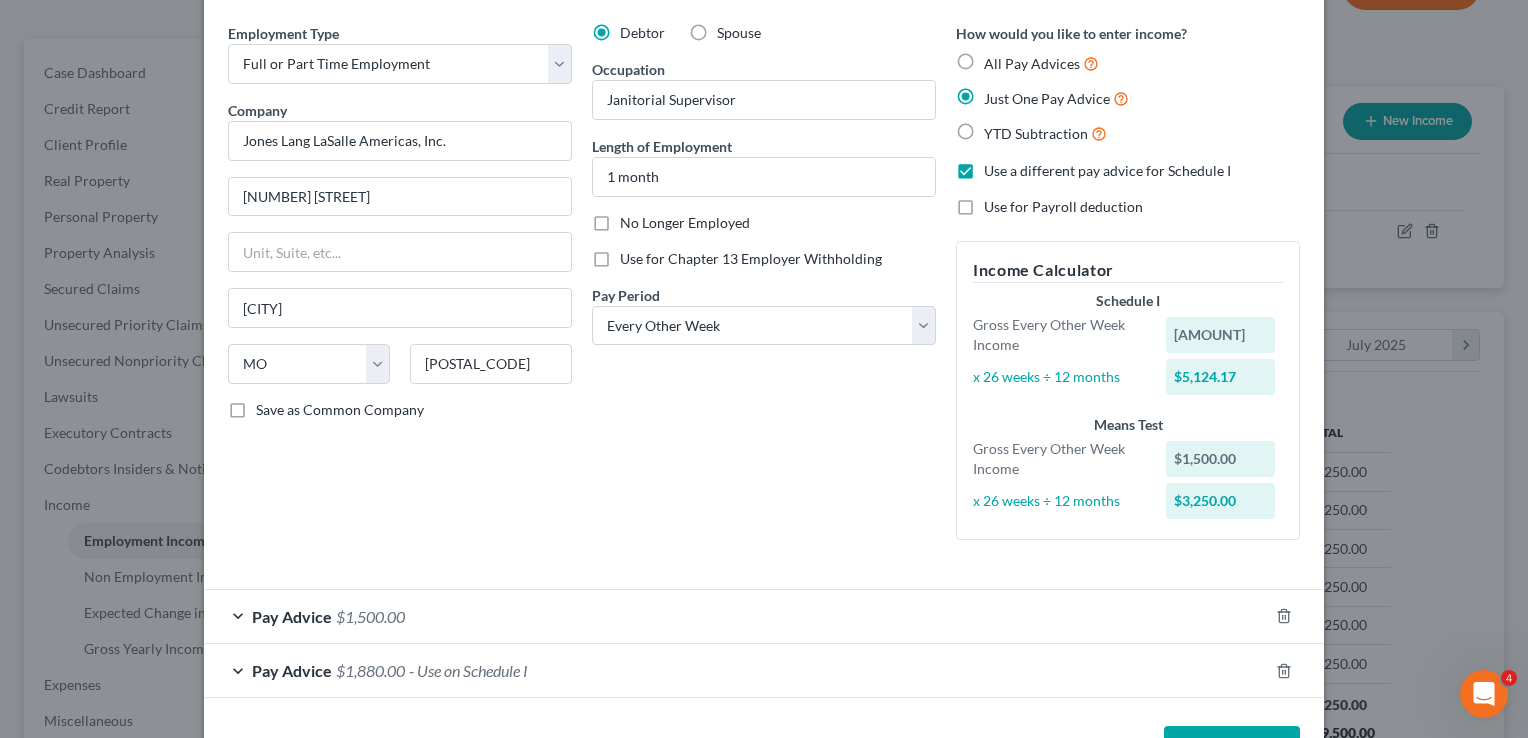 click on "Pay Advice $[AMOUNT] - Use on Schedule I" at bounding box center [736, 670] 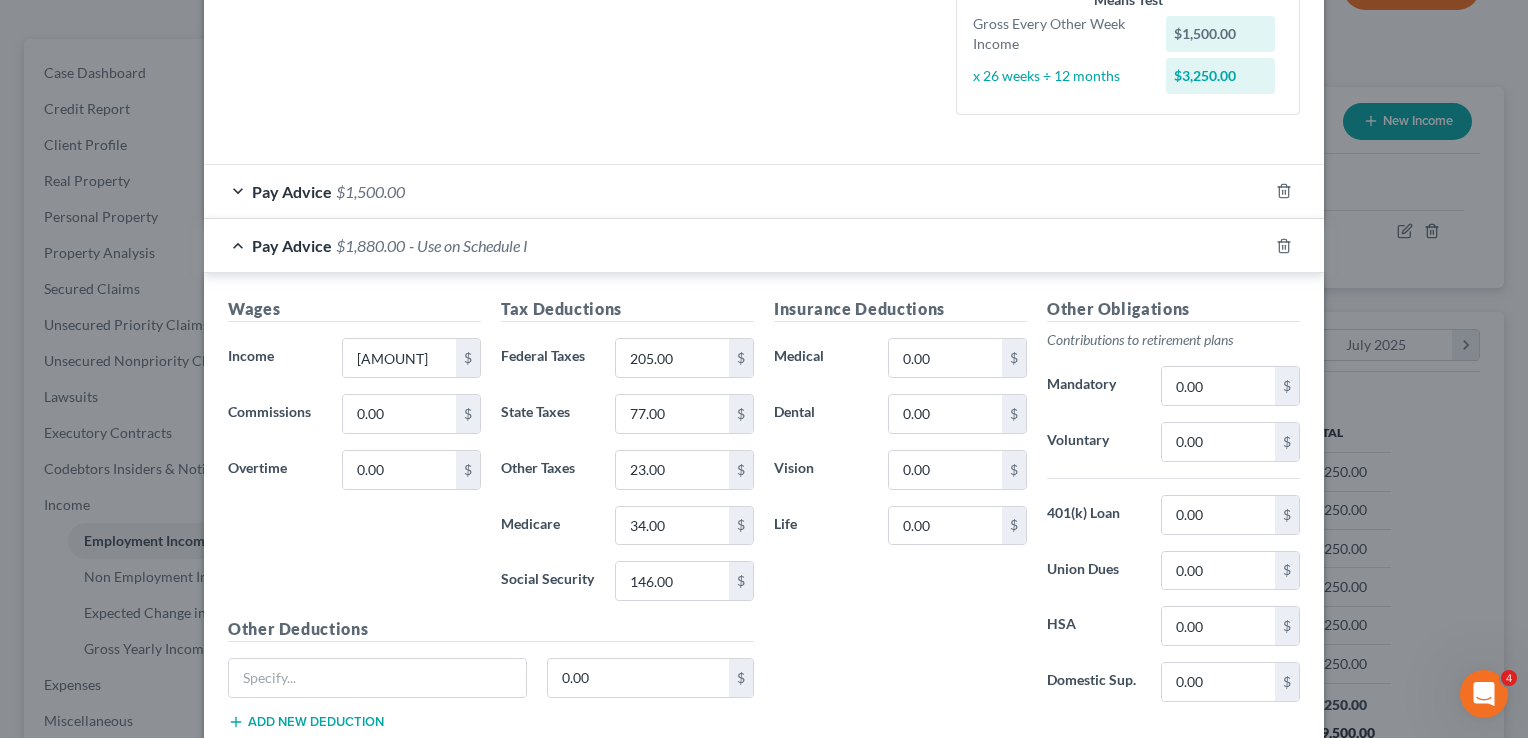scroll, scrollTop: 520, scrollLeft: 0, axis: vertical 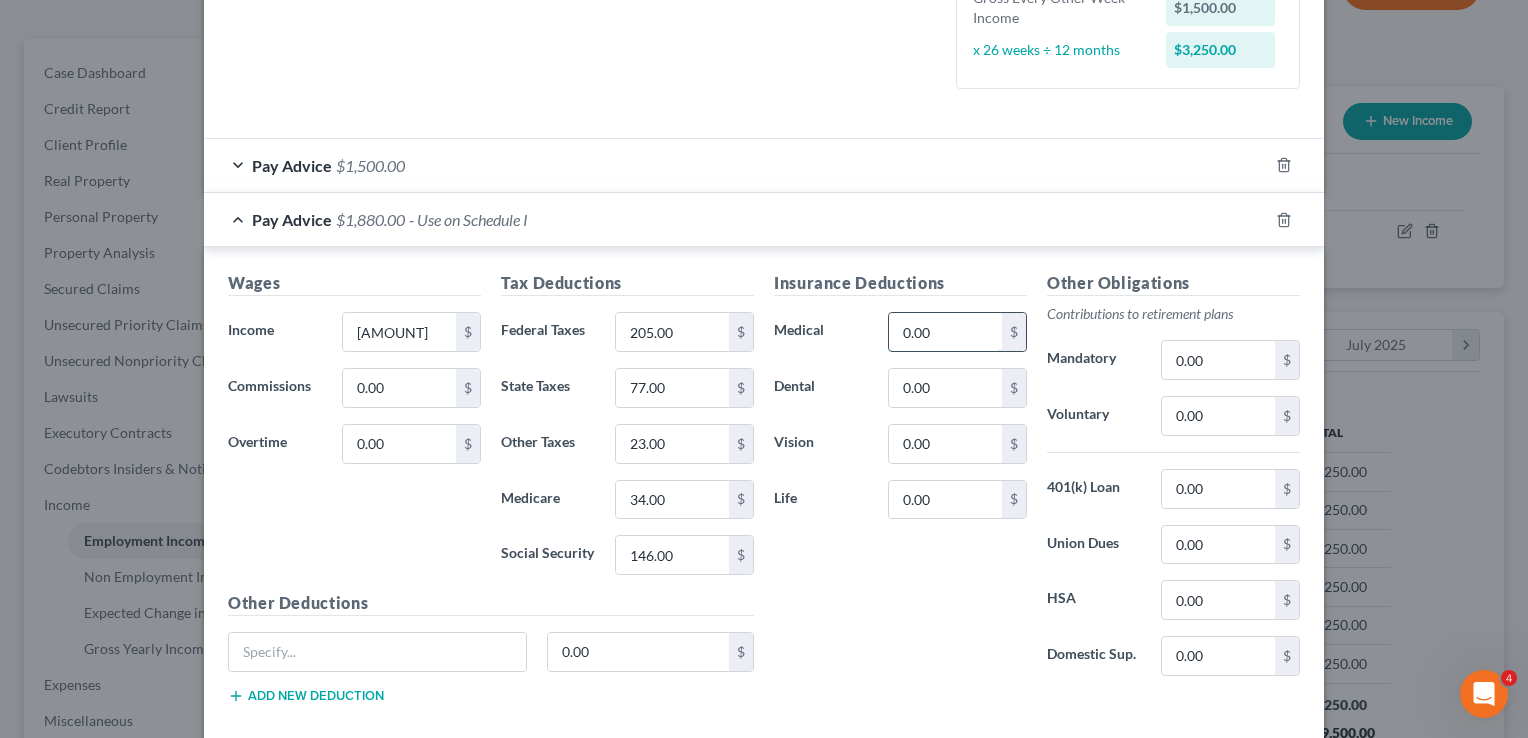 click on "0.00" at bounding box center (945, 332) 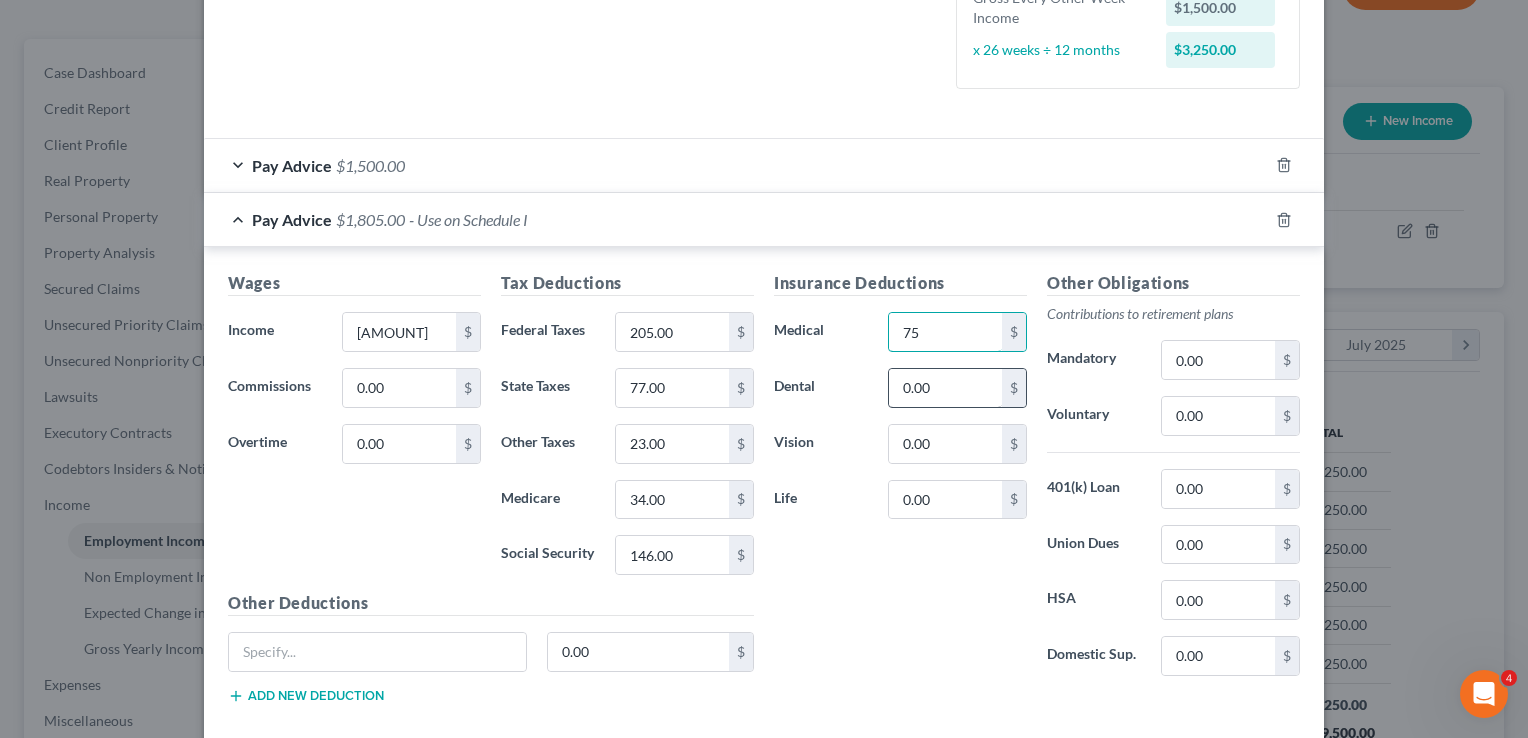 type on "75" 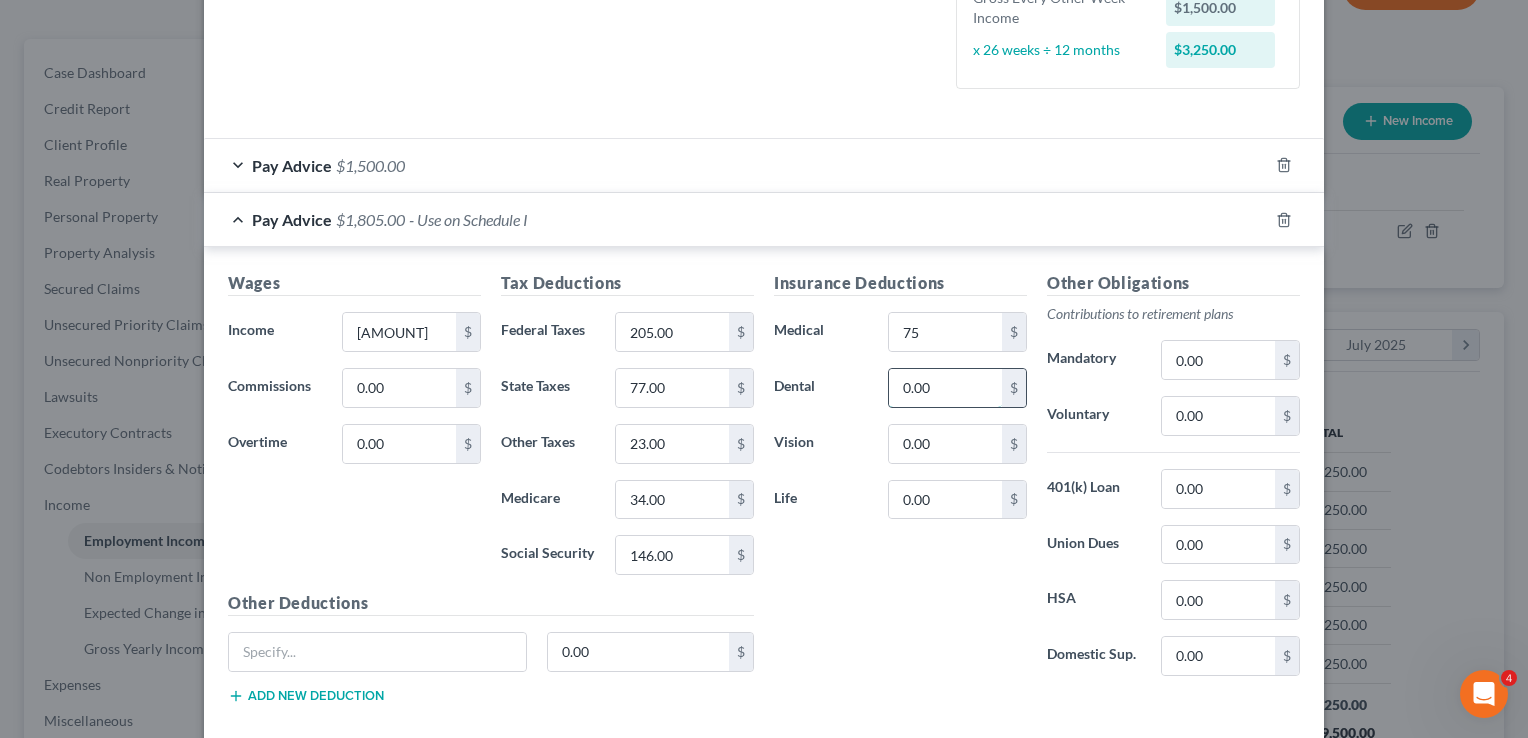 click on "0.00" at bounding box center [945, 388] 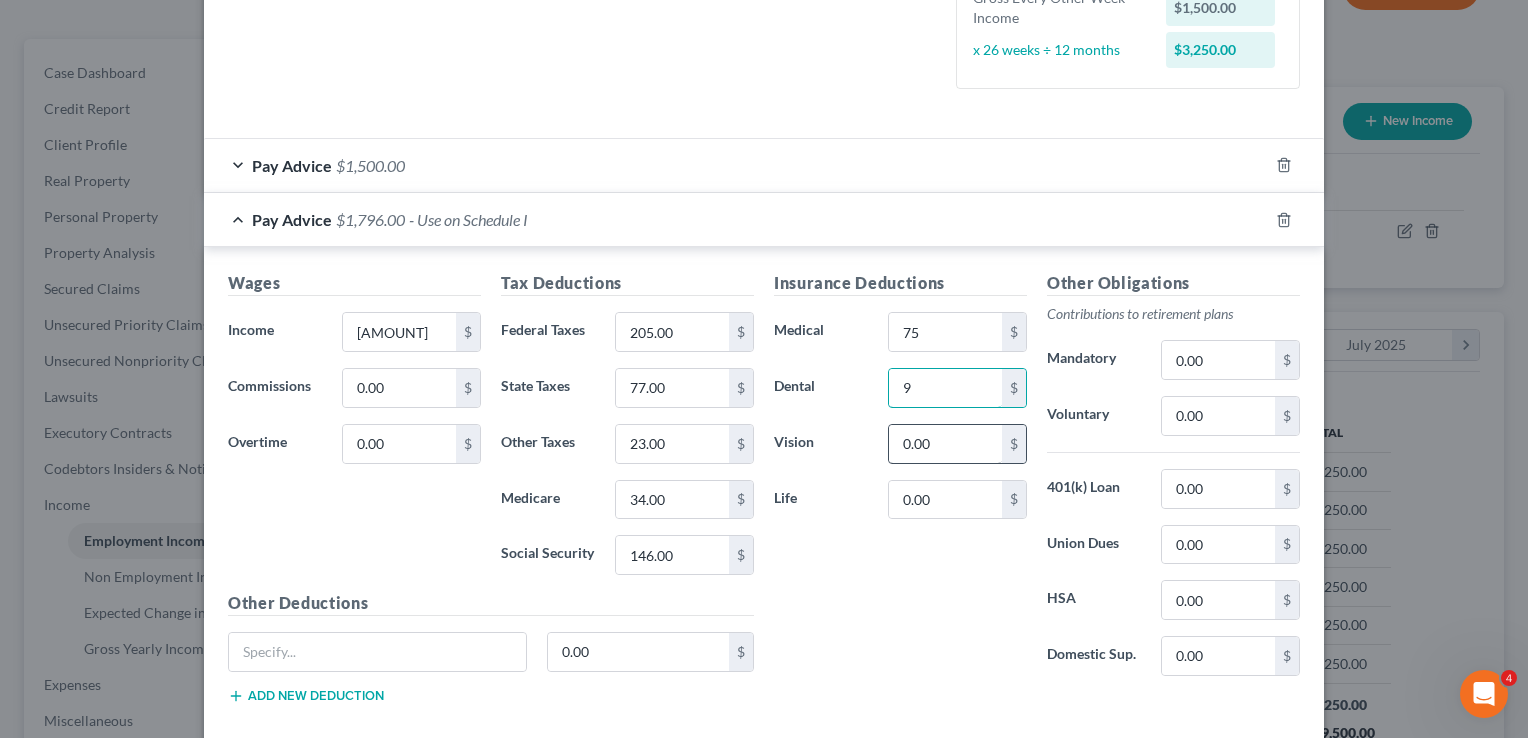 type on "9" 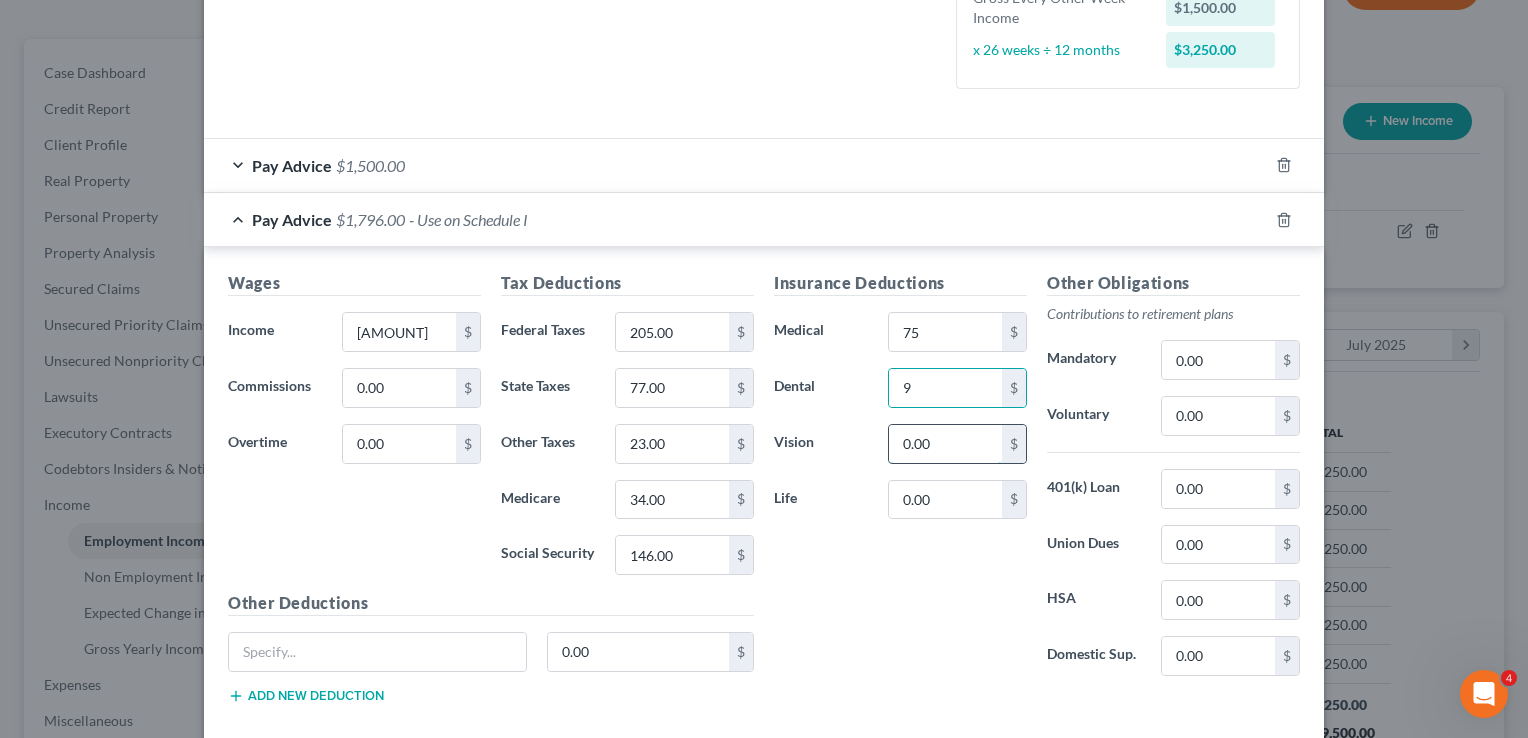 click on "0.00" at bounding box center (945, 444) 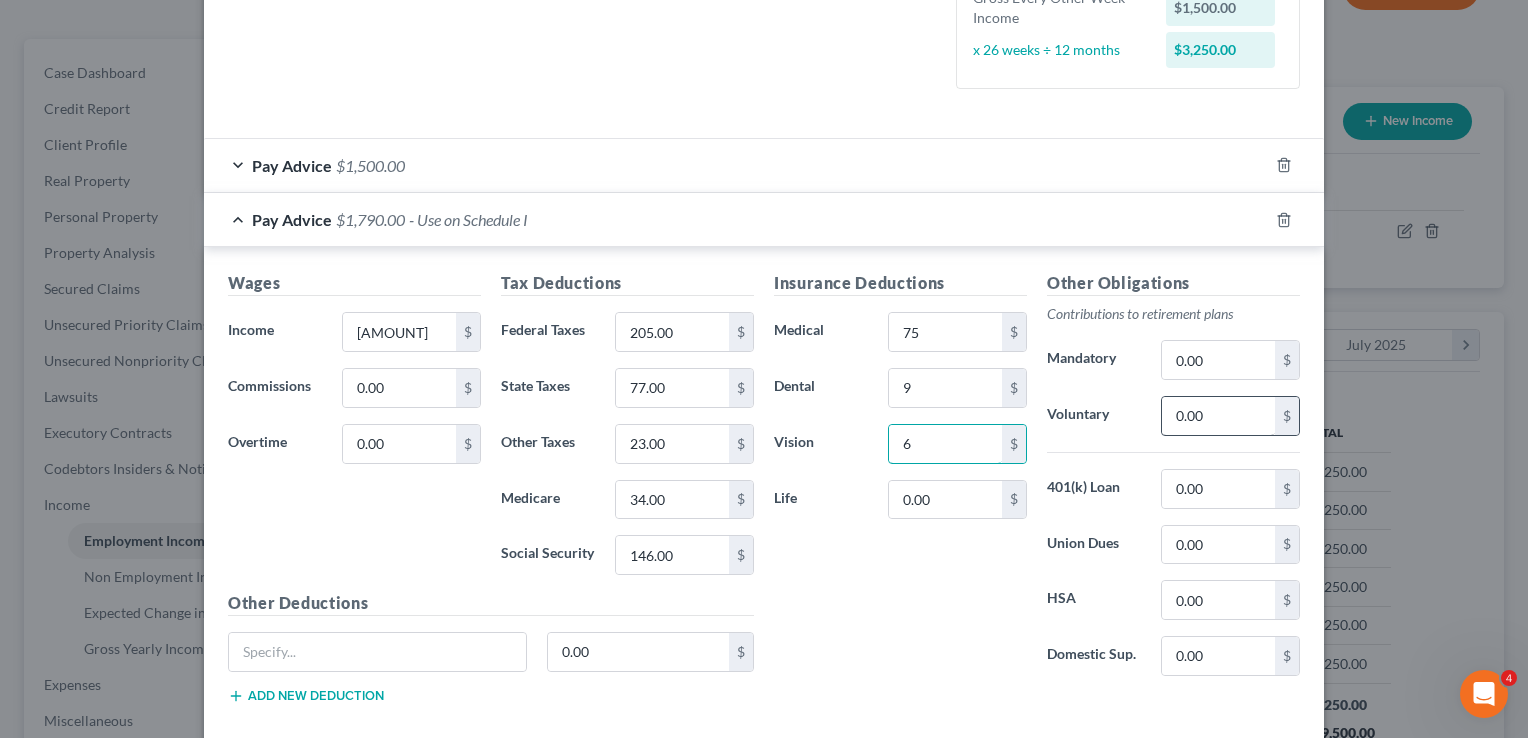 type on "6" 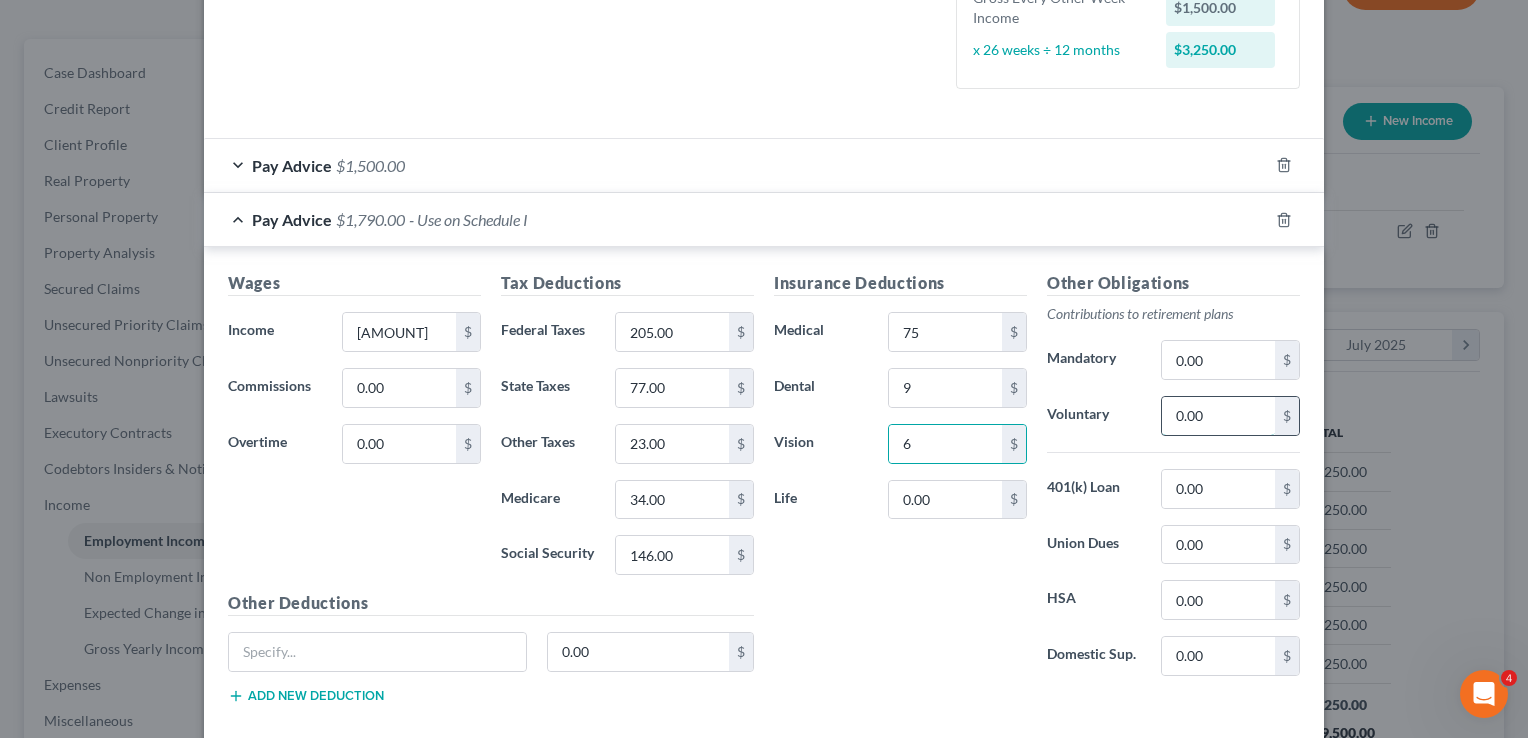 click on "0.00" at bounding box center (1218, 416) 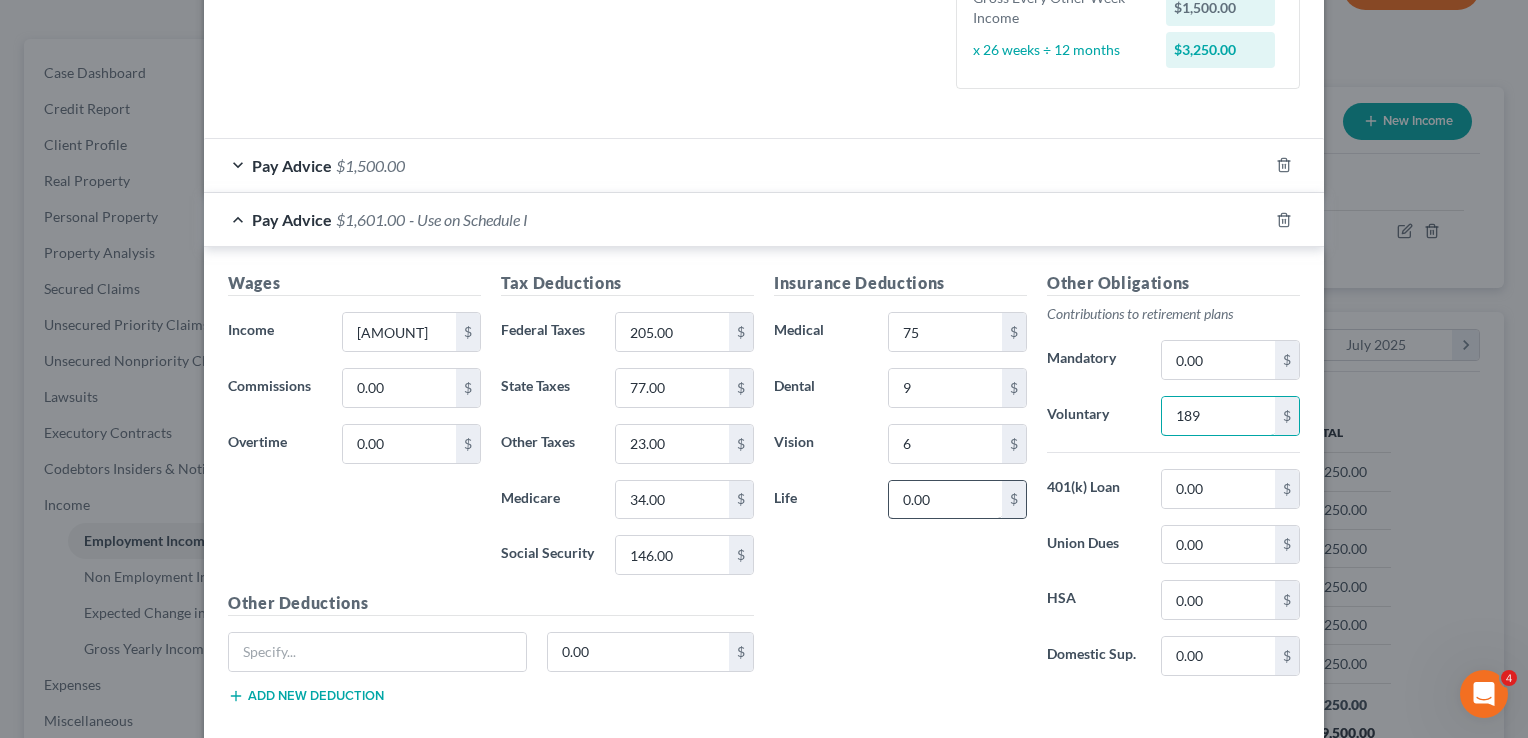 type on "189" 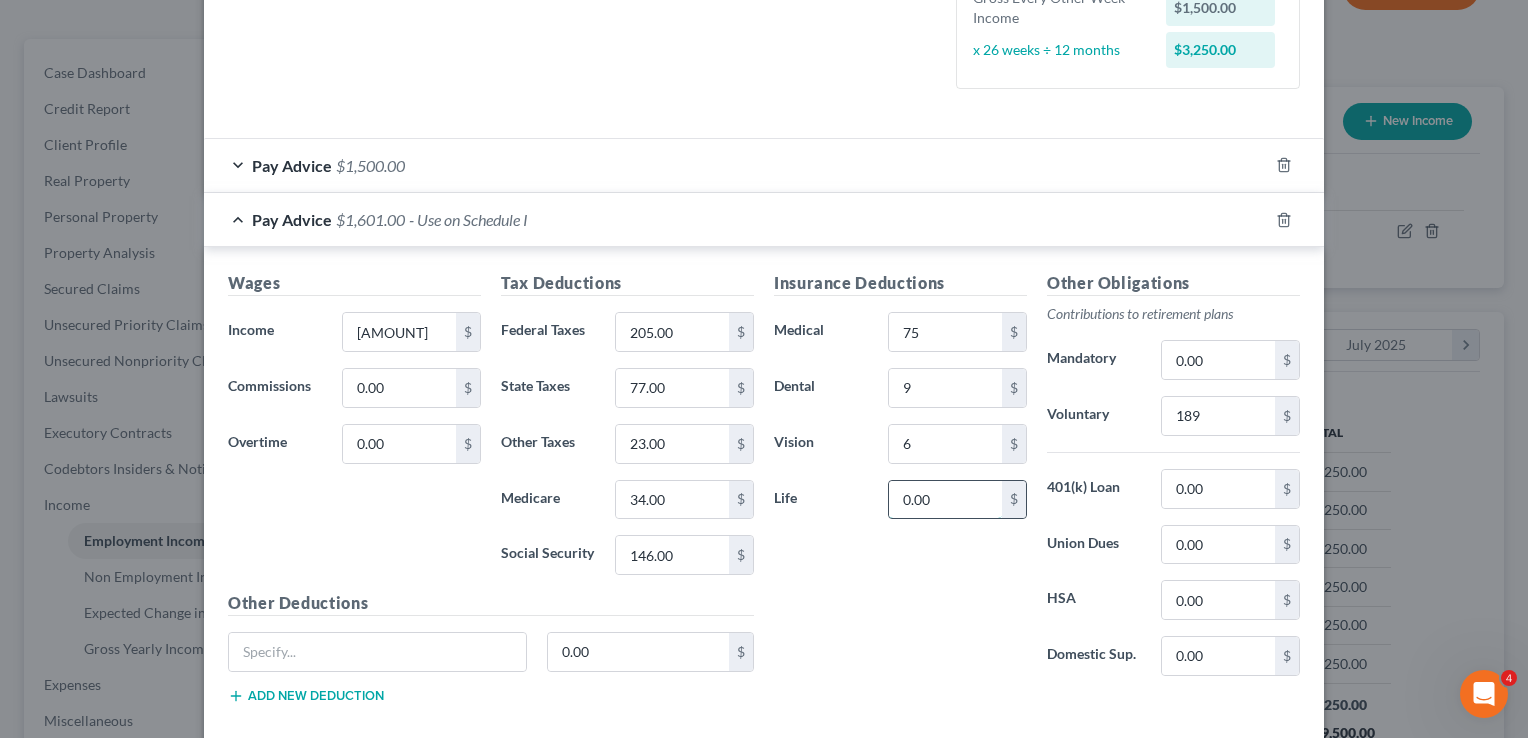 click on "0.00" at bounding box center [945, 500] 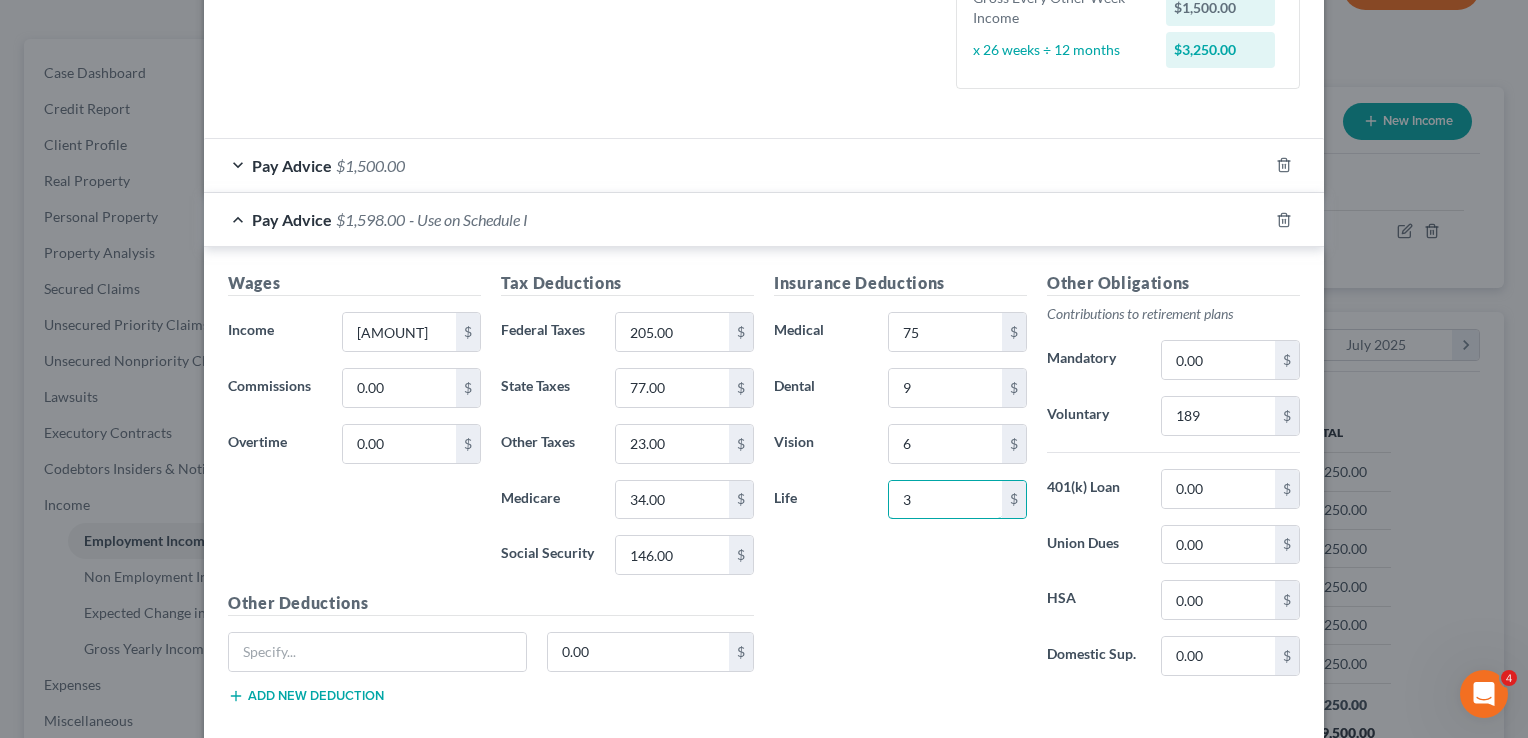 type on "3" 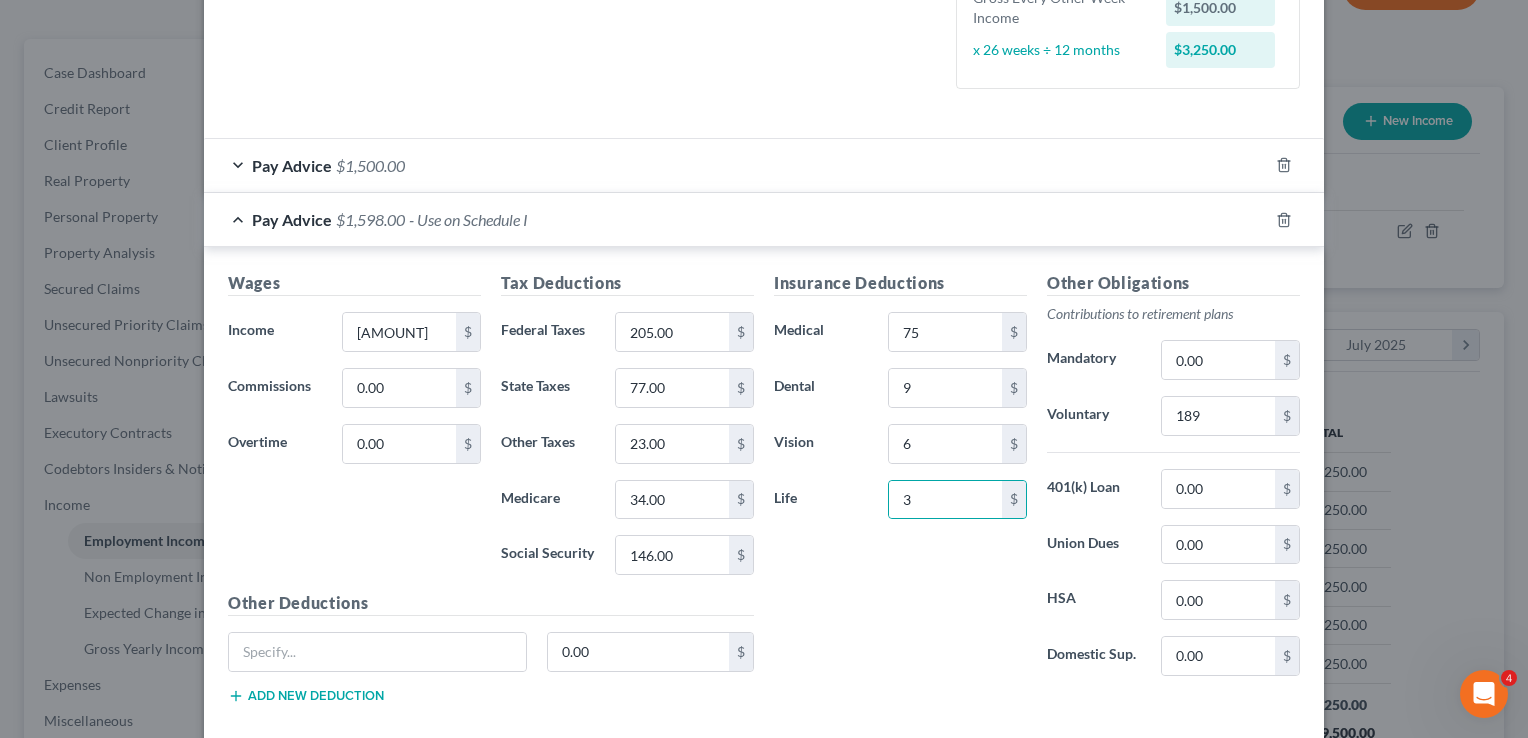 click on "Insurance Deductions Medical 75 $ Dental 9 $ Vision 6 $ Life 3 $" at bounding box center [900, 481] 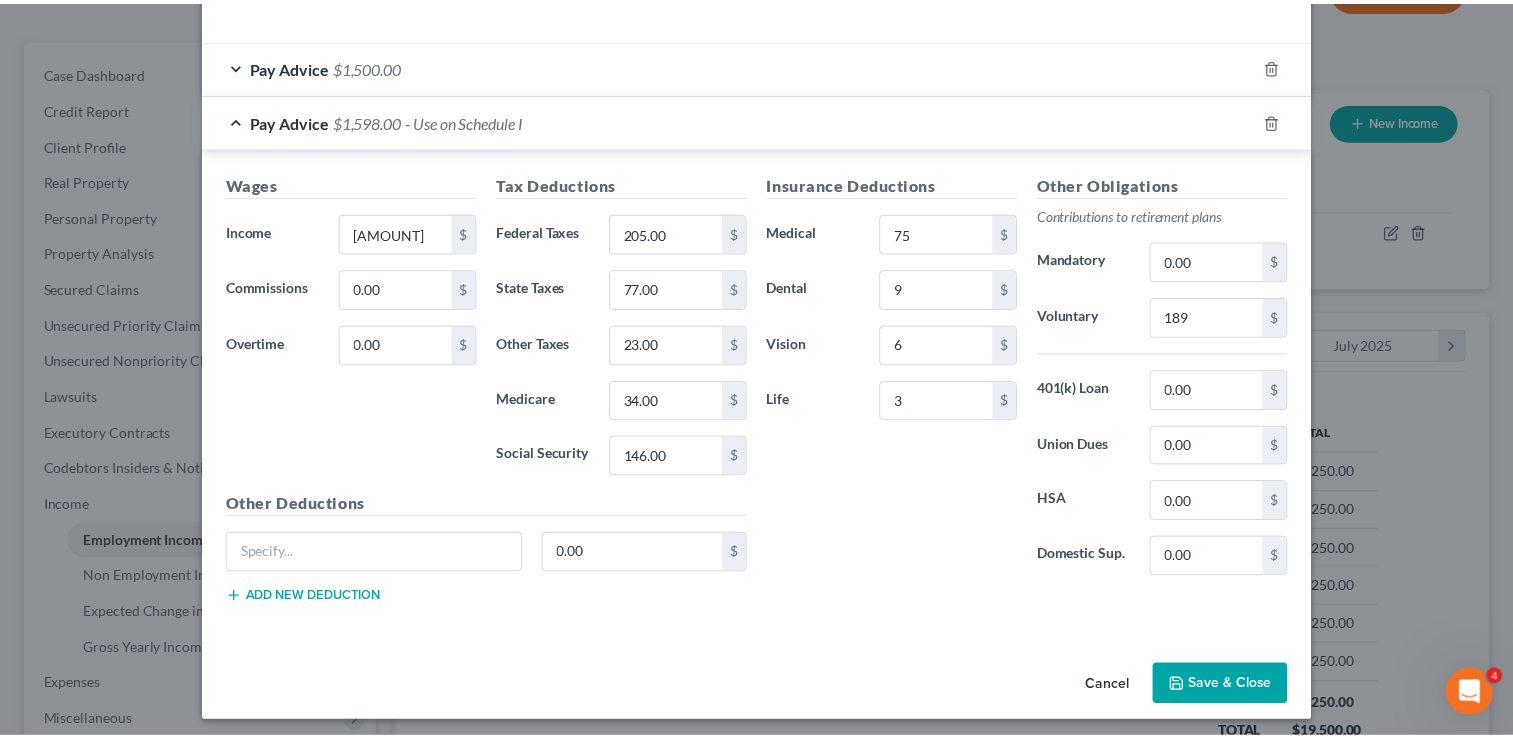 scroll, scrollTop: 623, scrollLeft: 0, axis: vertical 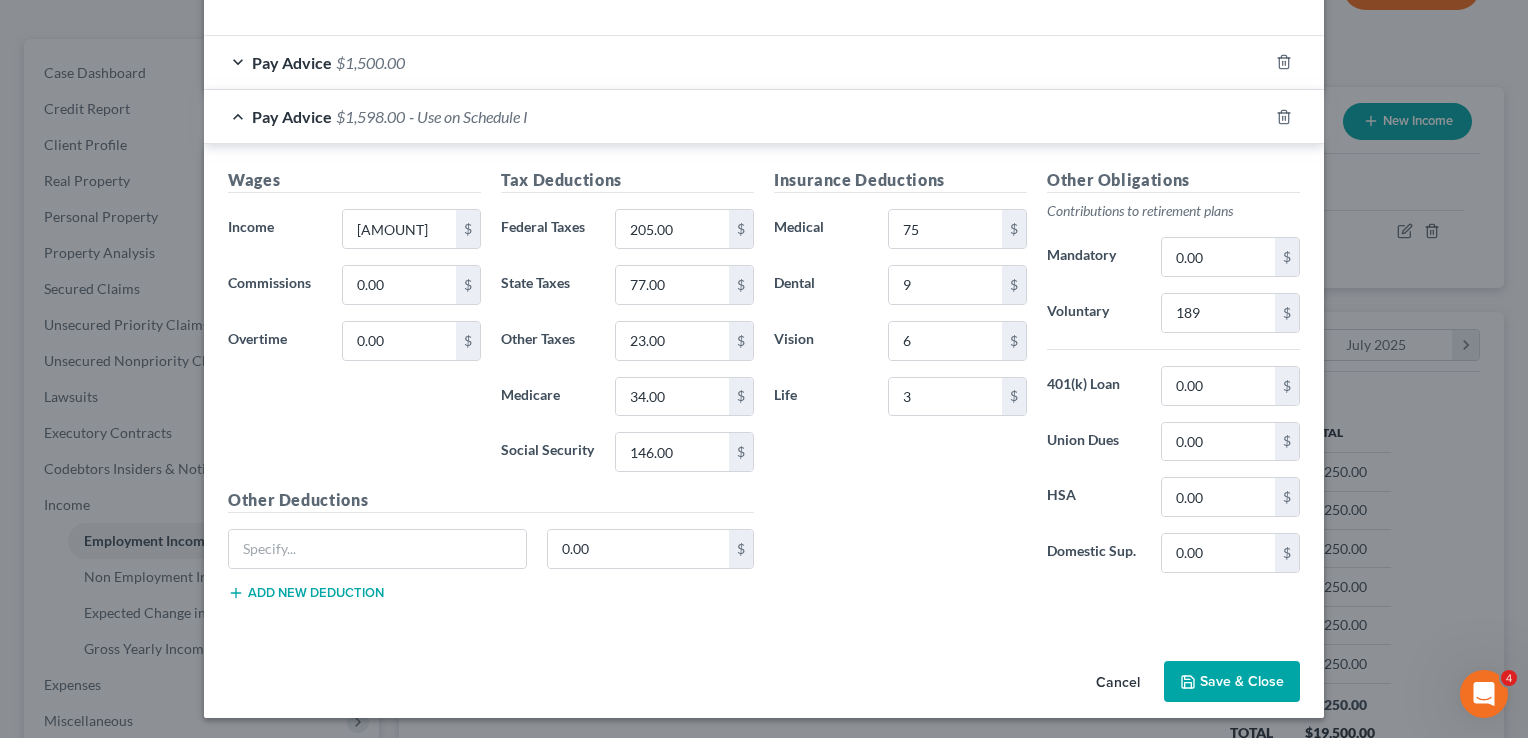 click on "Save & Close" at bounding box center (1232, 682) 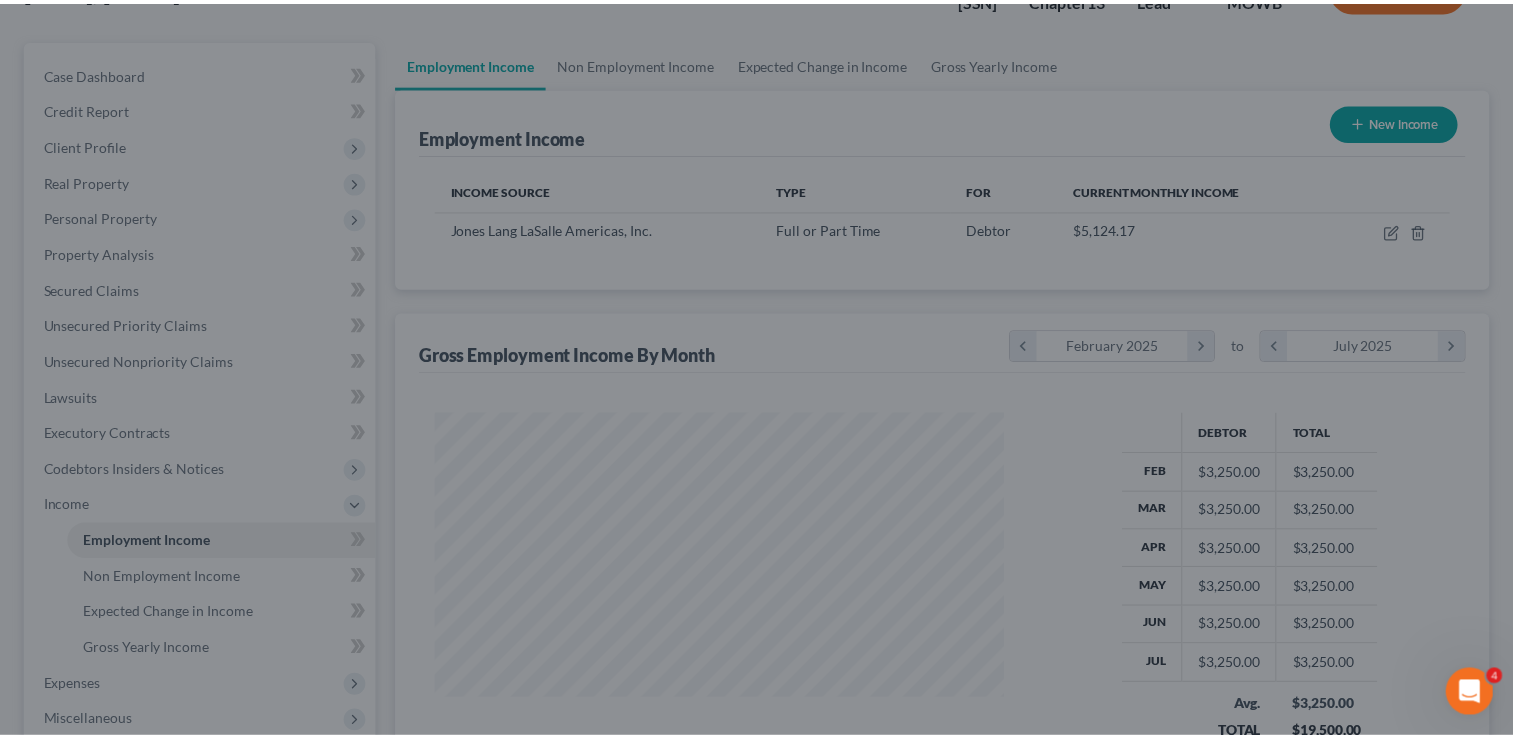 scroll, scrollTop: 356, scrollLeft: 615, axis: both 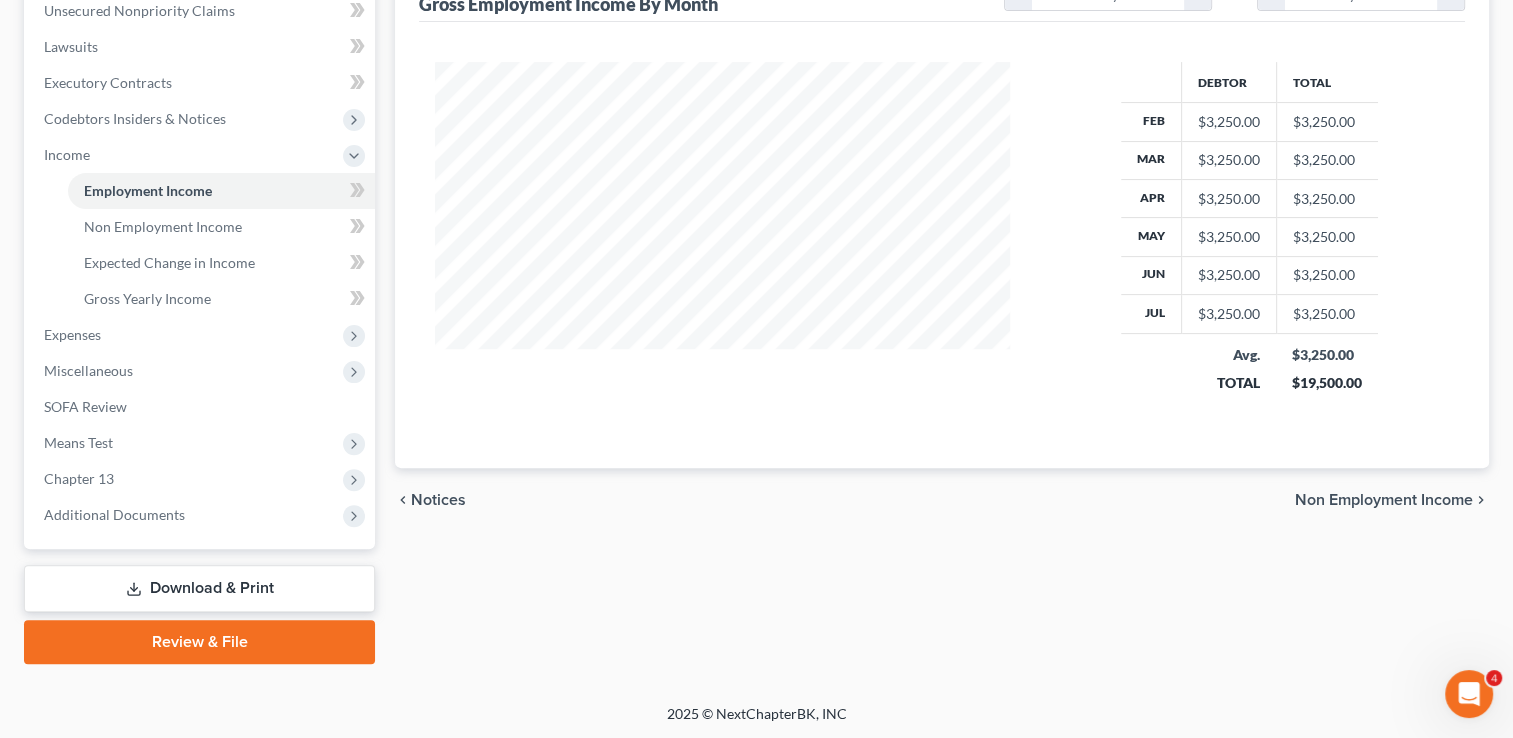 click on "Non Employment Income" at bounding box center (1384, 500) 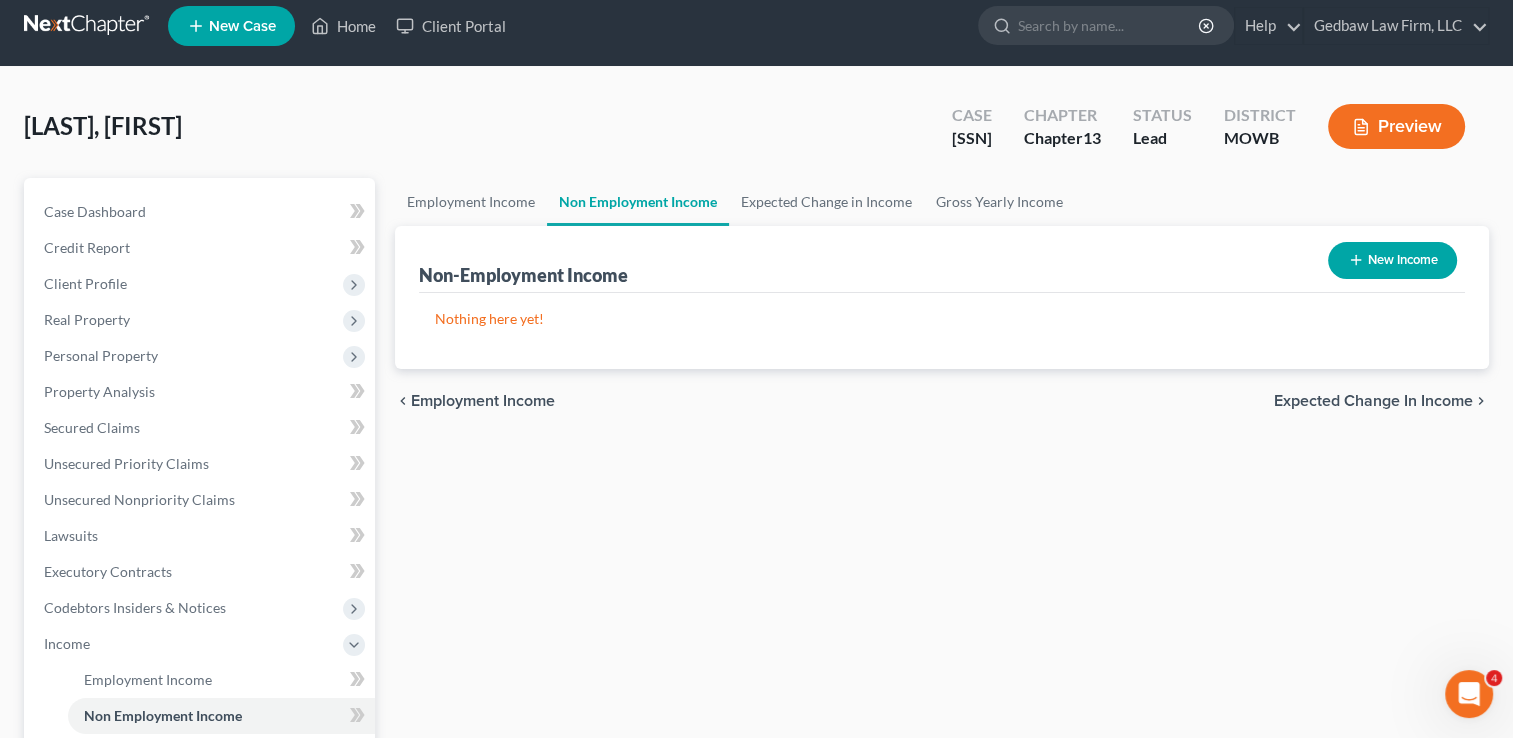 scroll, scrollTop: 0, scrollLeft: 0, axis: both 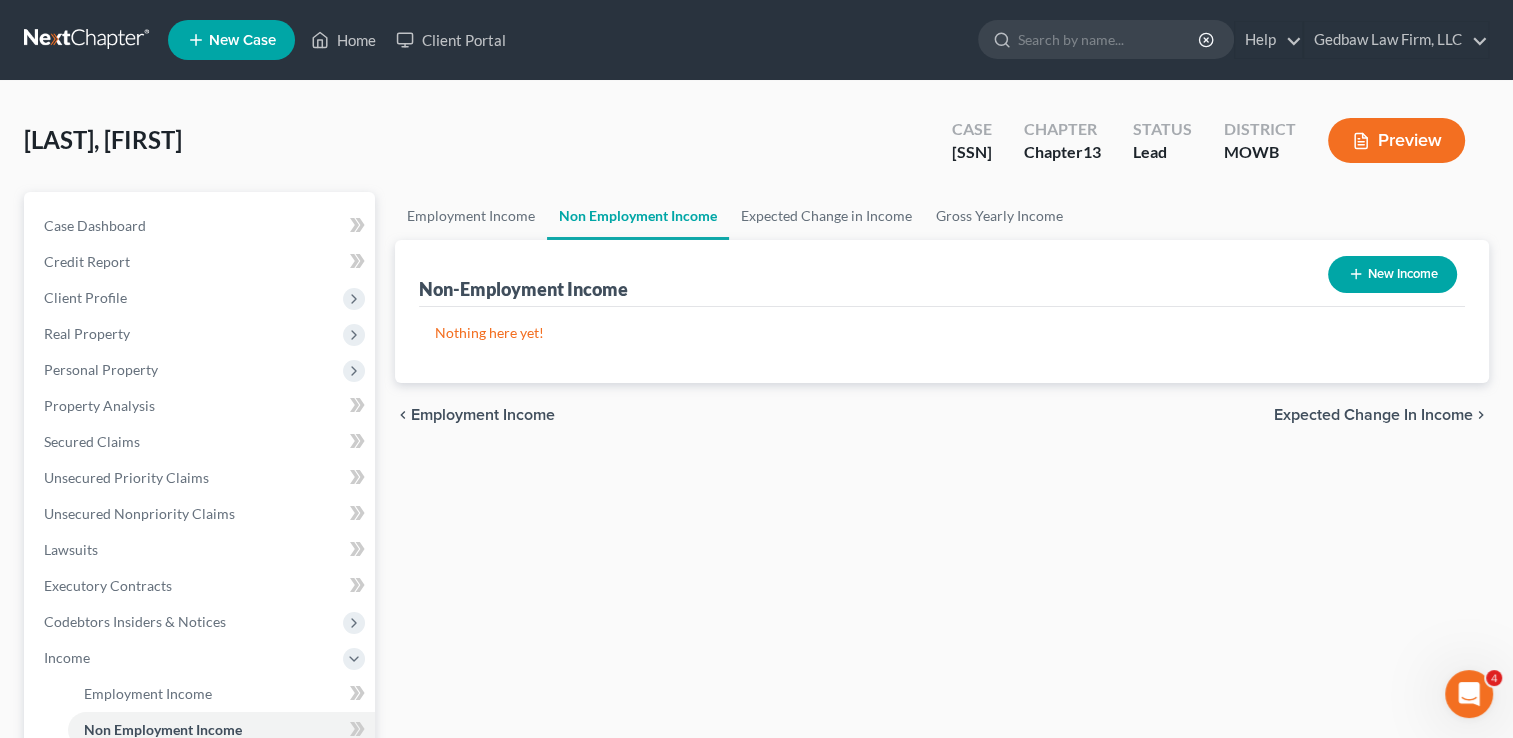 click on "Expected Change in Income" at bounding box center [1373, 415] 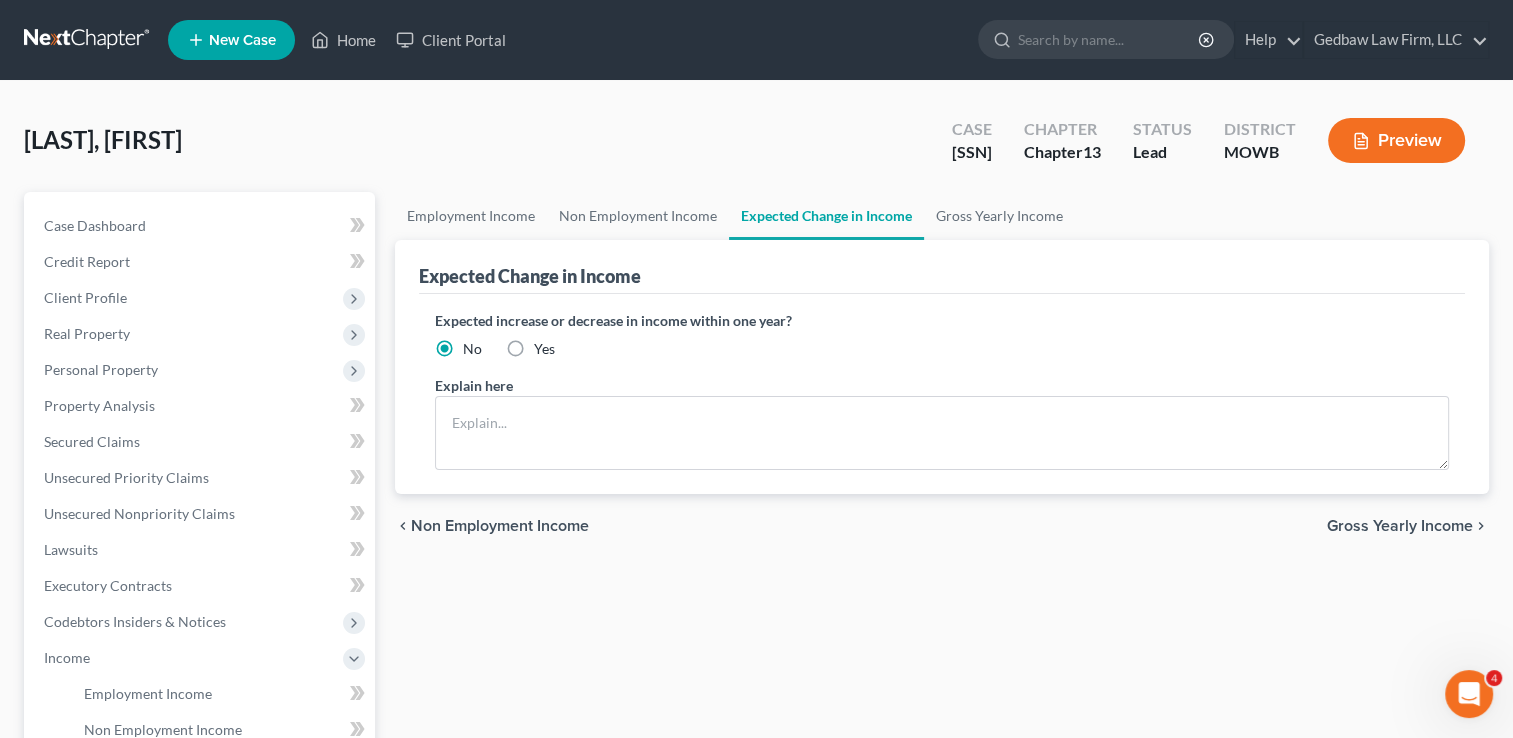 click on "Gross Yearly Income" at bounding box center (1400, 526) 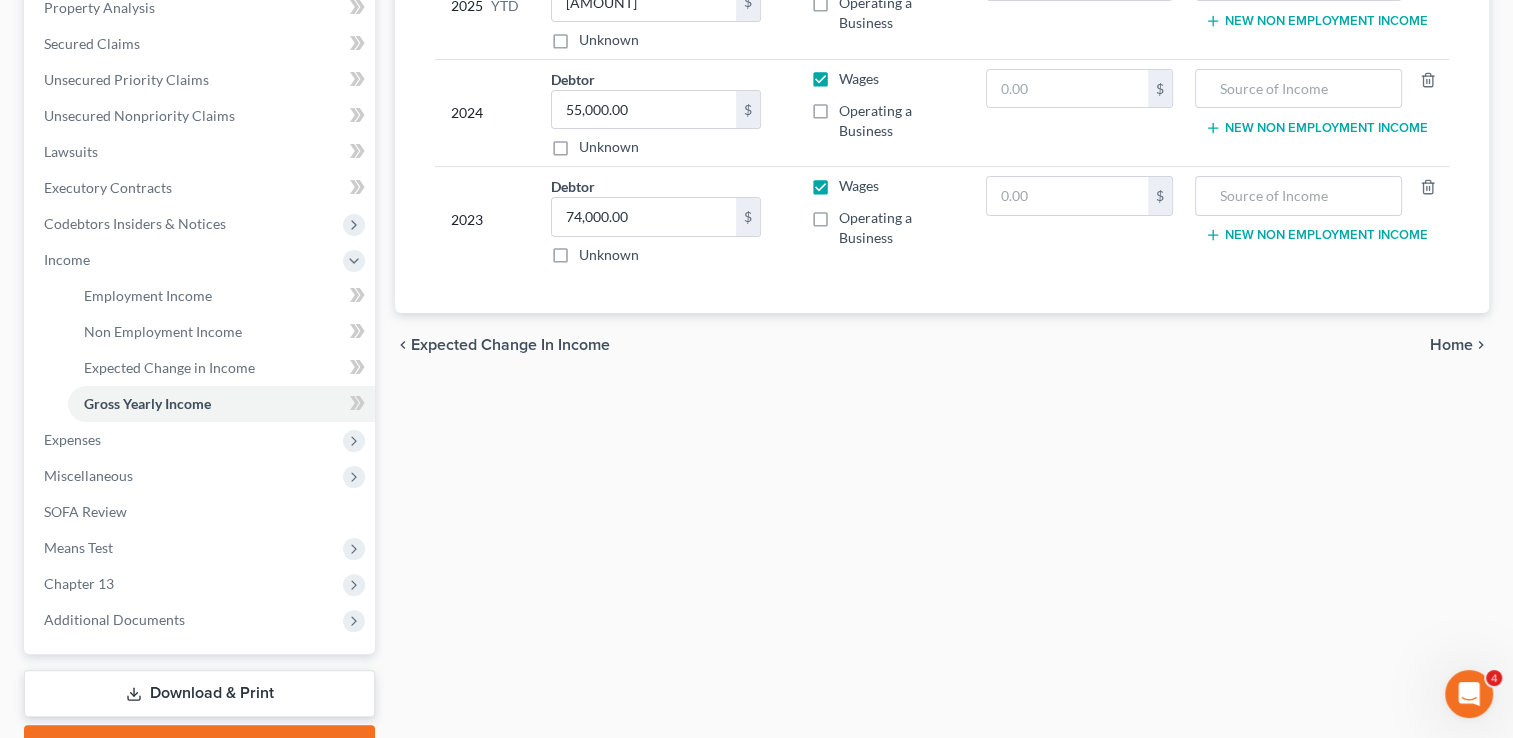 scroll, scrollTop: 400, scrollLeft: 0, axis: vertical 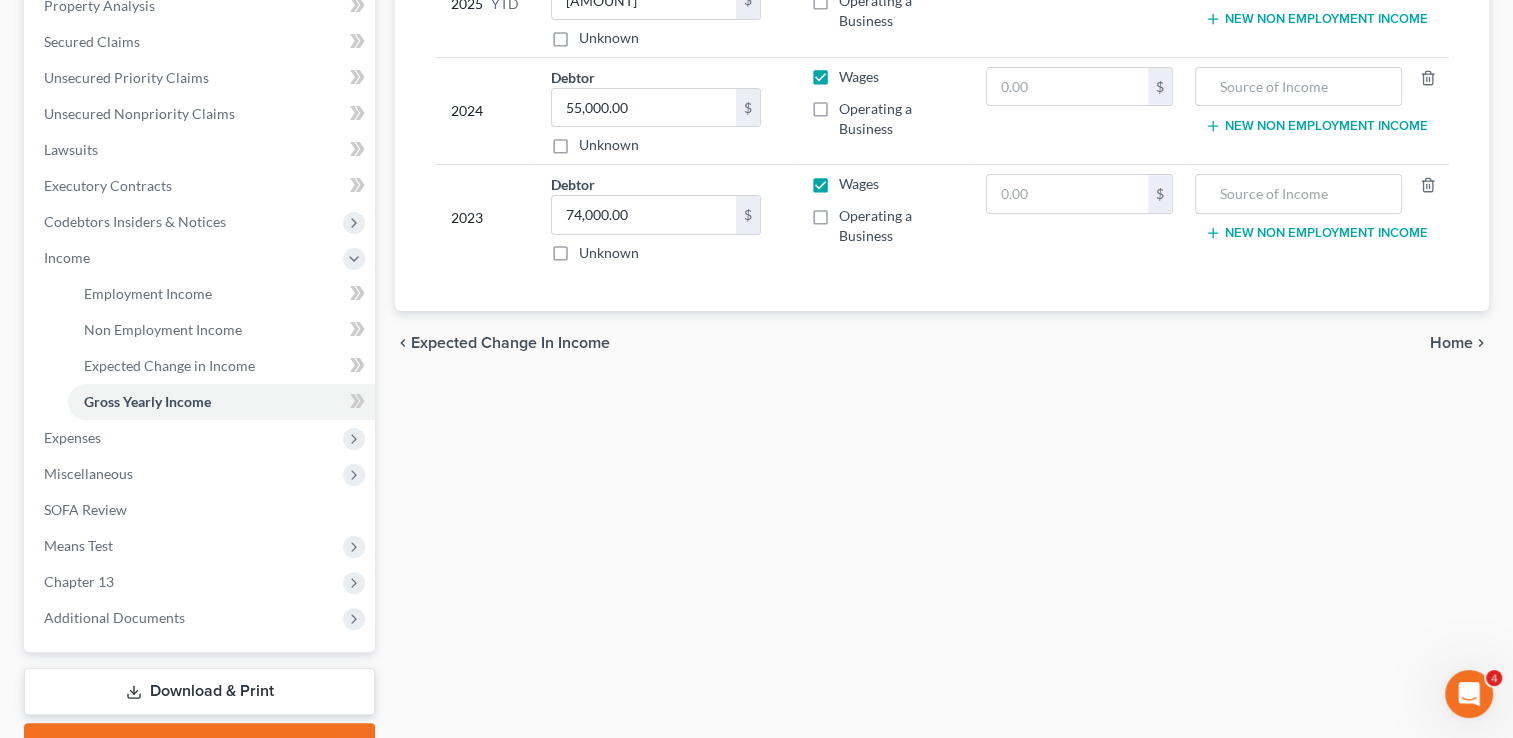 click on "Home" at bounding box center (1451, 343) 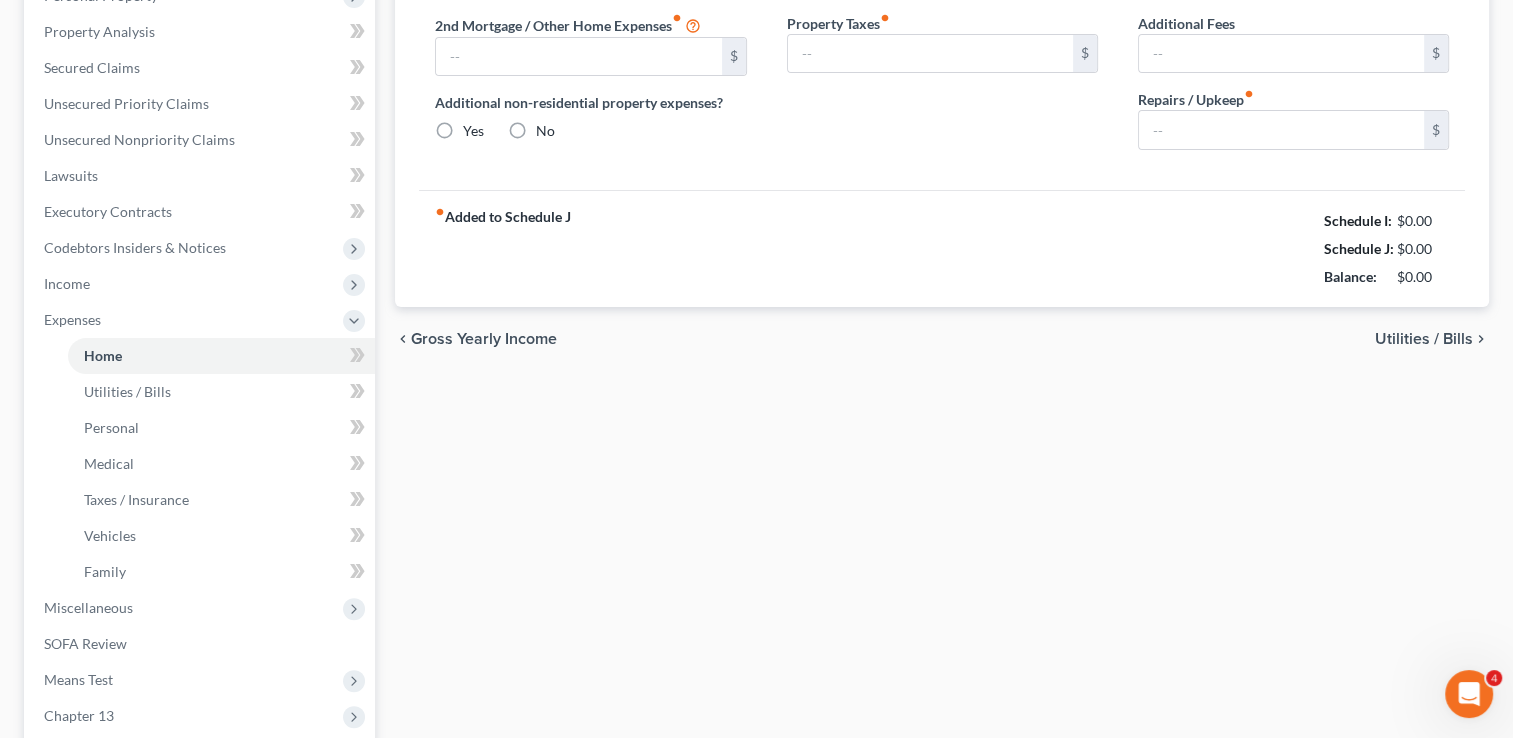 type on "1,200.00" 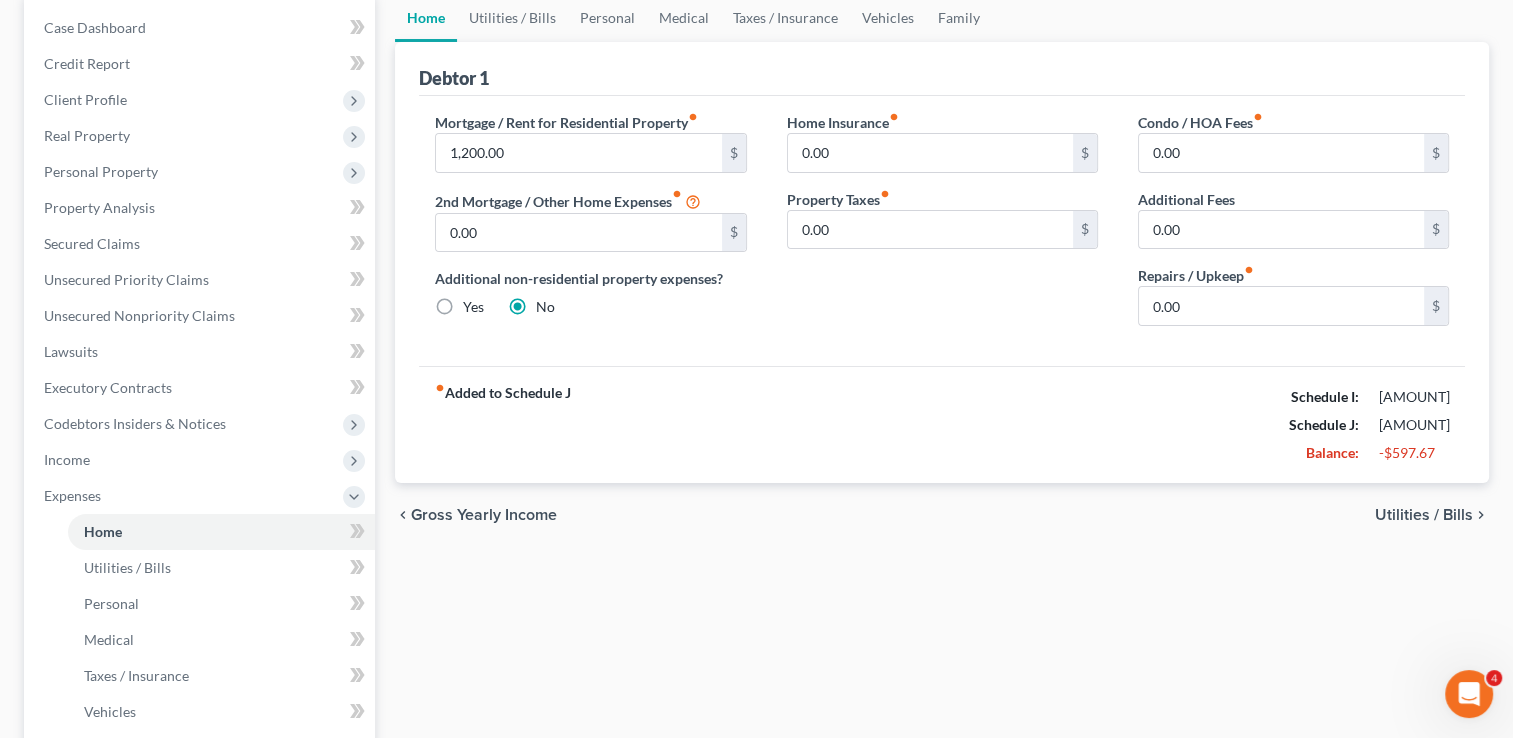 scroll, scrollTop: 200, scrollLeft: 0, axis: vertical 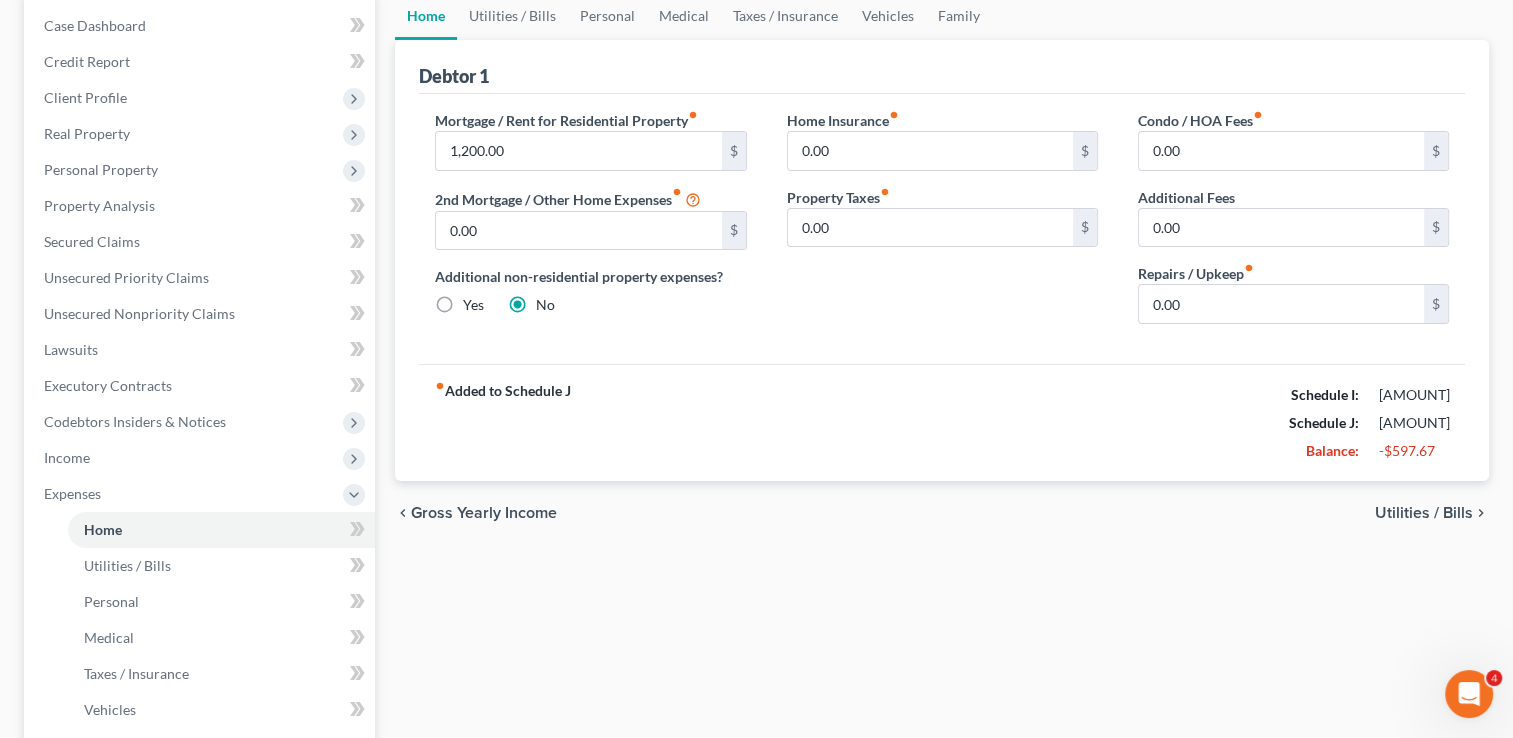 click on "Utilities / Bills" at bounding box center [1424, 513] 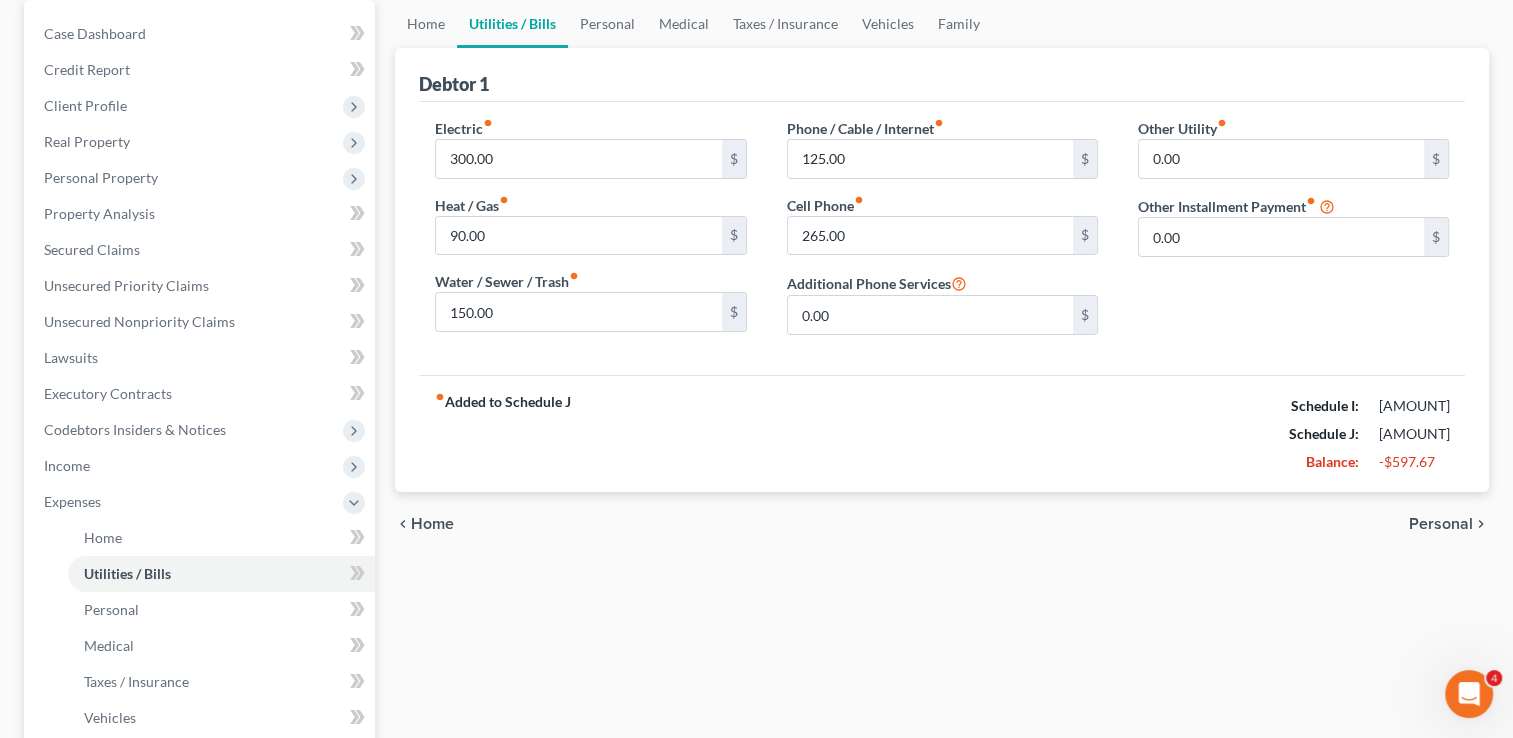 scroll, scrollTop: 275, scrollLeft: 0, axis: vertical 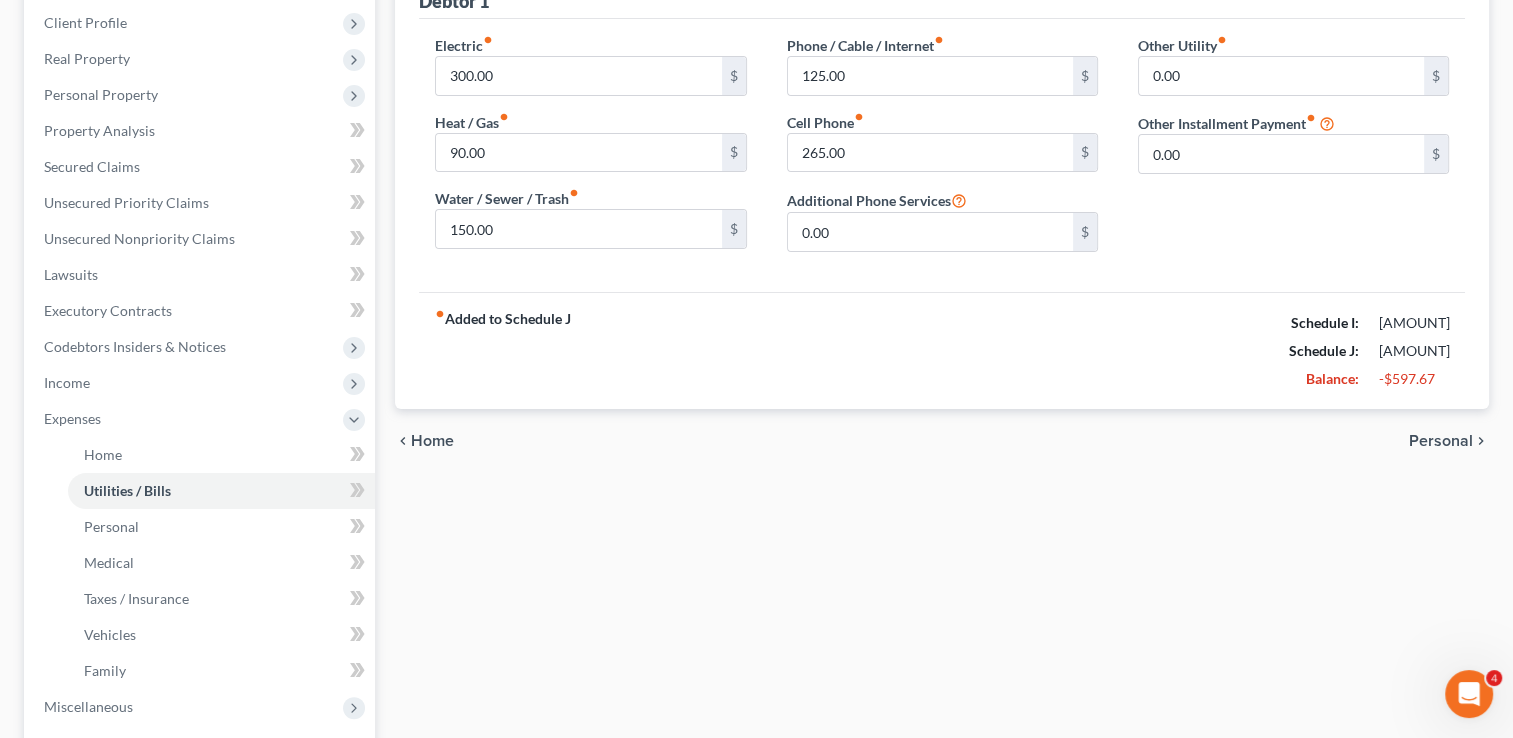 click on "Personal" at bounding box center (1441, 441) 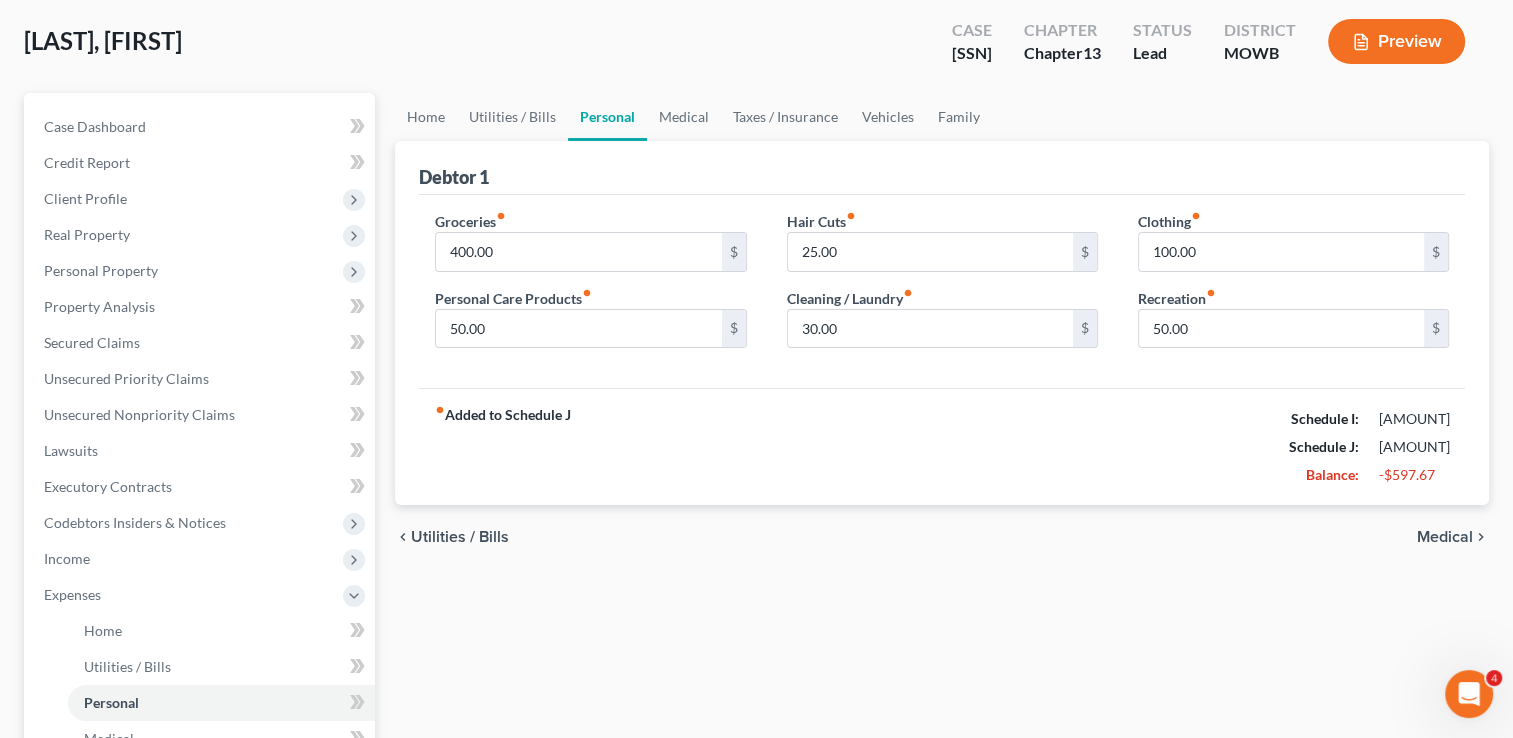 scroll, scrollTop: 100, scrollLeft: 0, axis: vertical 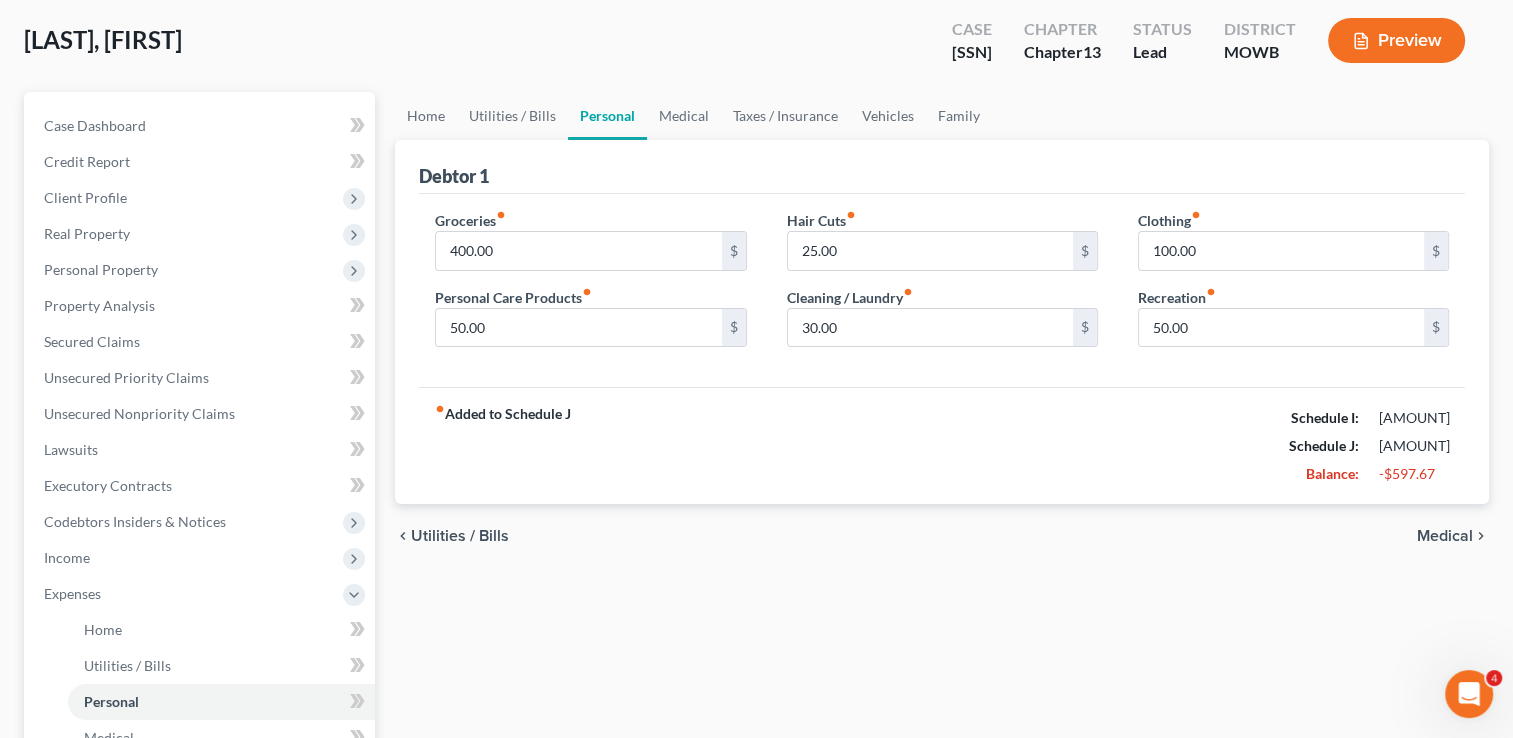 click on "Medical" at bounding box center [1445, 536] 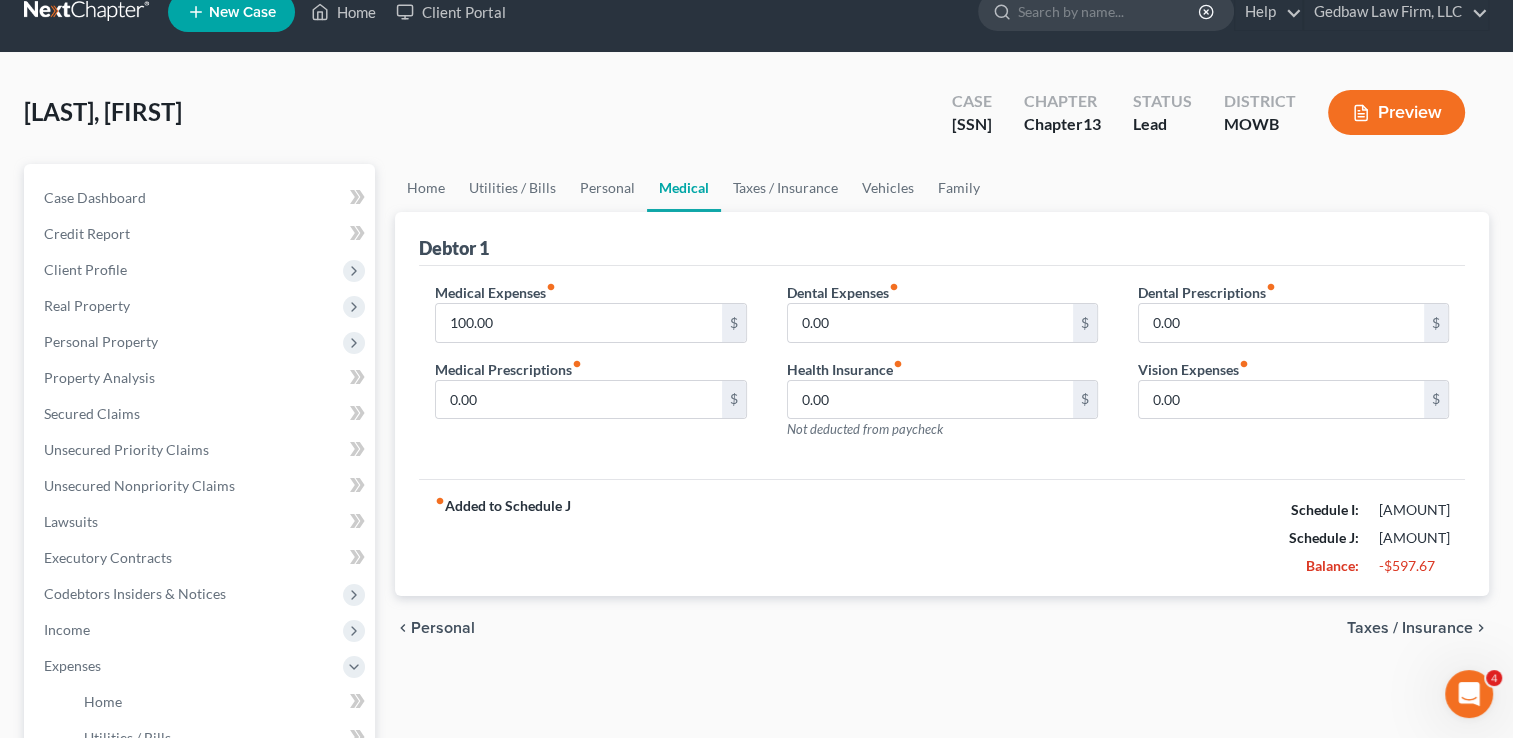 scroll, scrollTop: 0, scrollLeft: 0, axis: both 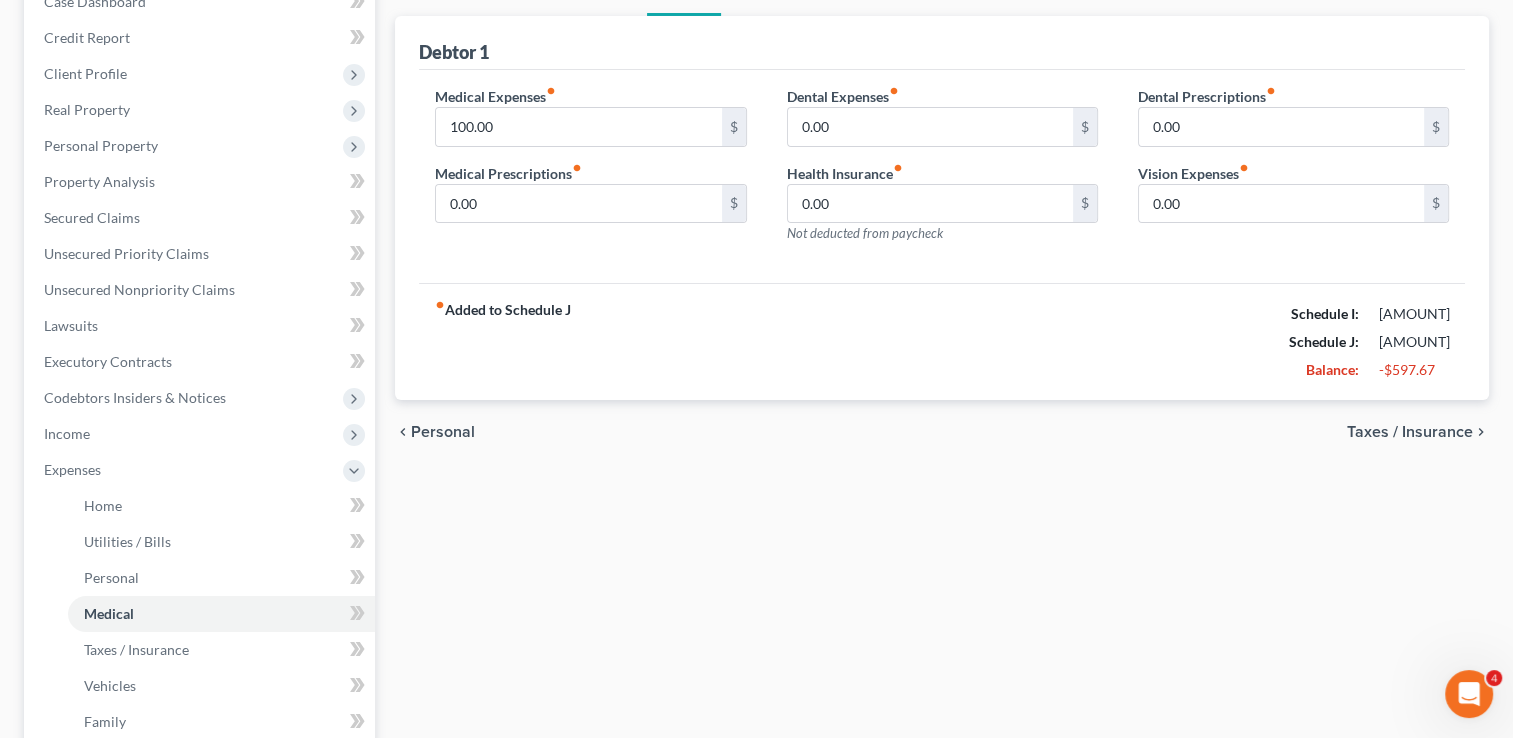 click on "Taxes / Insurance" at bounding box center (1410, 432) 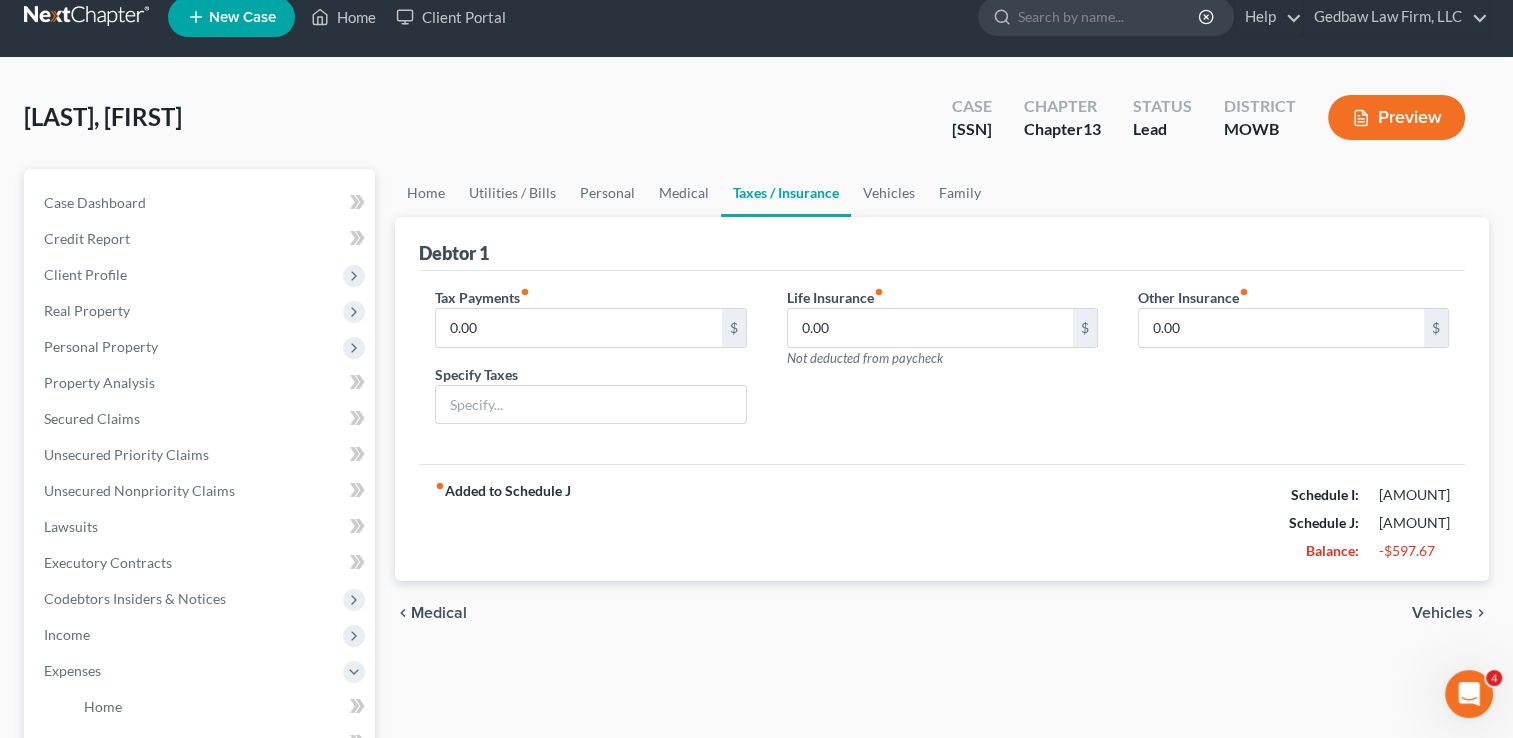 scroll, scrollTop: 0, scrollLeft: 0, axis: both 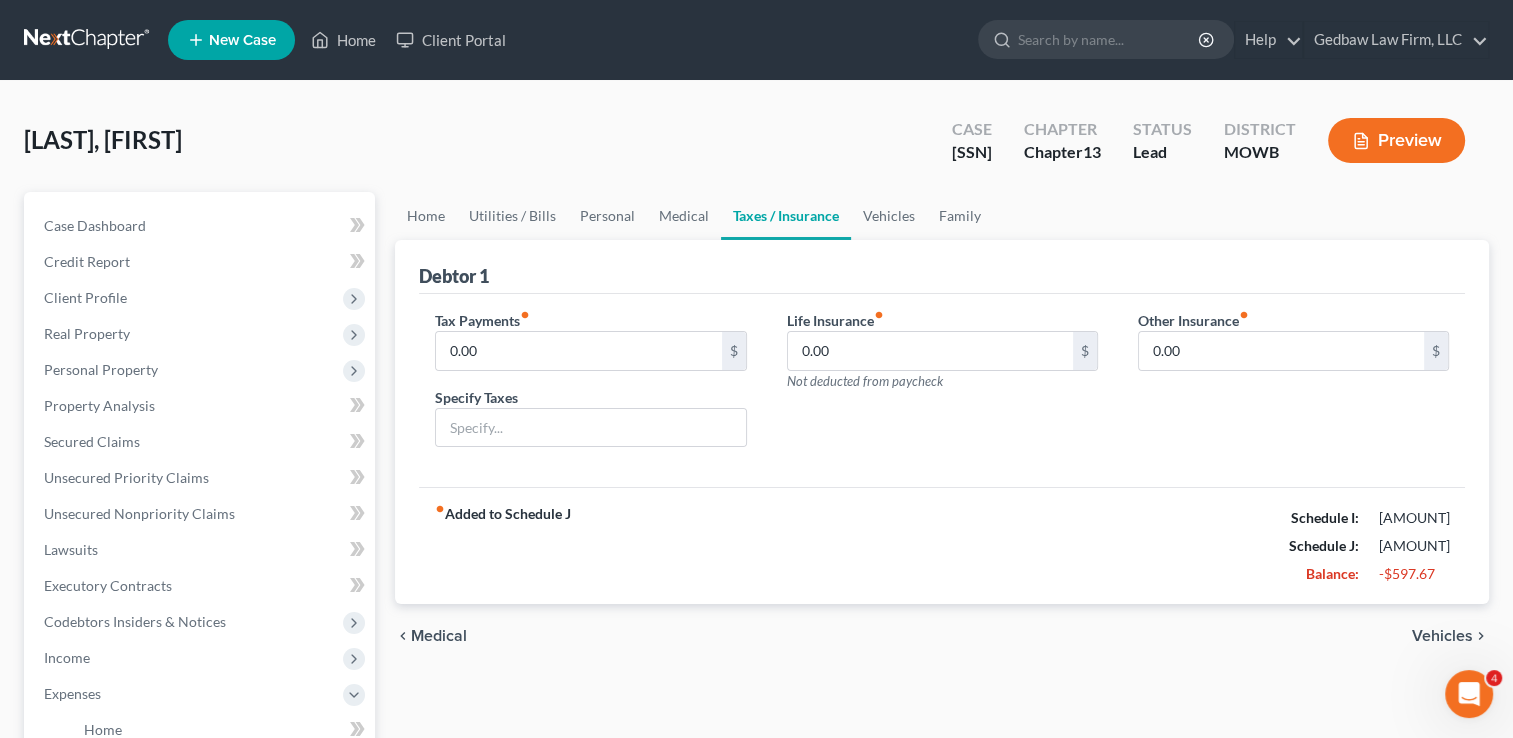 click on "Vehicles" at bounding box center (1442, 636) 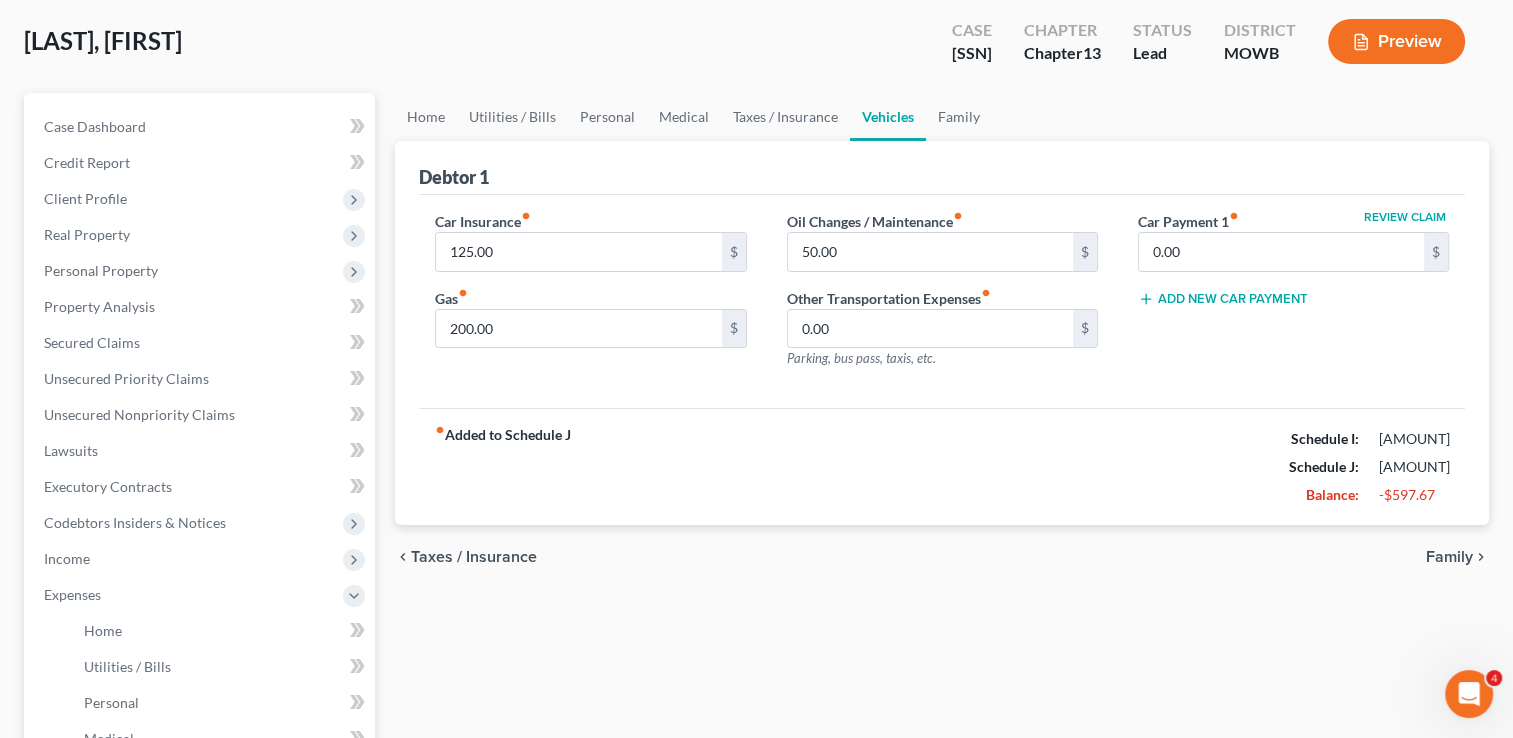 scroll, scrollTop: 124, scrollLeft: 0, axis: vertical 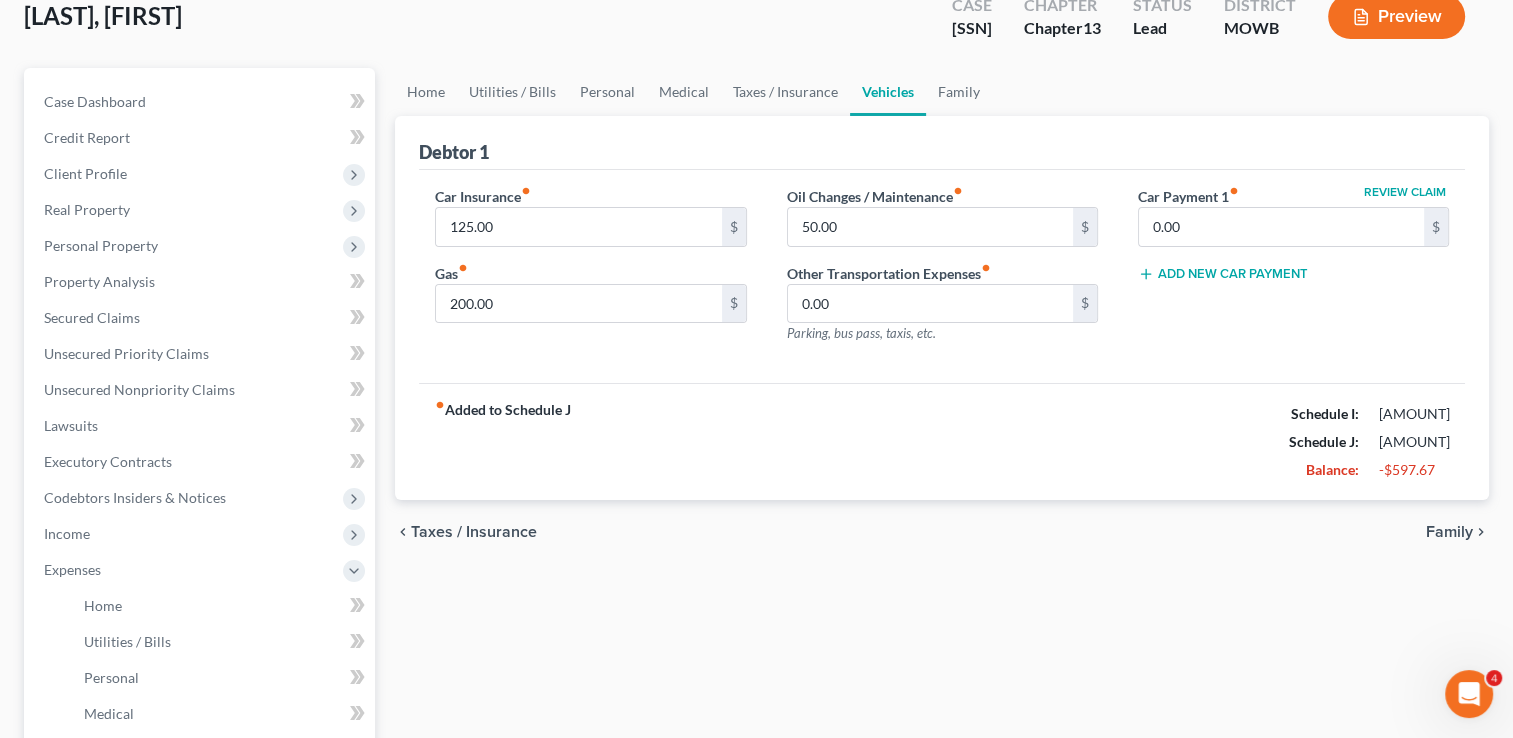 click on "Family" at bounding box center [1449, 532] 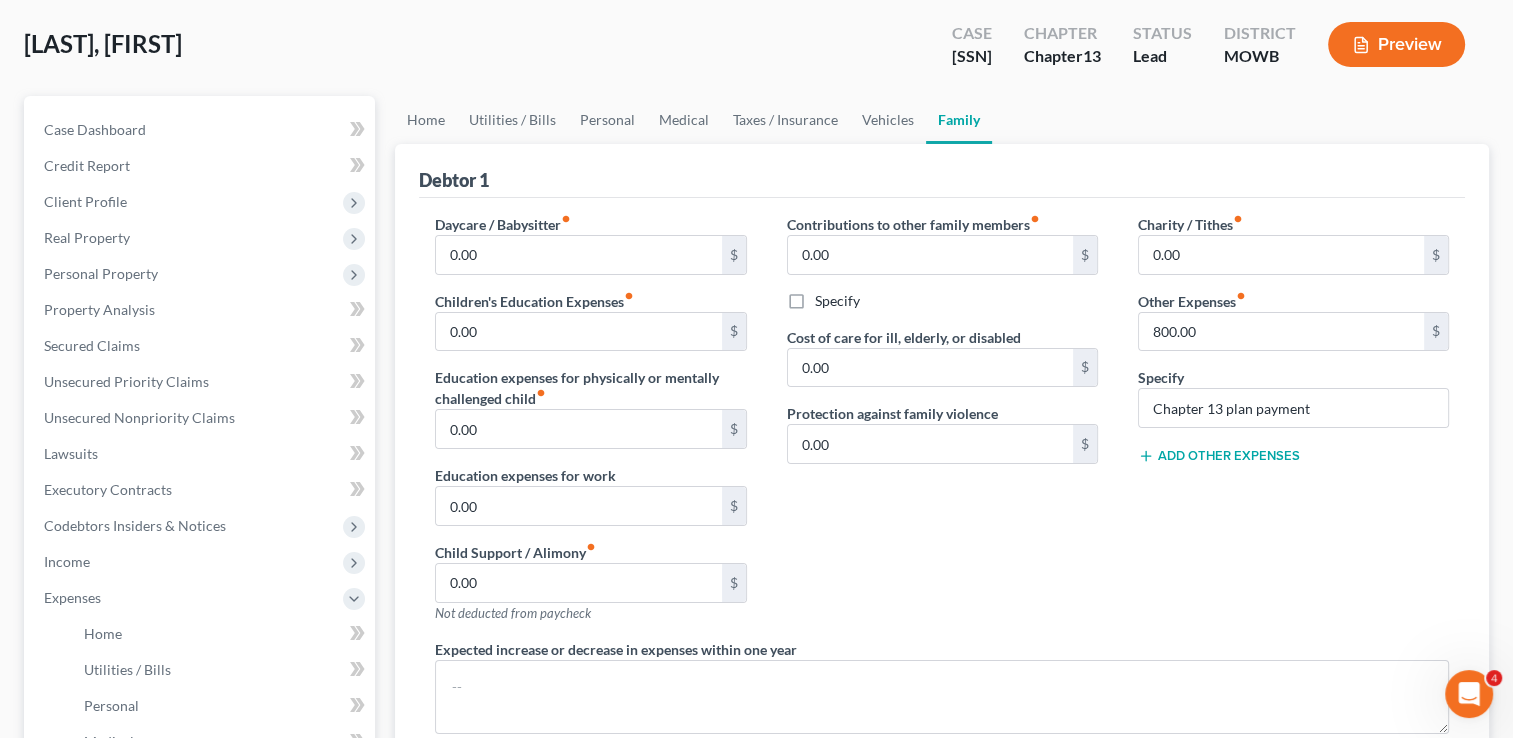 scroll, scrollTop: 100, scrollLeft: 0, axis: vertical 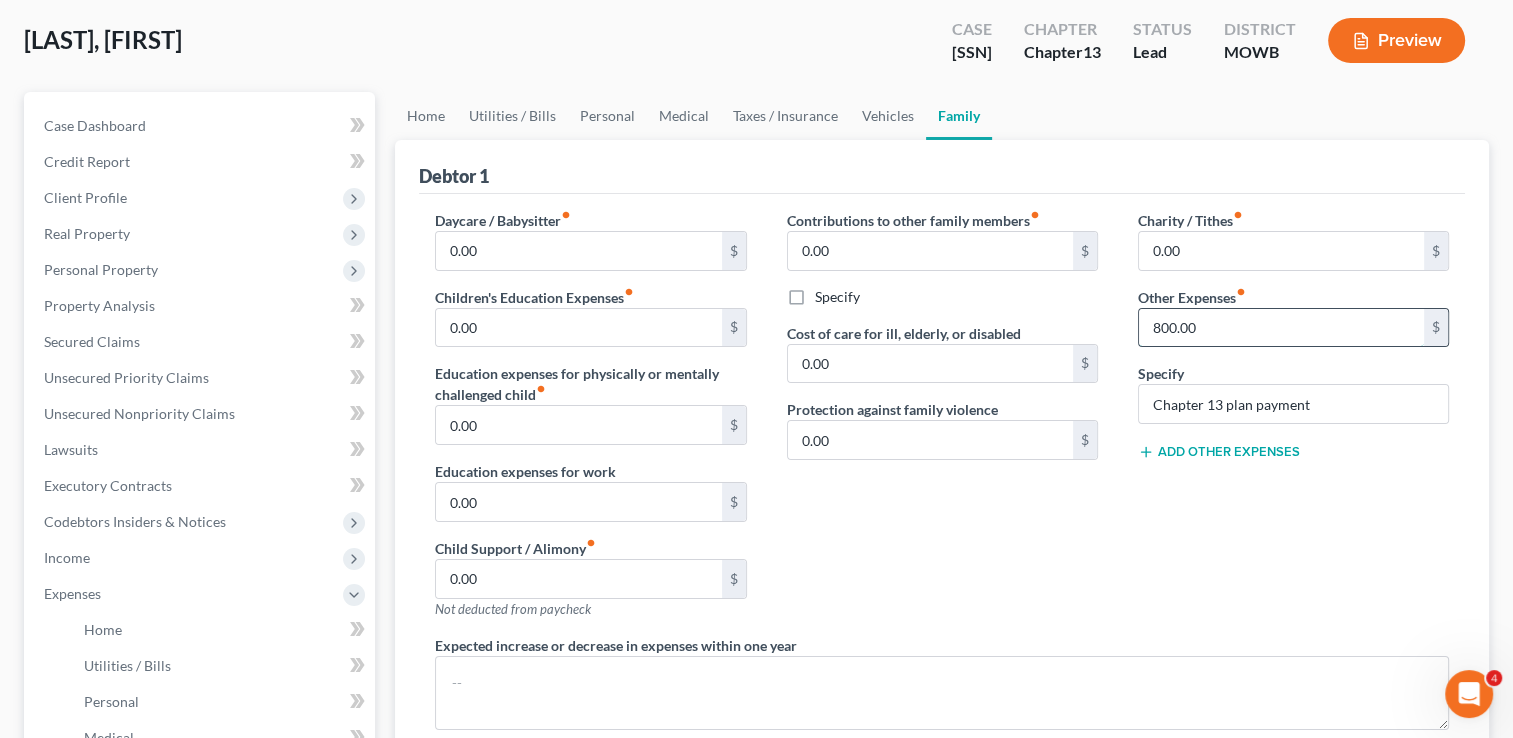 click on "800.00" at bounding box center (1281, 328) 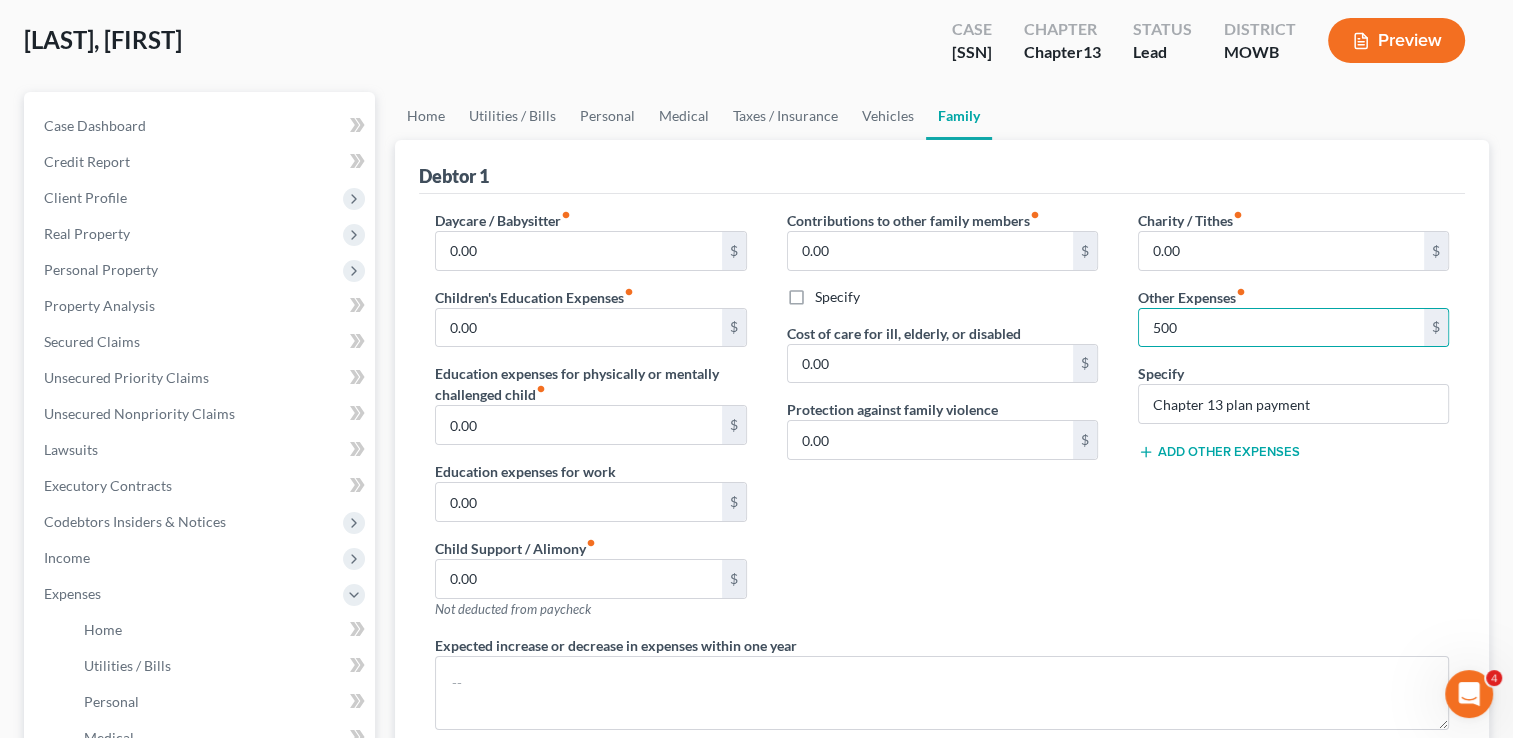 click on "Charity / Tithes fiber_manual_record $[AMOUNT] $ Other Expenses fiber_manual_record $[AMOUNT] Specify Chapter 13 plan payment Add Other Expenses" at bounding box center (1293, 422) 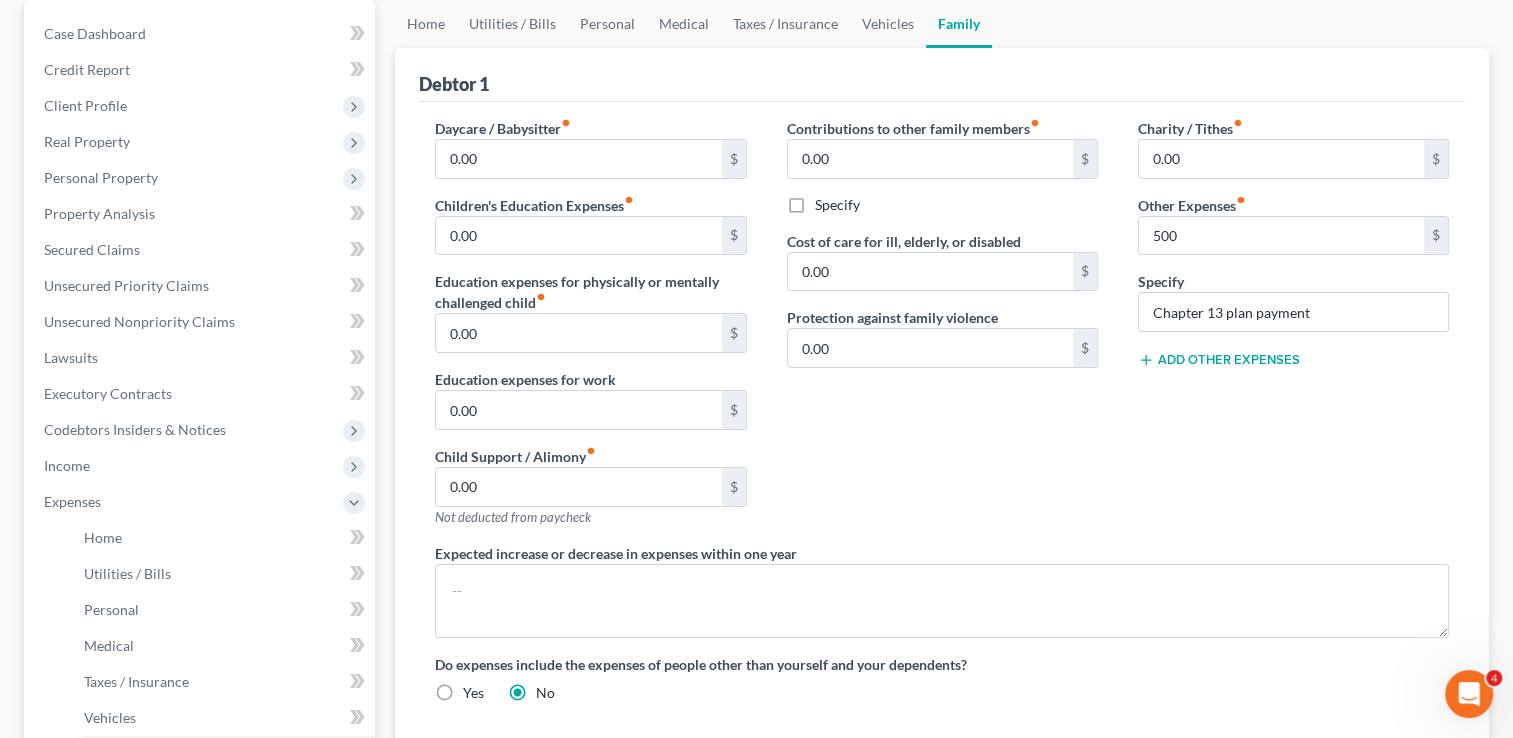 scroll, scrollTop: 175, scrollLeft: 0, axis: vertical 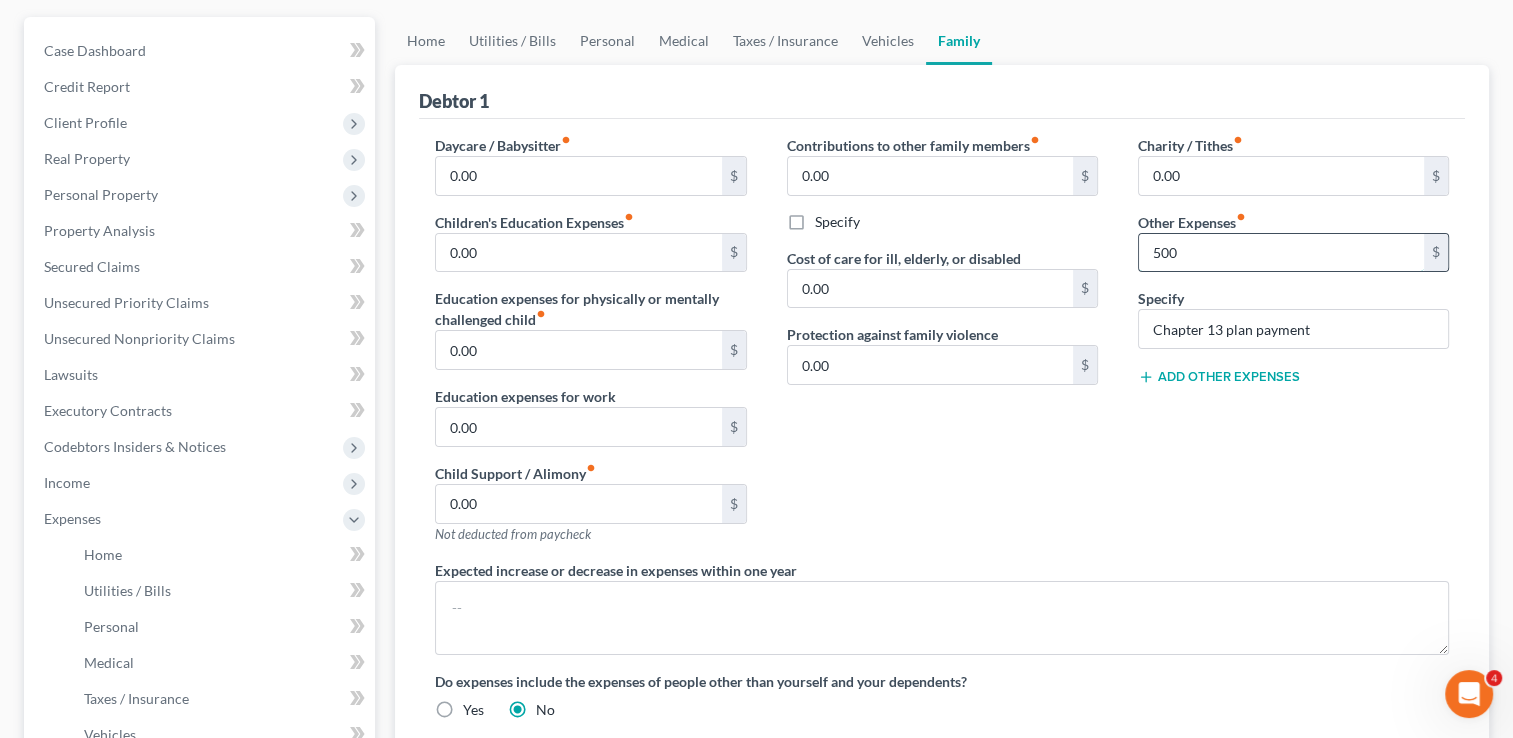 click on "500" at bounding box center [1281, 253] 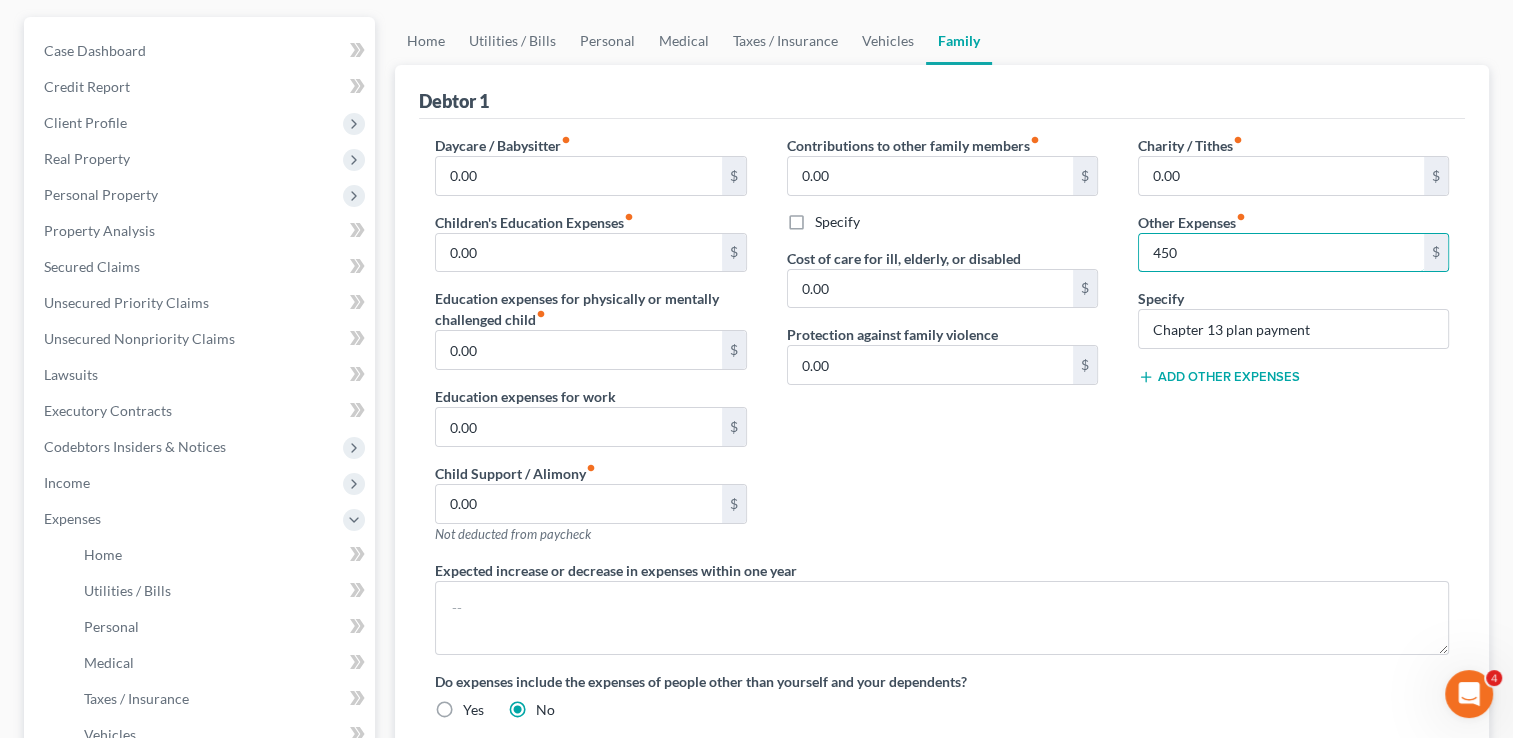 type on "450" 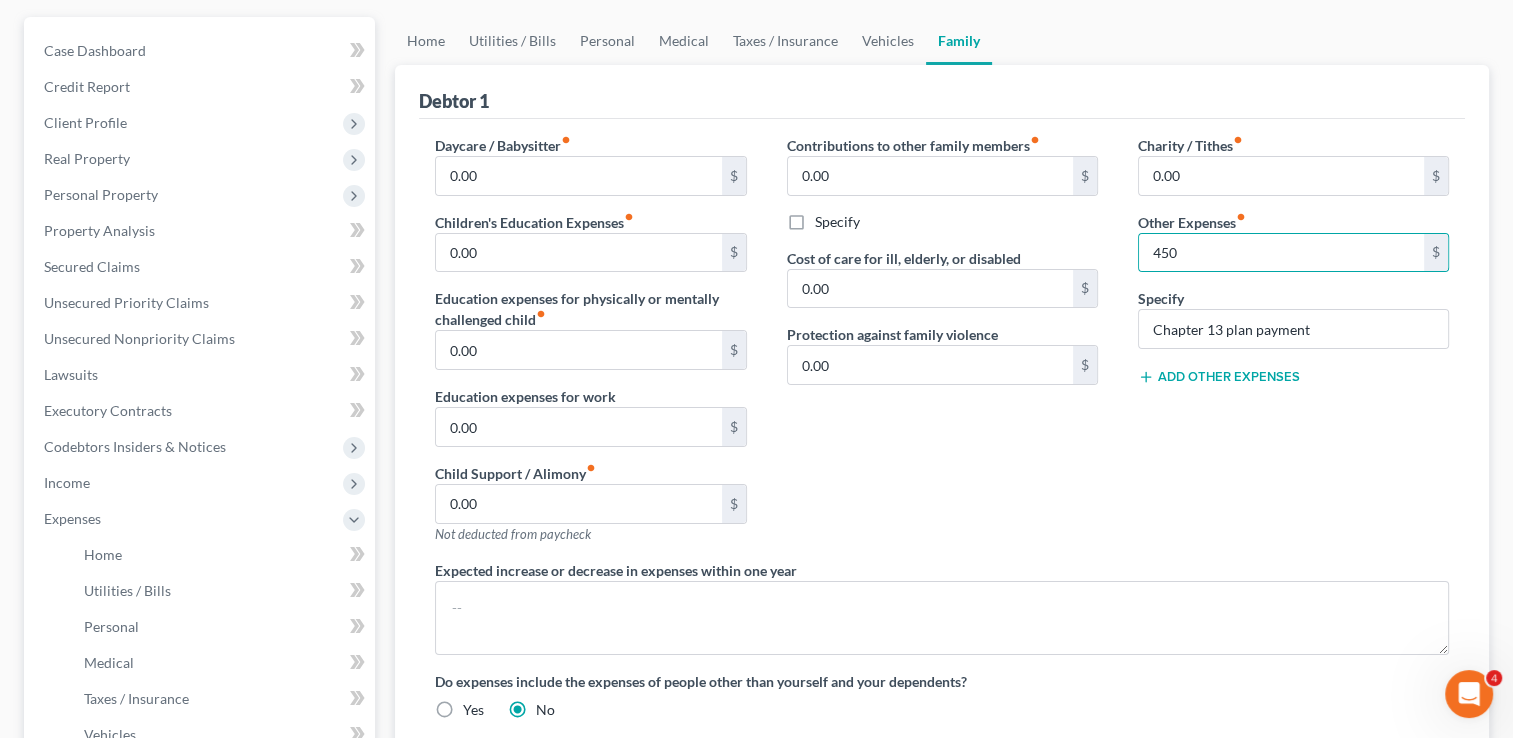 click on "Charity / Tithes fiber_manual_record $[AMOUNT] $ Other Expenses fiber_manual_record $[AMOUNT] Specify Chapter 13 plan payment Add Other Expenses" at bounding box center (1293, 347) 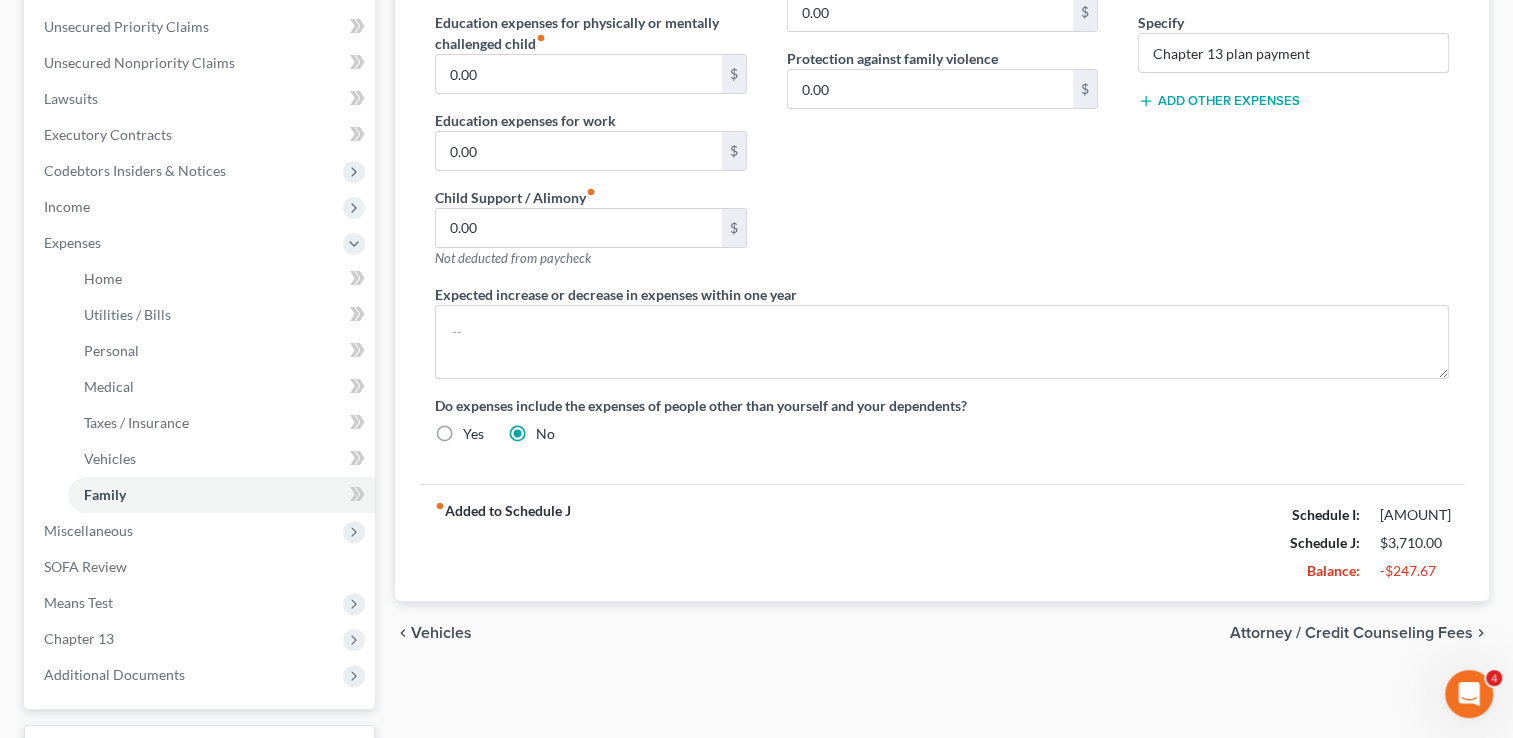 scroll, scrollTop: 524, scrollLeft: 0, axis: vertical 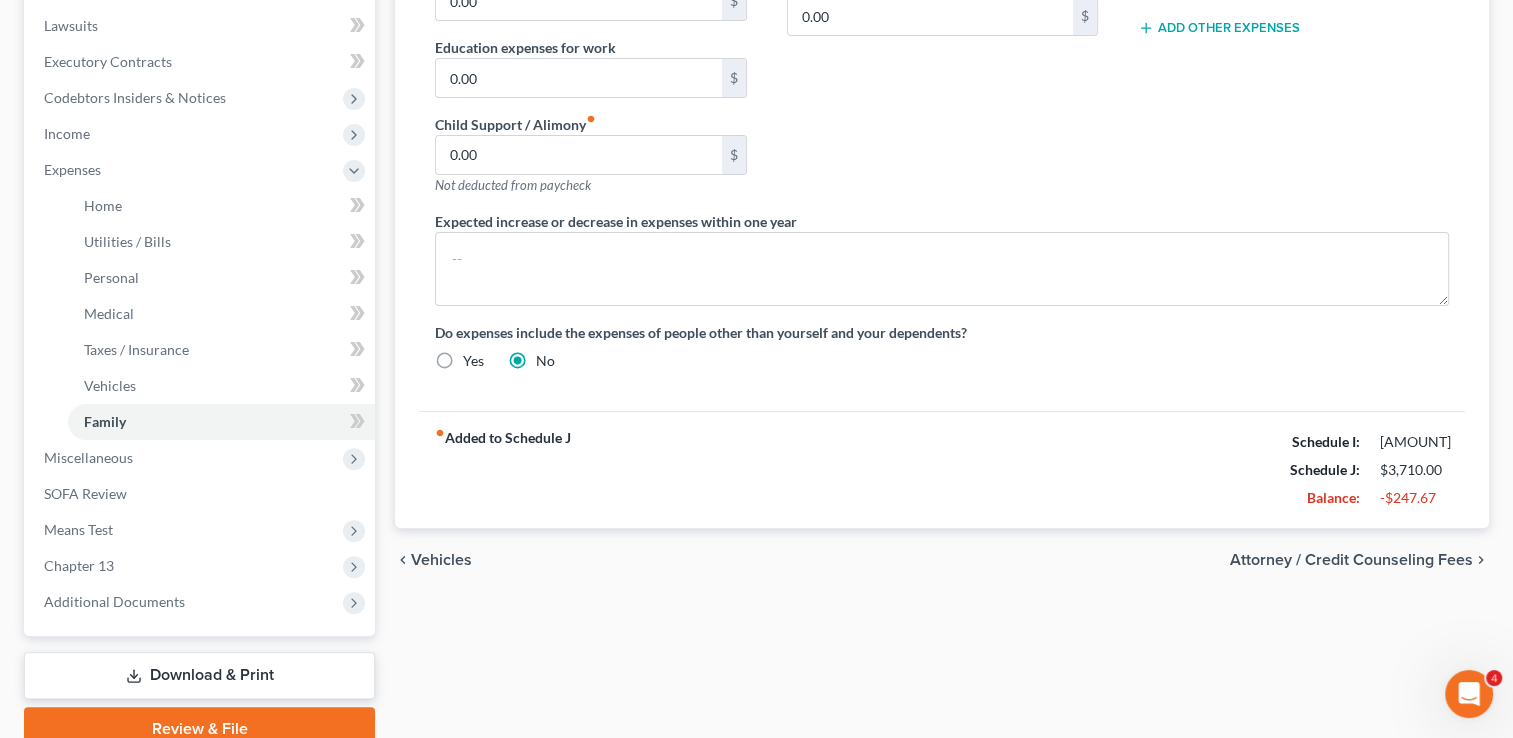 click on "Vehicles" at bounding box center (441, 560) 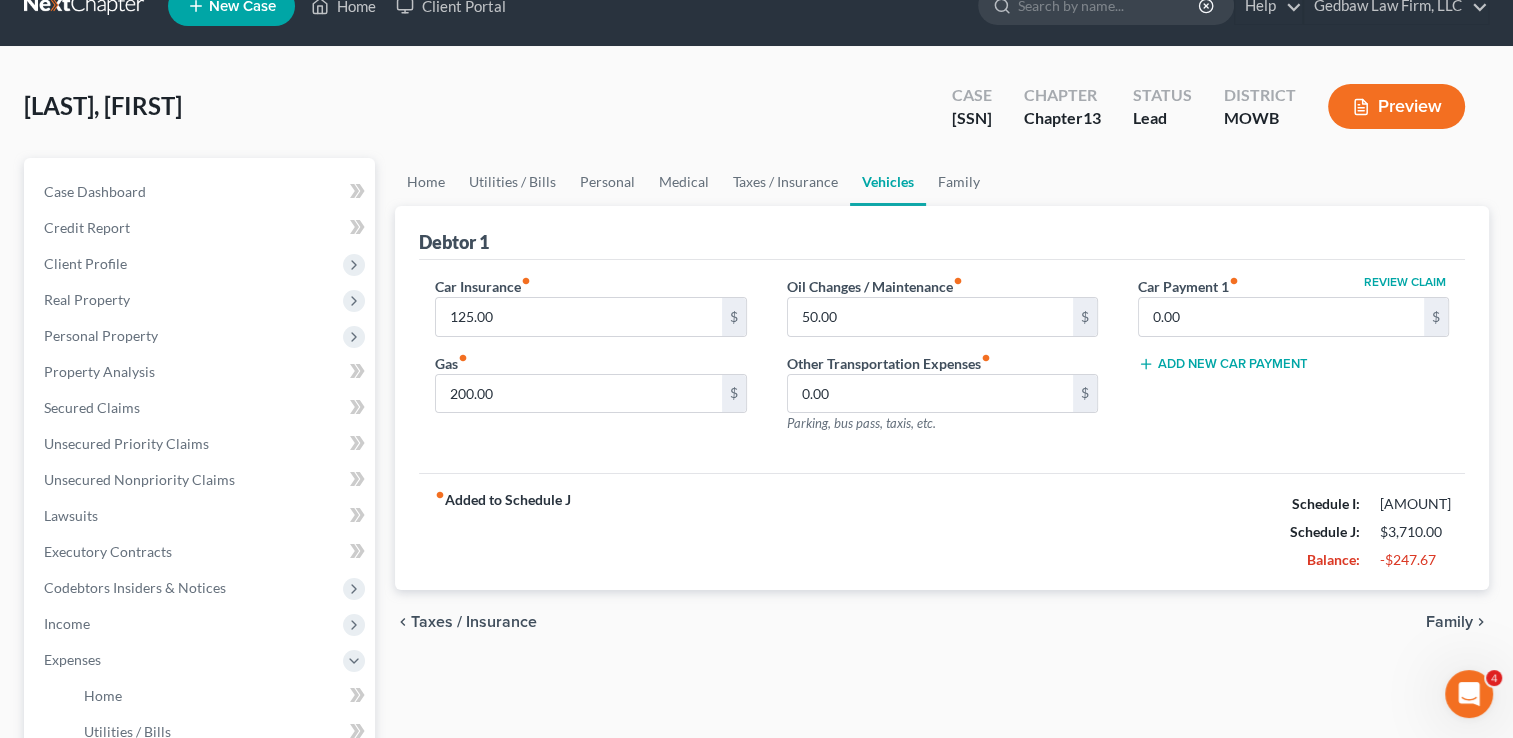 scroll, scrollTop: 0, scrollLeft: 0, axis: both 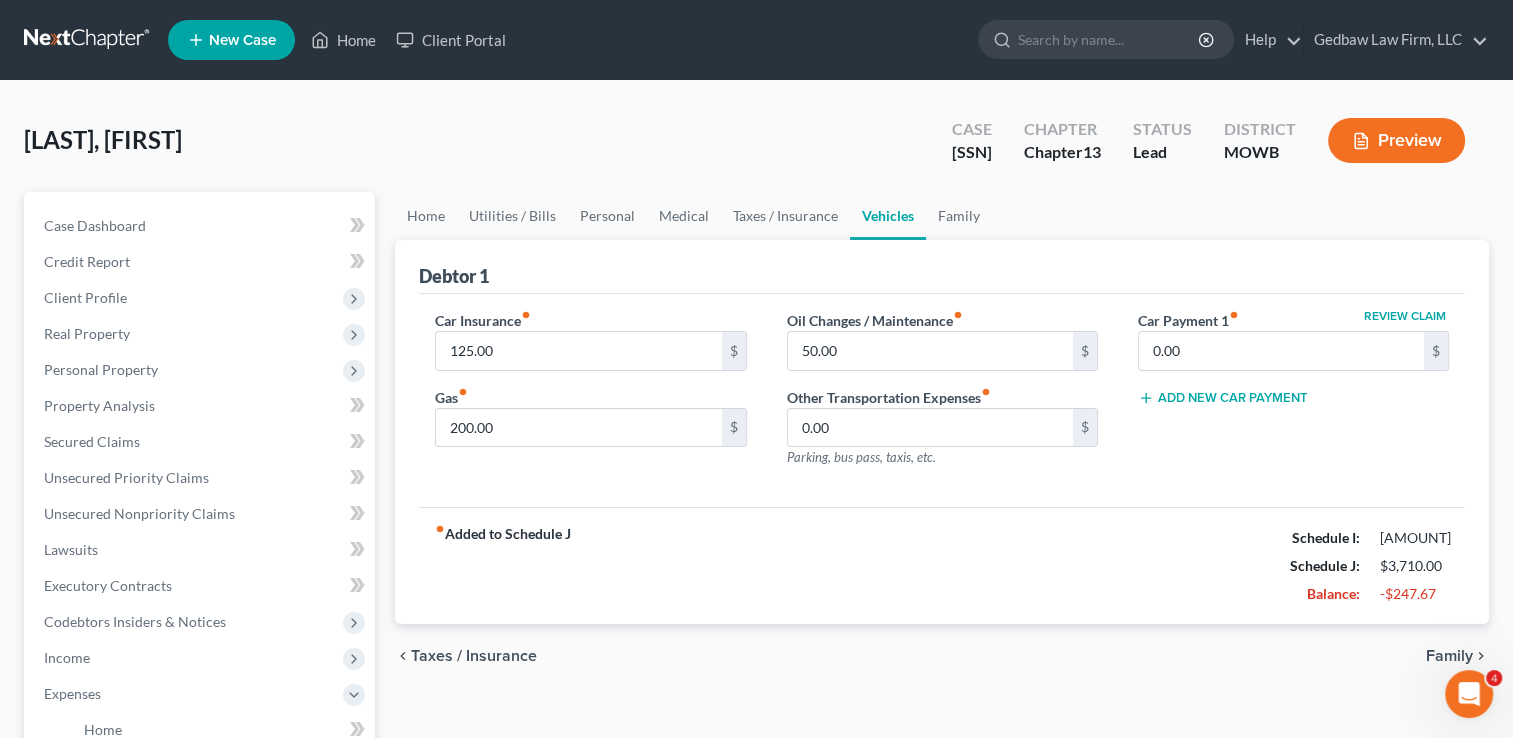 click on "Taxes / Insurance" at bounding box center [474, 656] 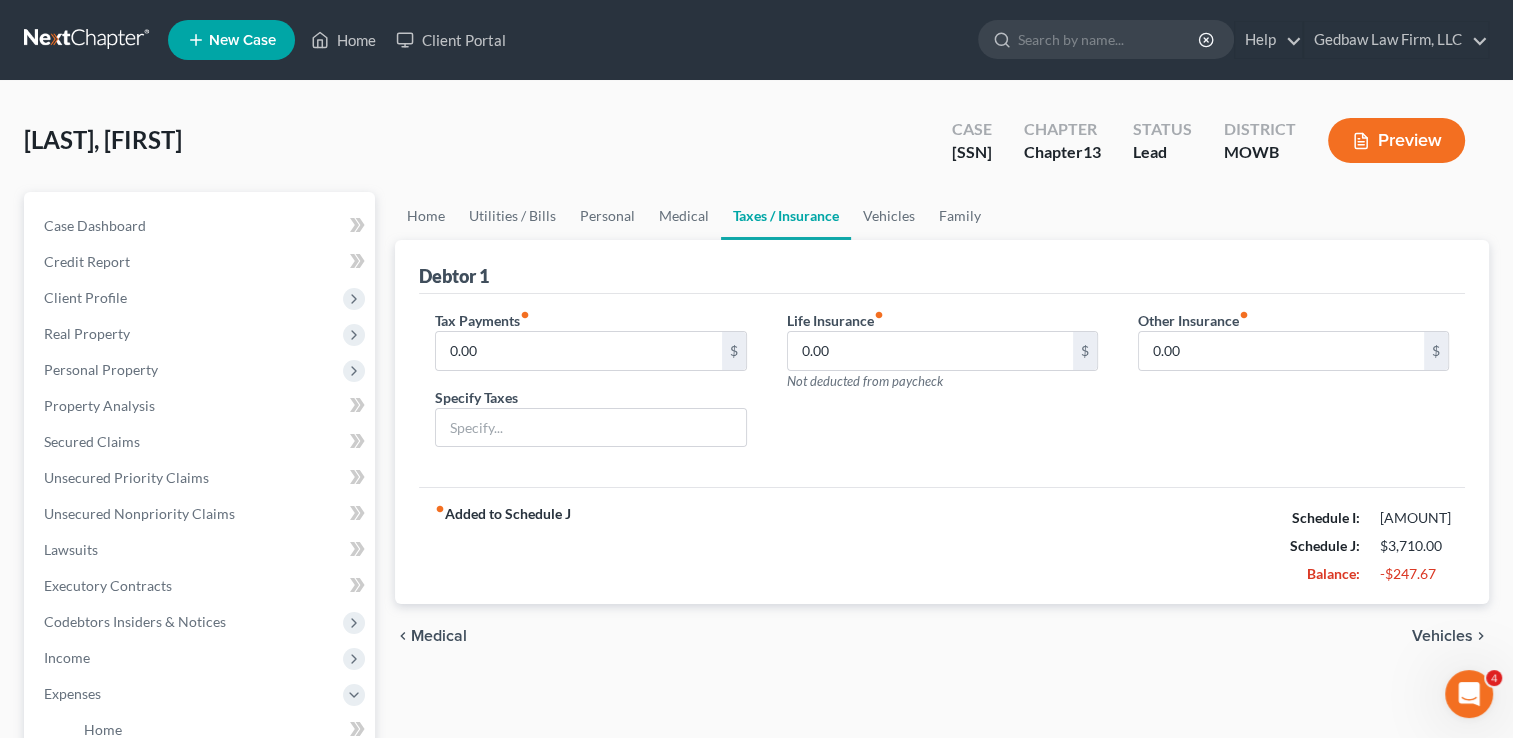 click on "Medical" at bounding box center [439, 636] 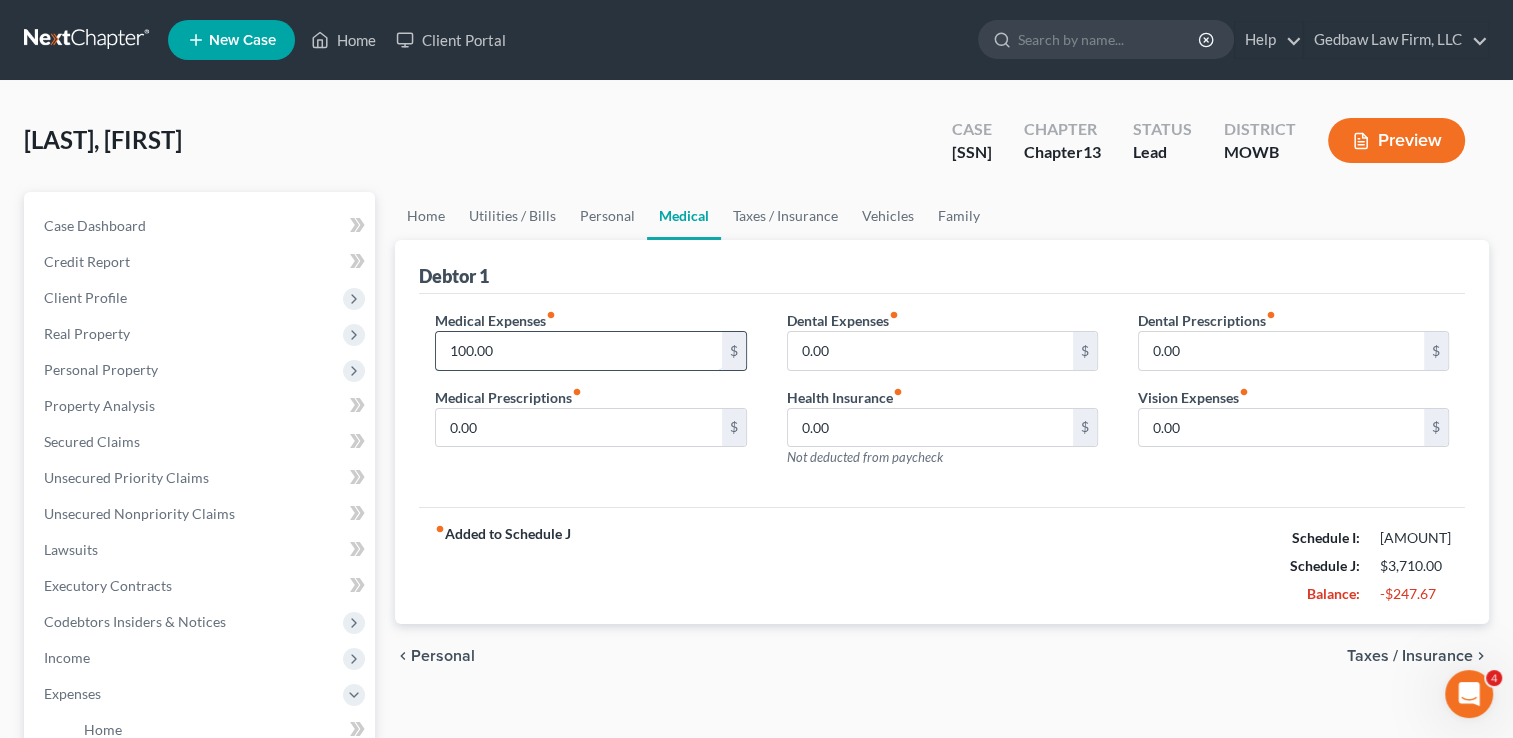click on "100.00" at bounding box center [578, 351] 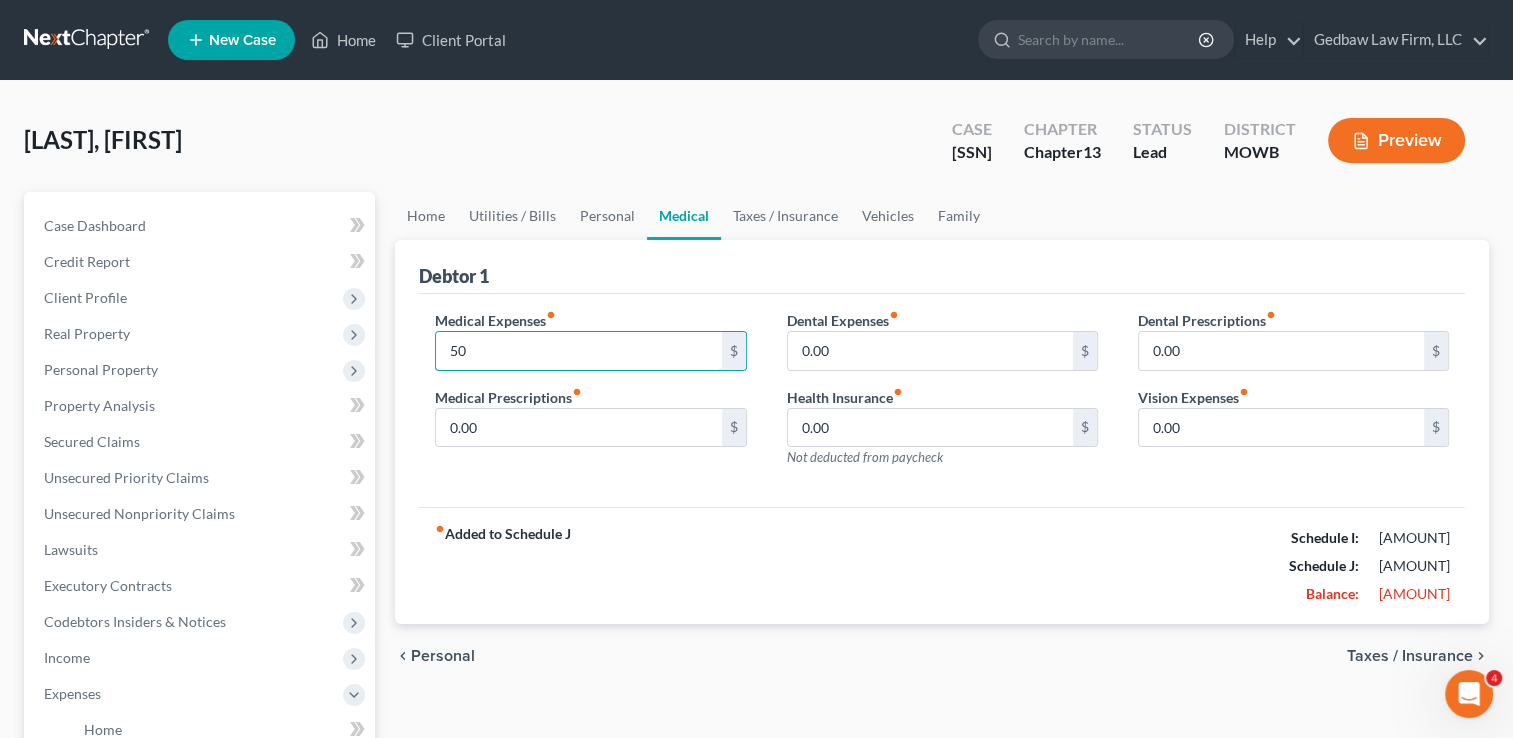 type on "50" 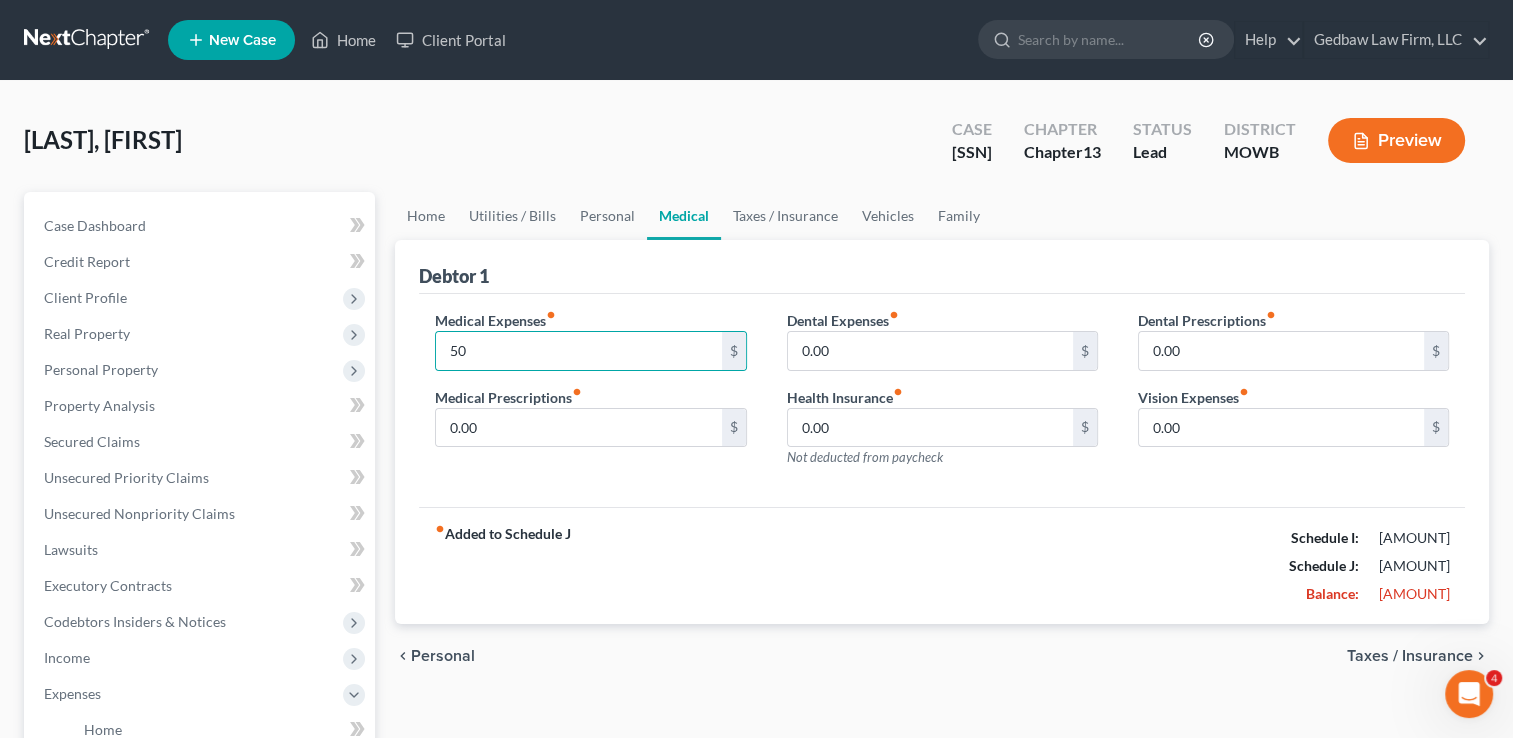 click on "Personal" at bounding box center [443, 656] 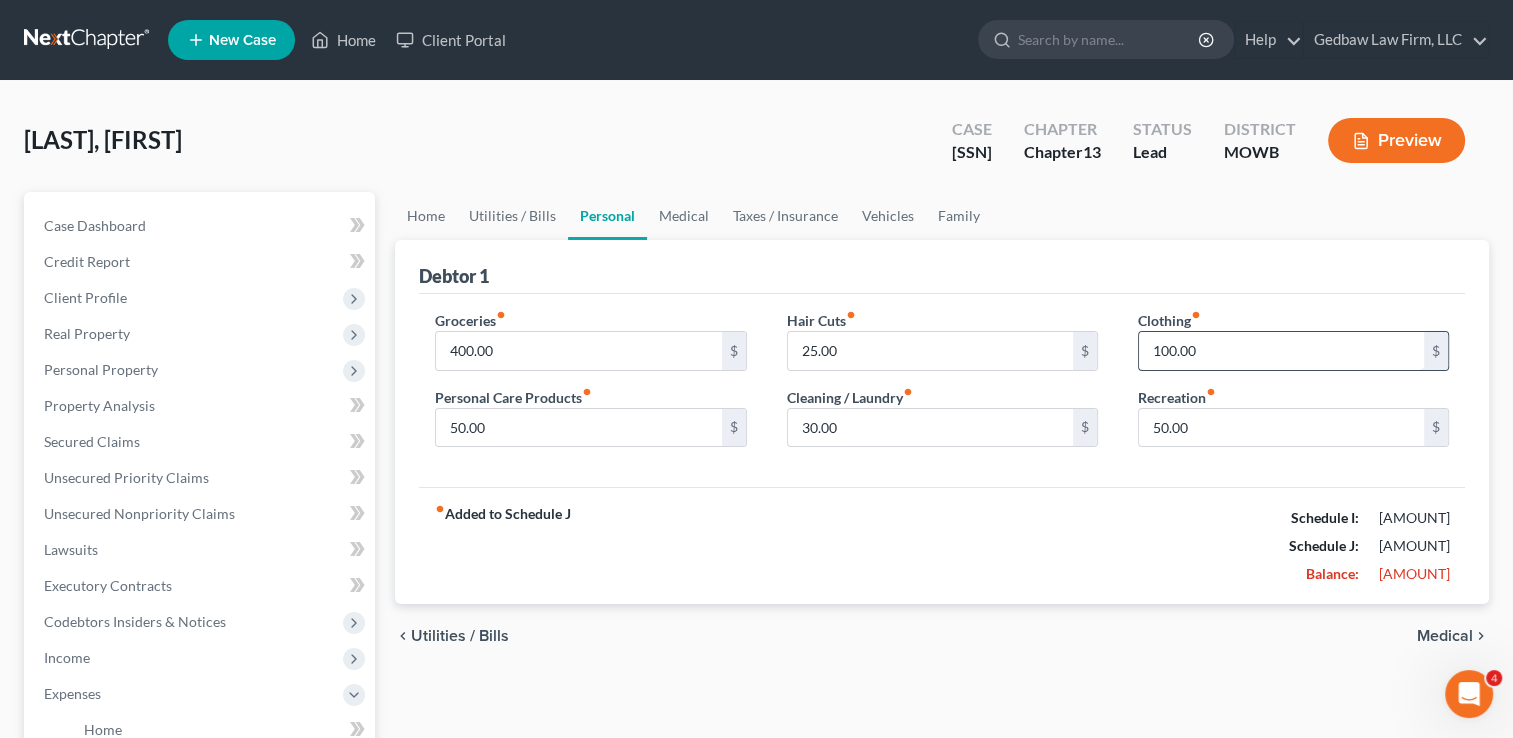click on "100.00" at bounding box center [1281, 351] 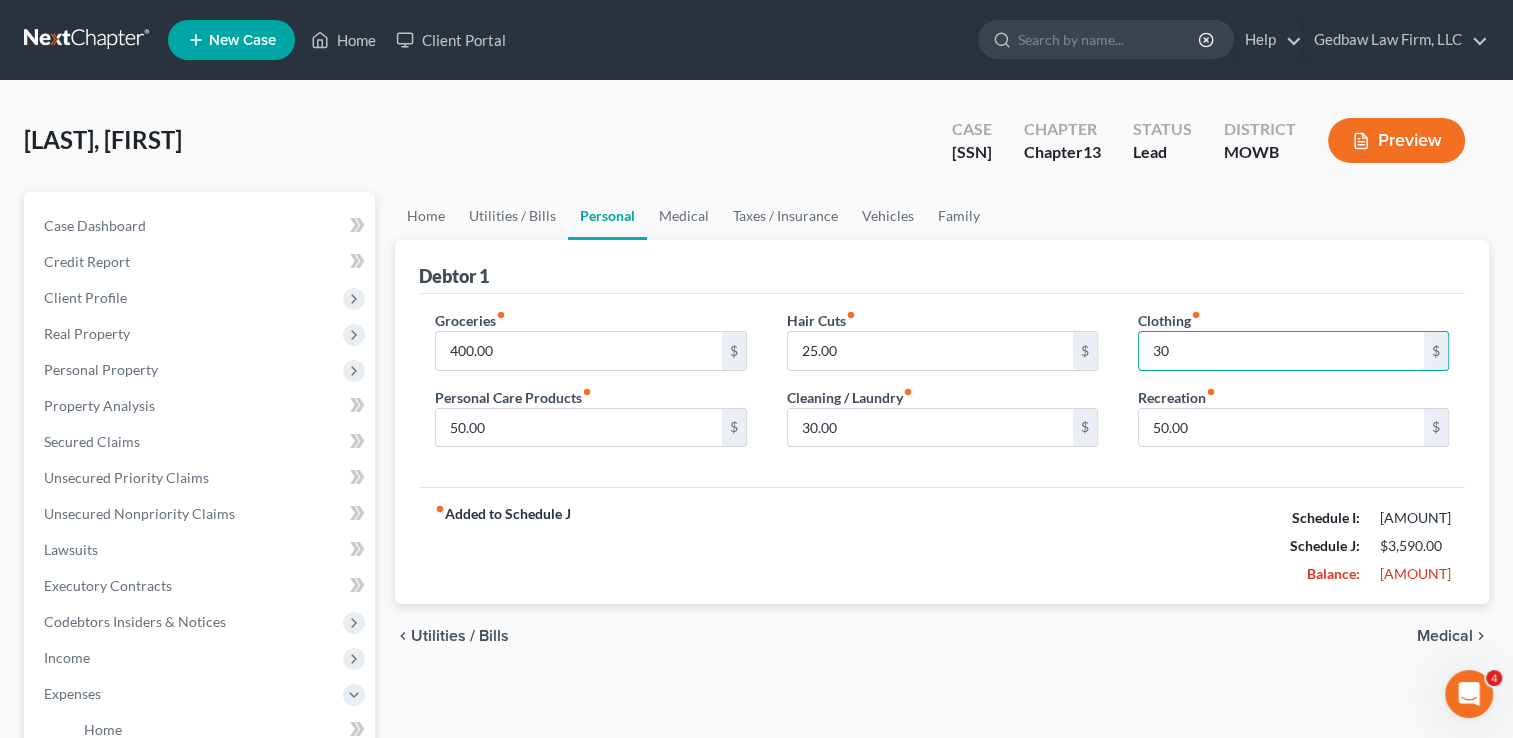 type on "30" 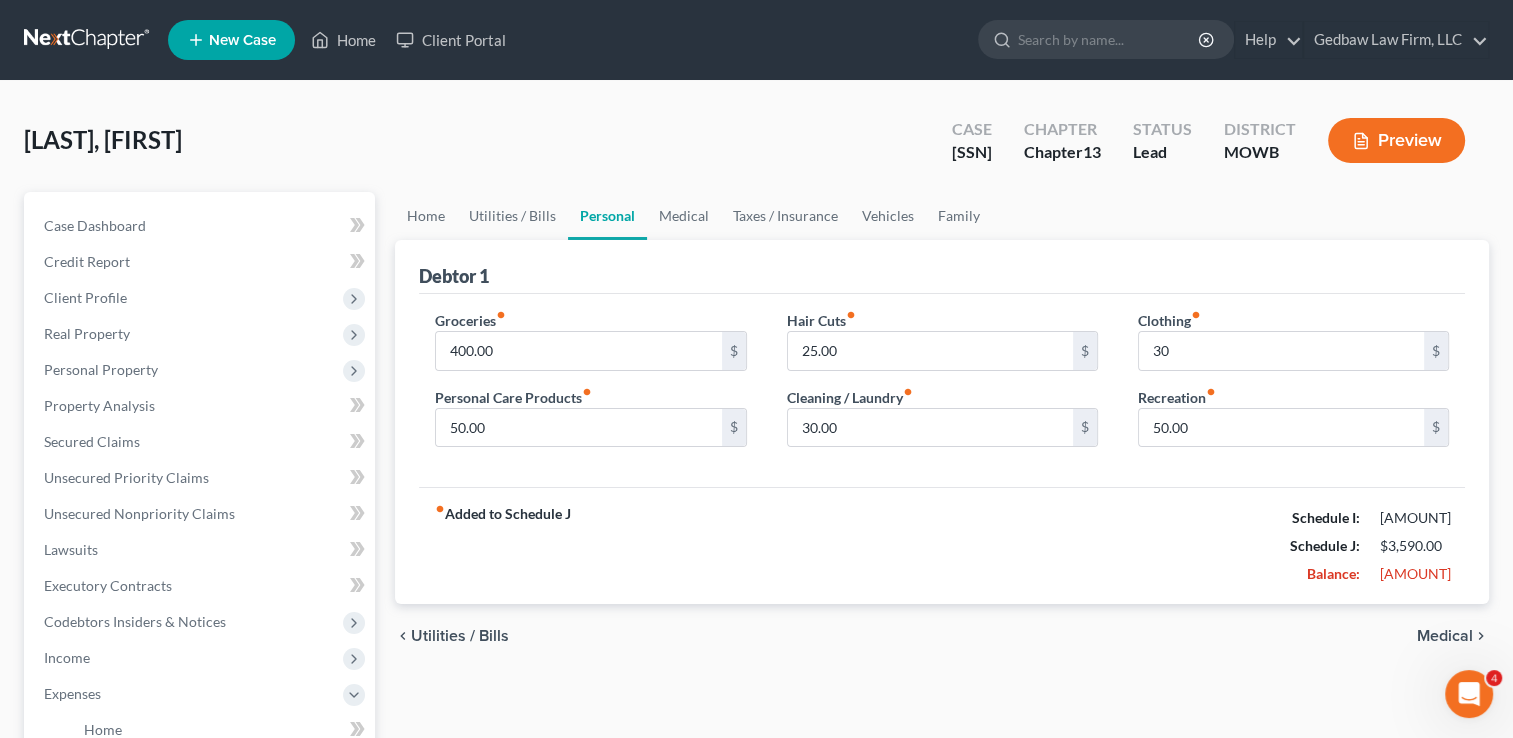 click on "fiber_manual_record Added to Schedule J Schedule I: $[AMOUNT] Schedule J: $[AMOUNT] Balance: [AMOUNT]" at bounding box center [942, 545] 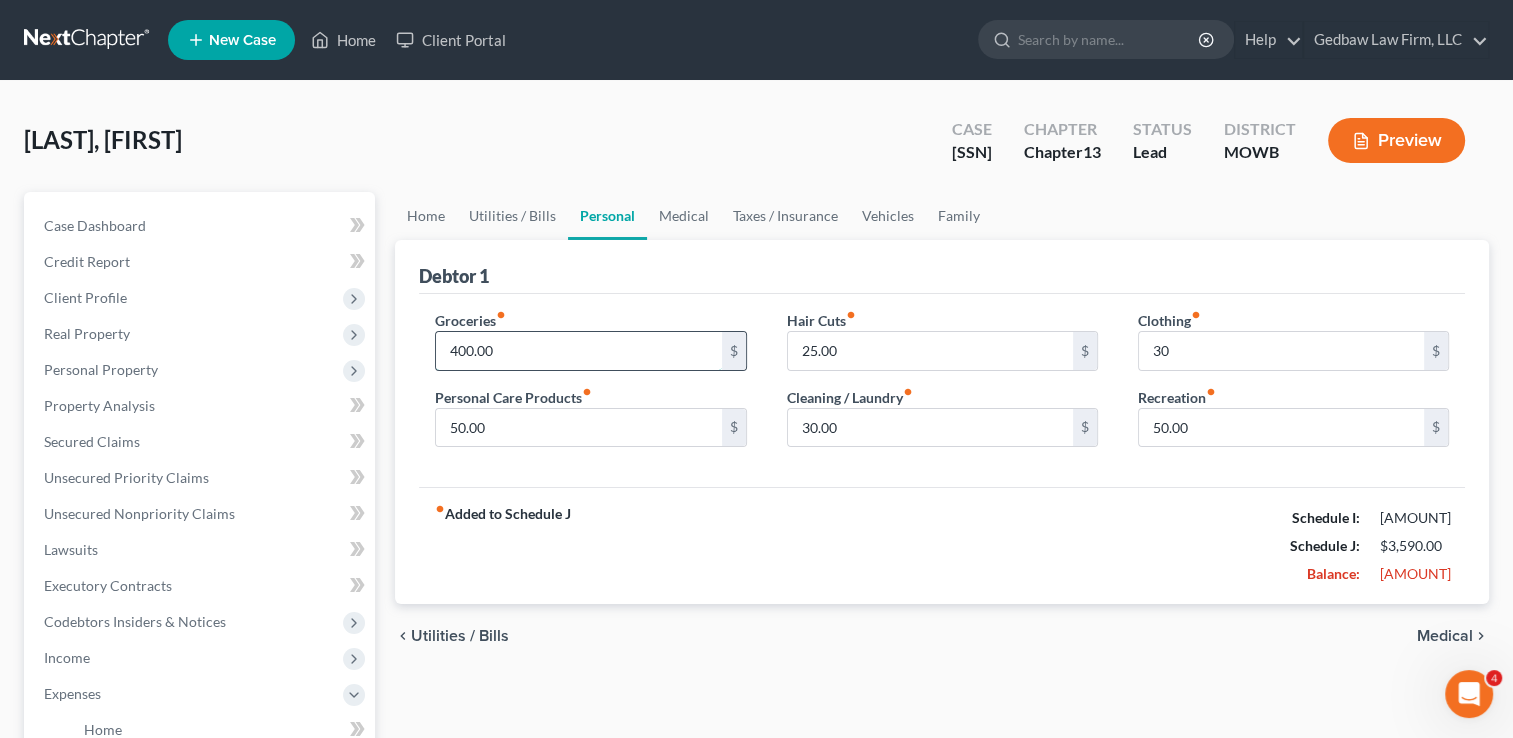 click on "400.00" at bounding box center [578, 351] 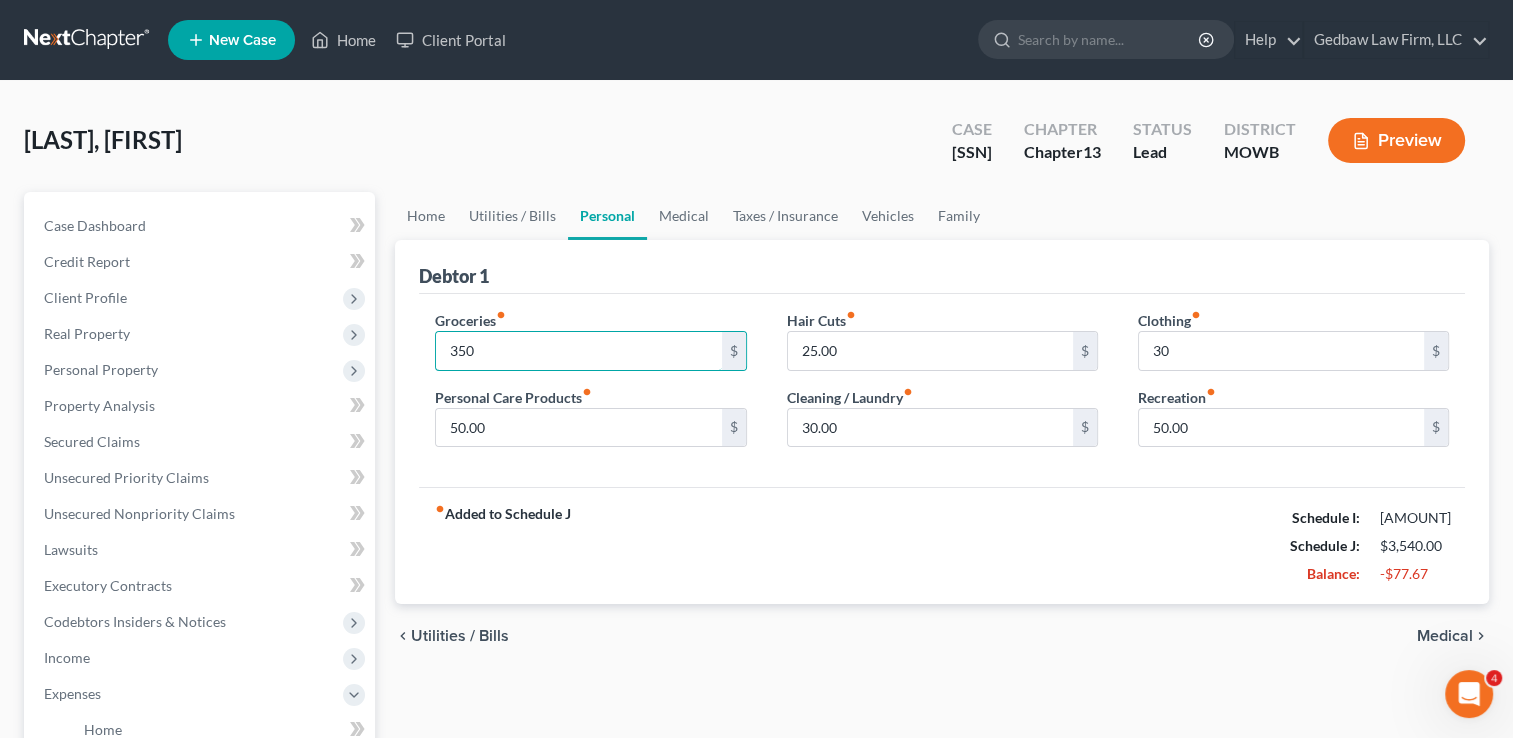 type on "350" 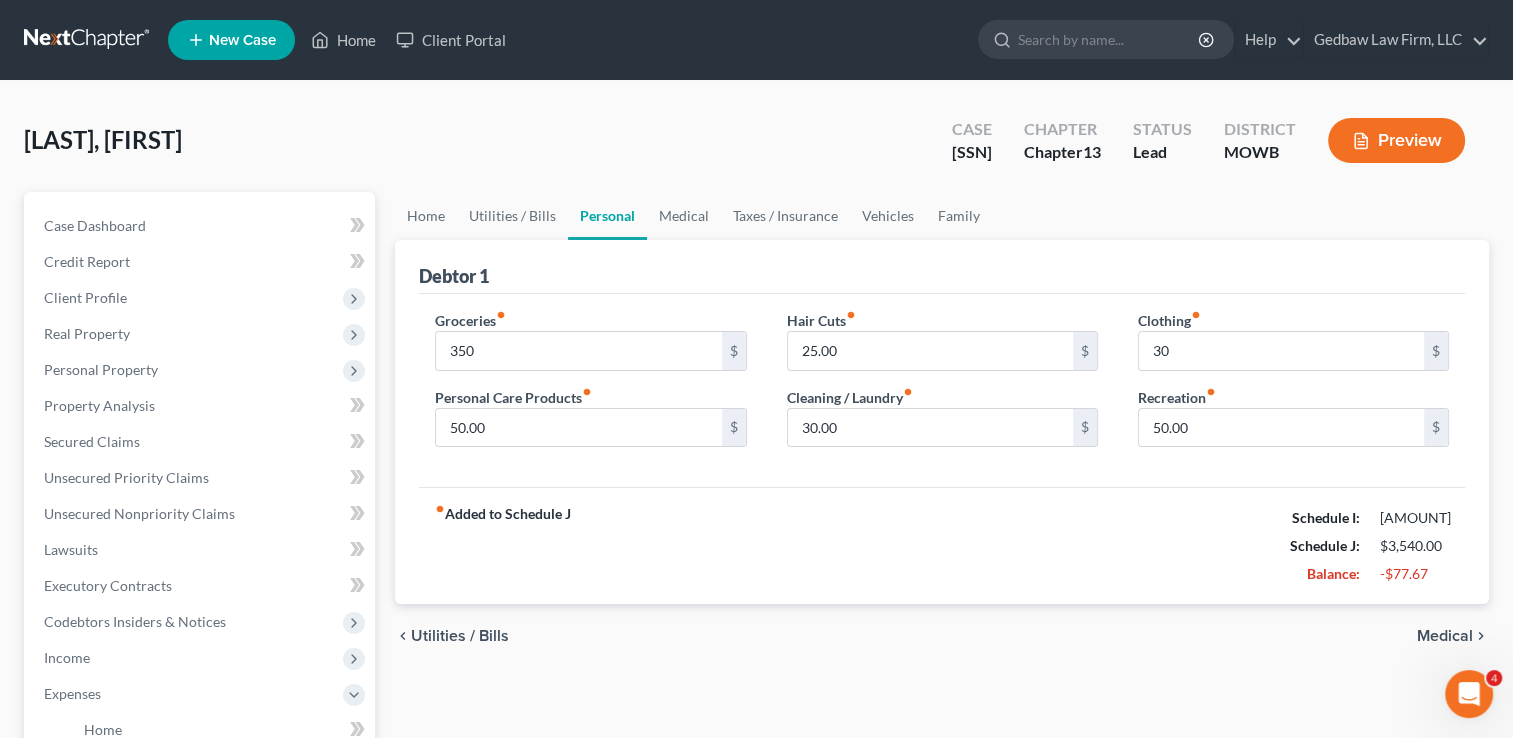 click on "Utilities / Bills" at bounding box center (460, 636) 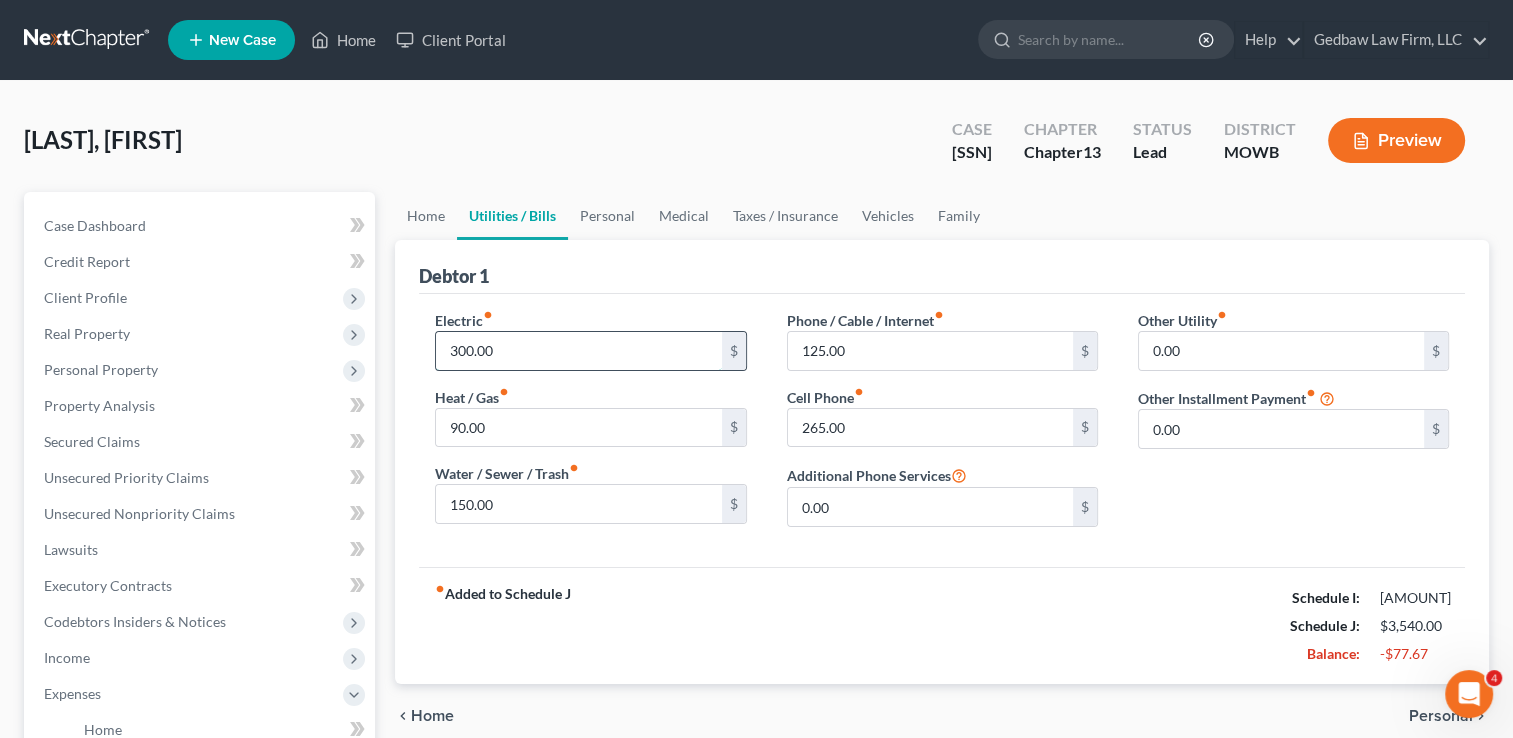 click on "300.00" at bounding box center [578, 351] 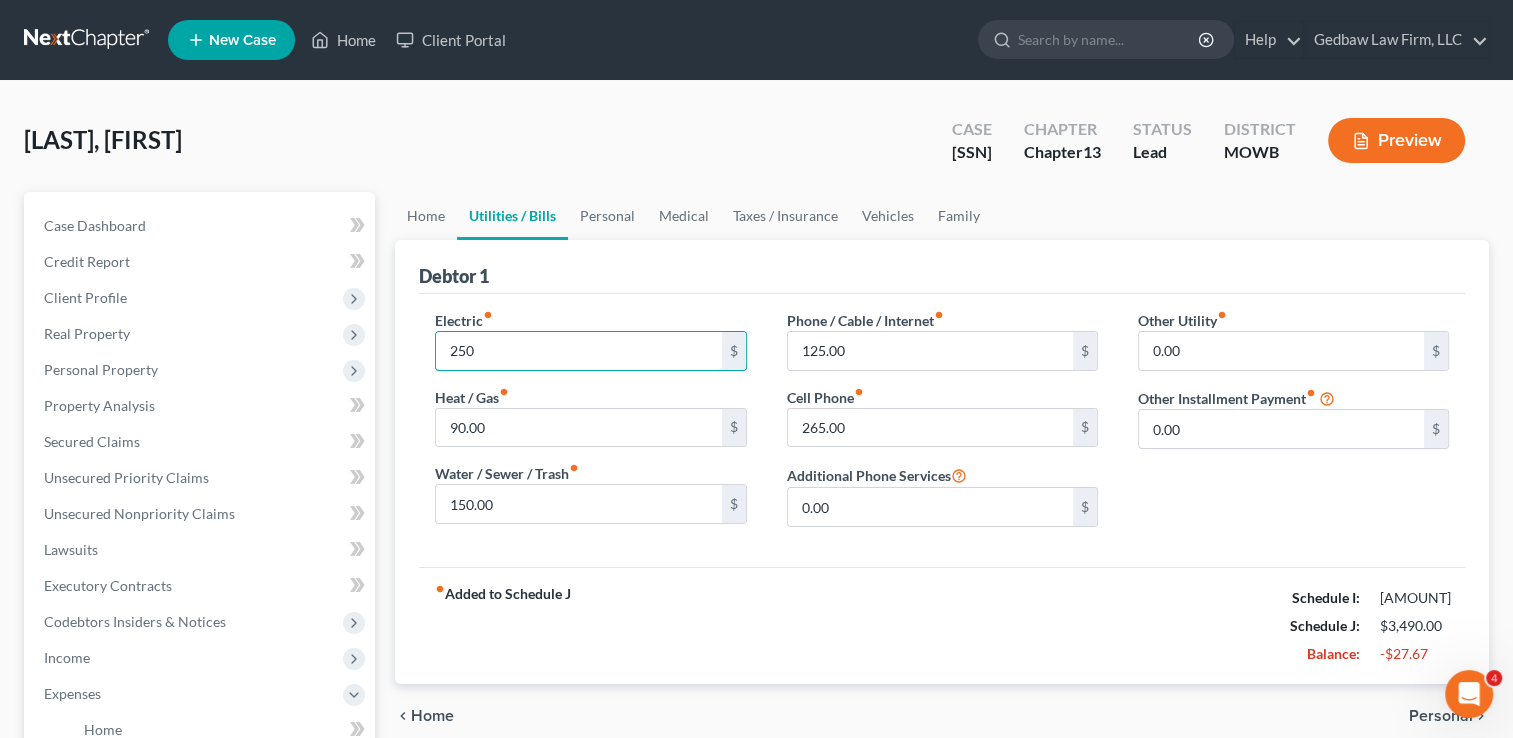 type on "250" 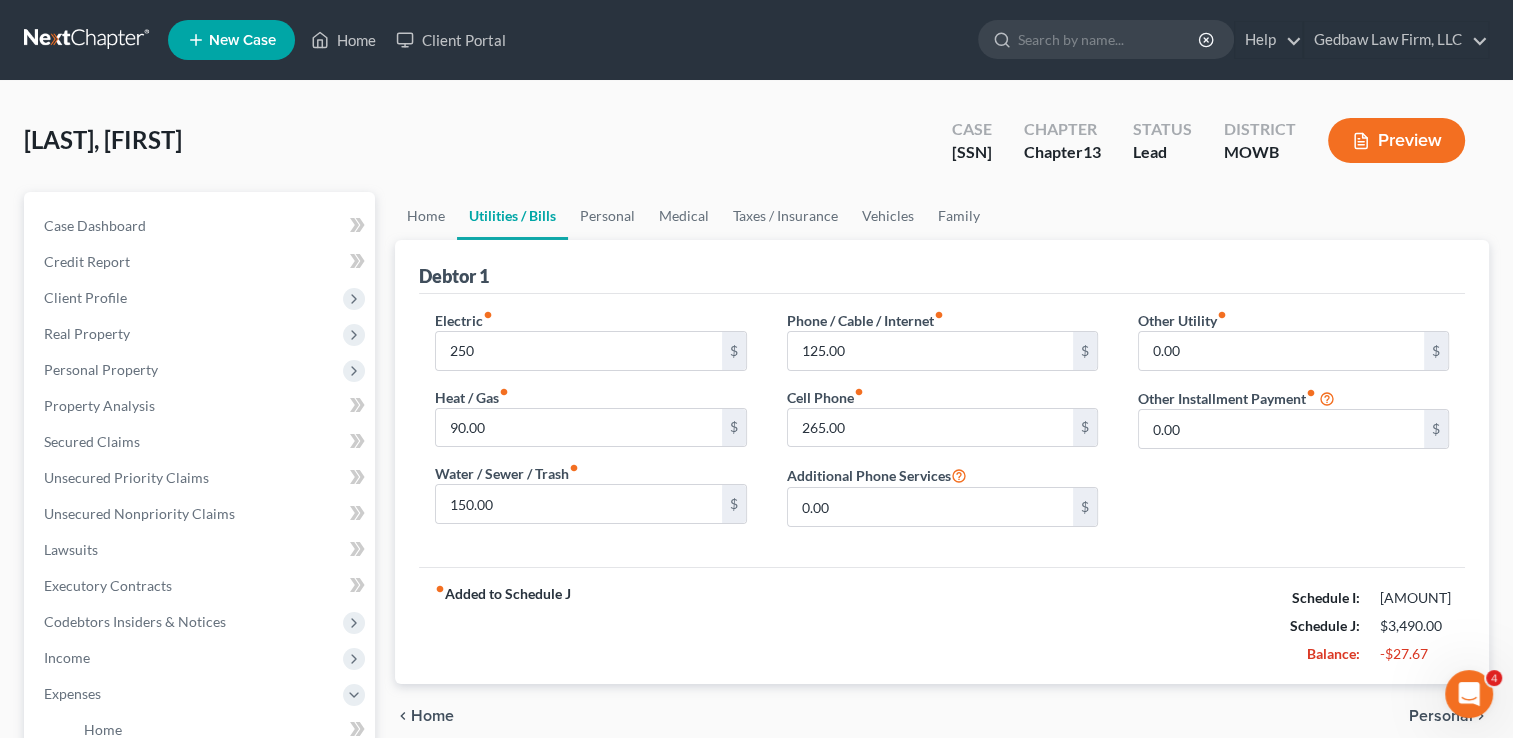 click on "fiber_manual_record Added to Schedule J Schedule I: $[AMOUNT] Schedule J: $[AMOUNT] Balance: [AMOUNT]" at bounding box center (942, 625) 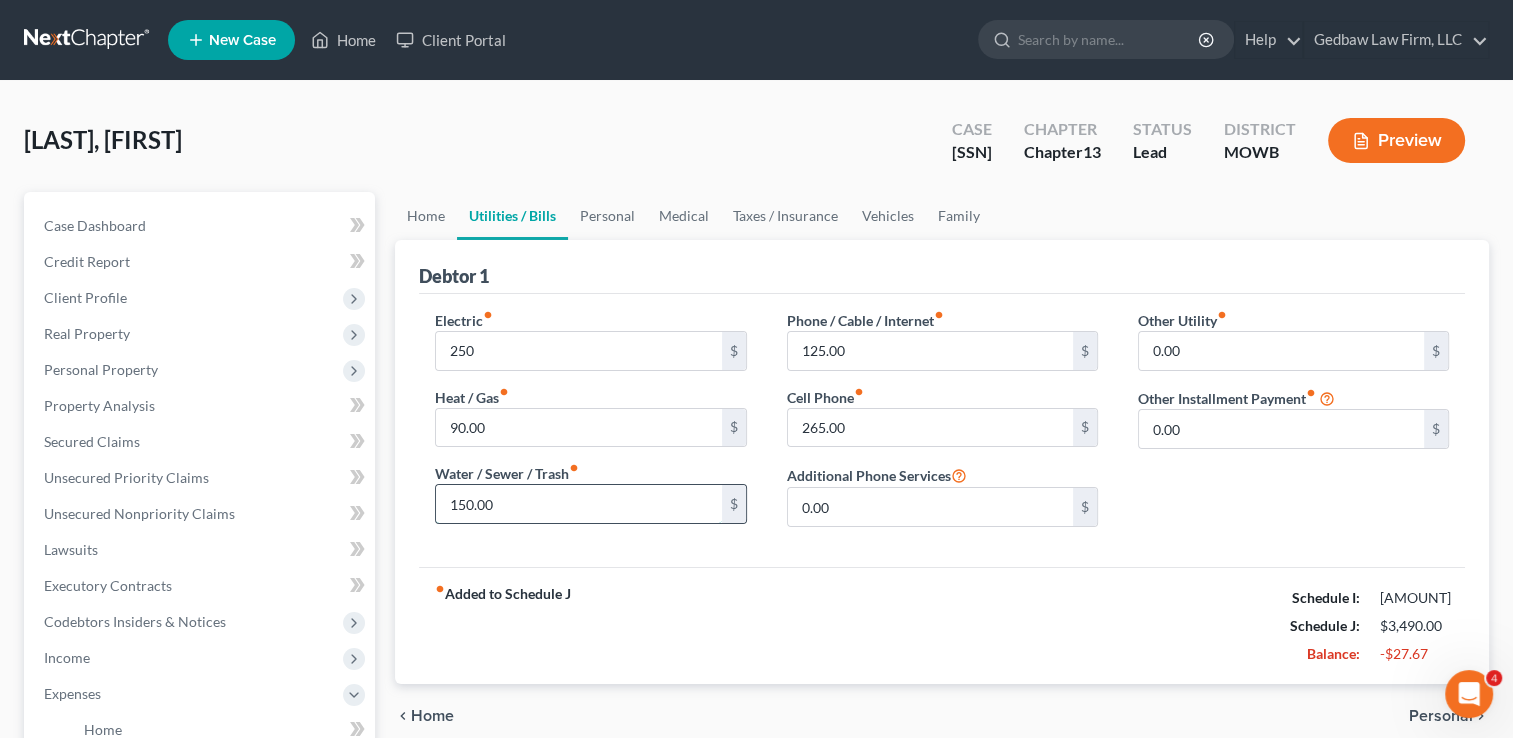 click on "150.00" at bounding box center (578, 504) 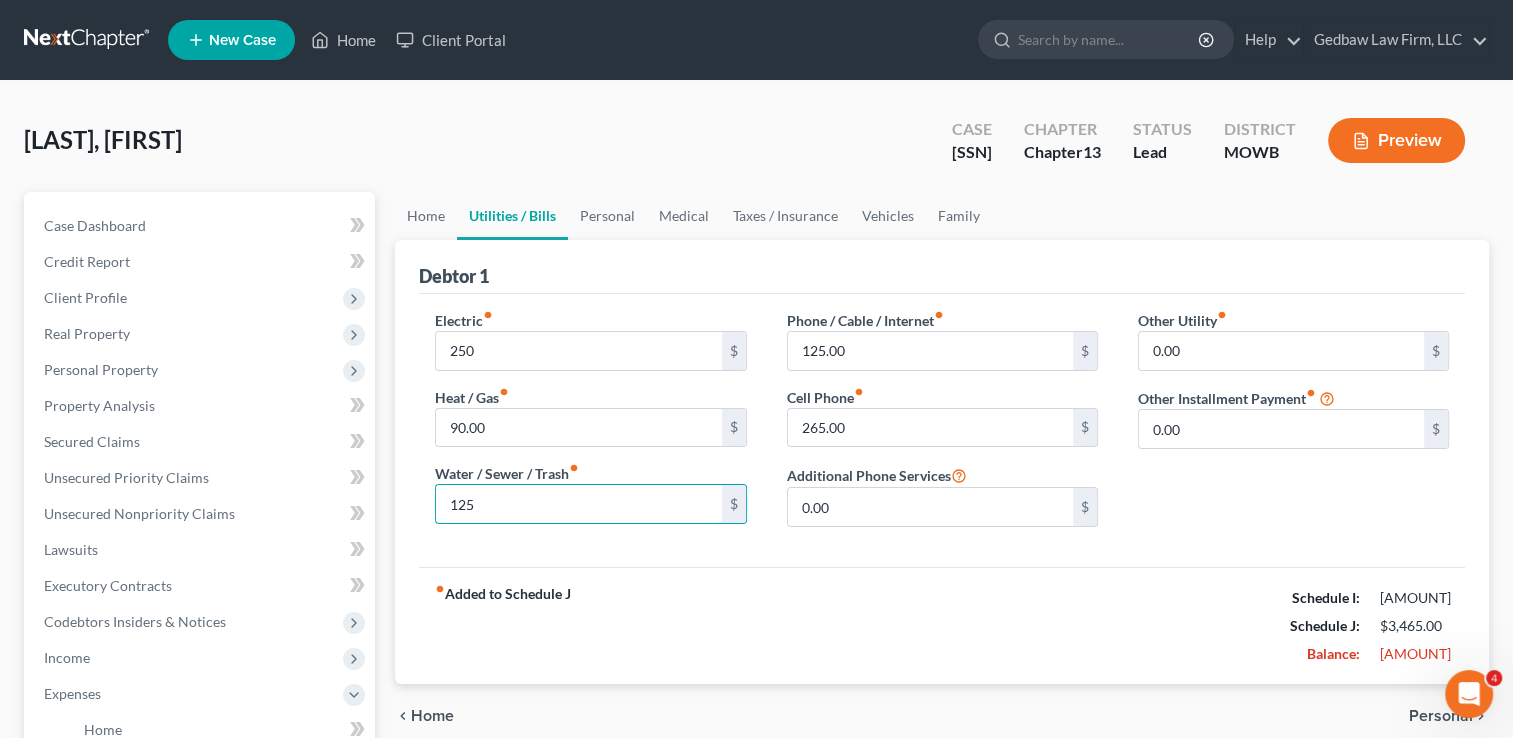type on "125" 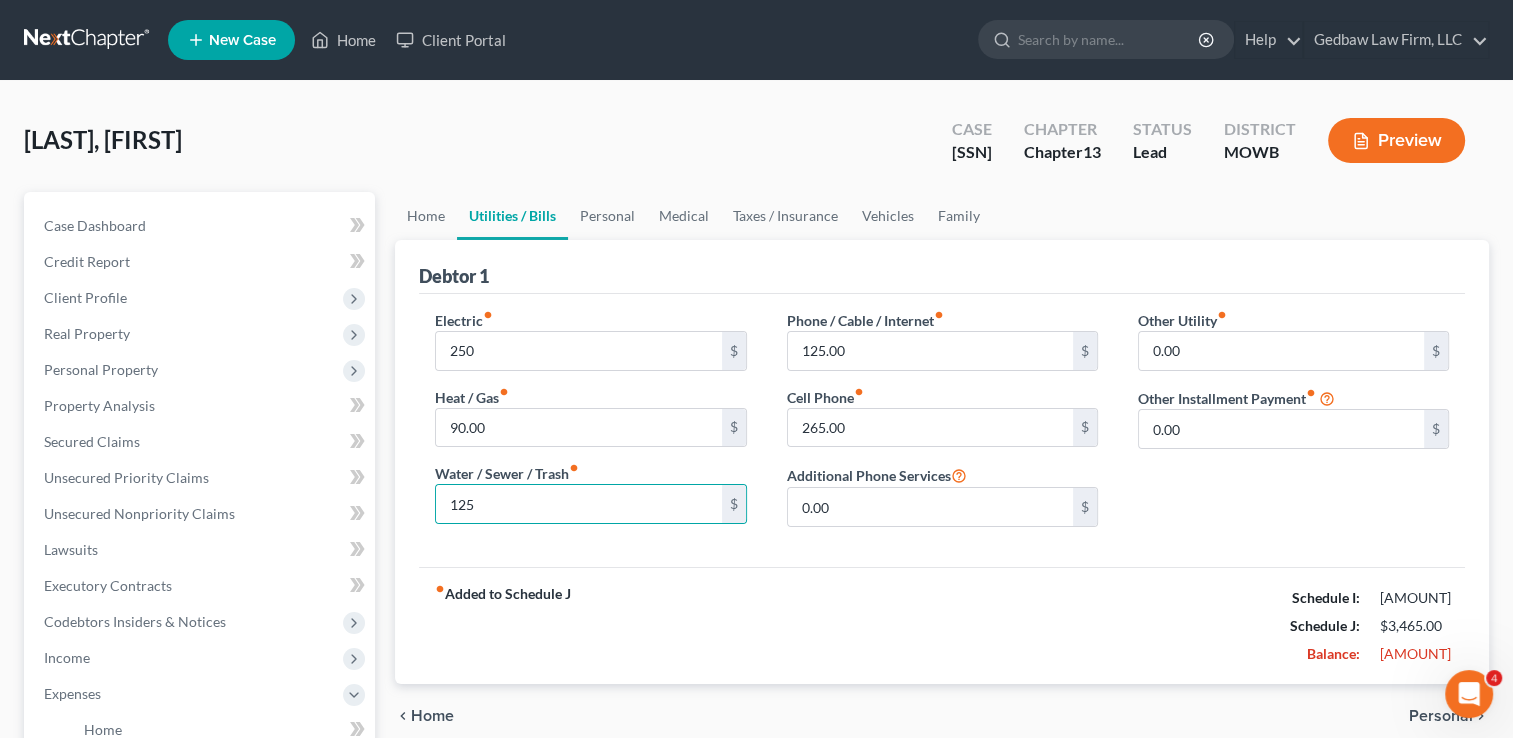 click on "fiber_manual_record Added to Schedule J Schedule I: $[AMOUNT] Schedule J: $[AMOUNT] Balance: [AMOUNT]" at bounding box center (942, 625) 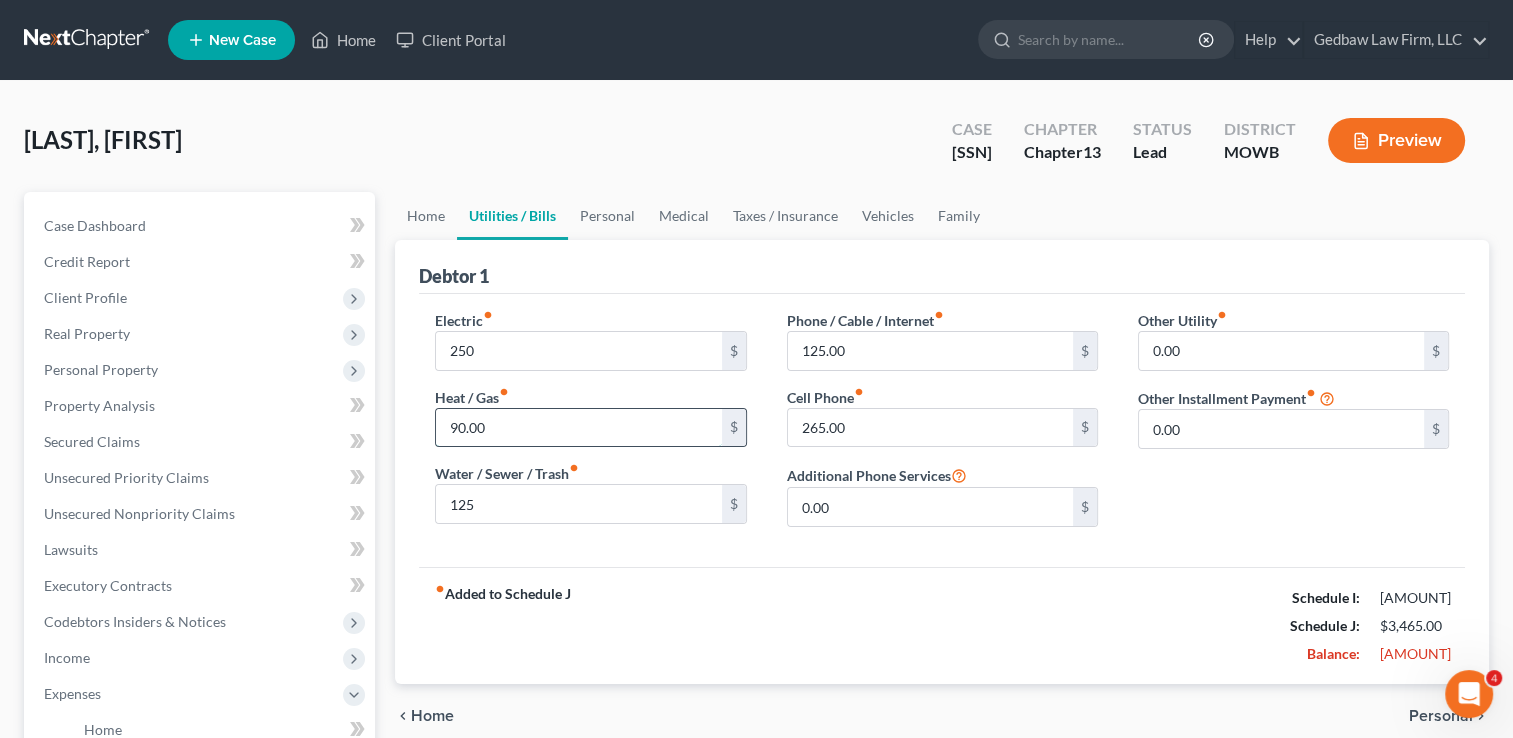 click on "90.00" at bounding box center [578, 428] 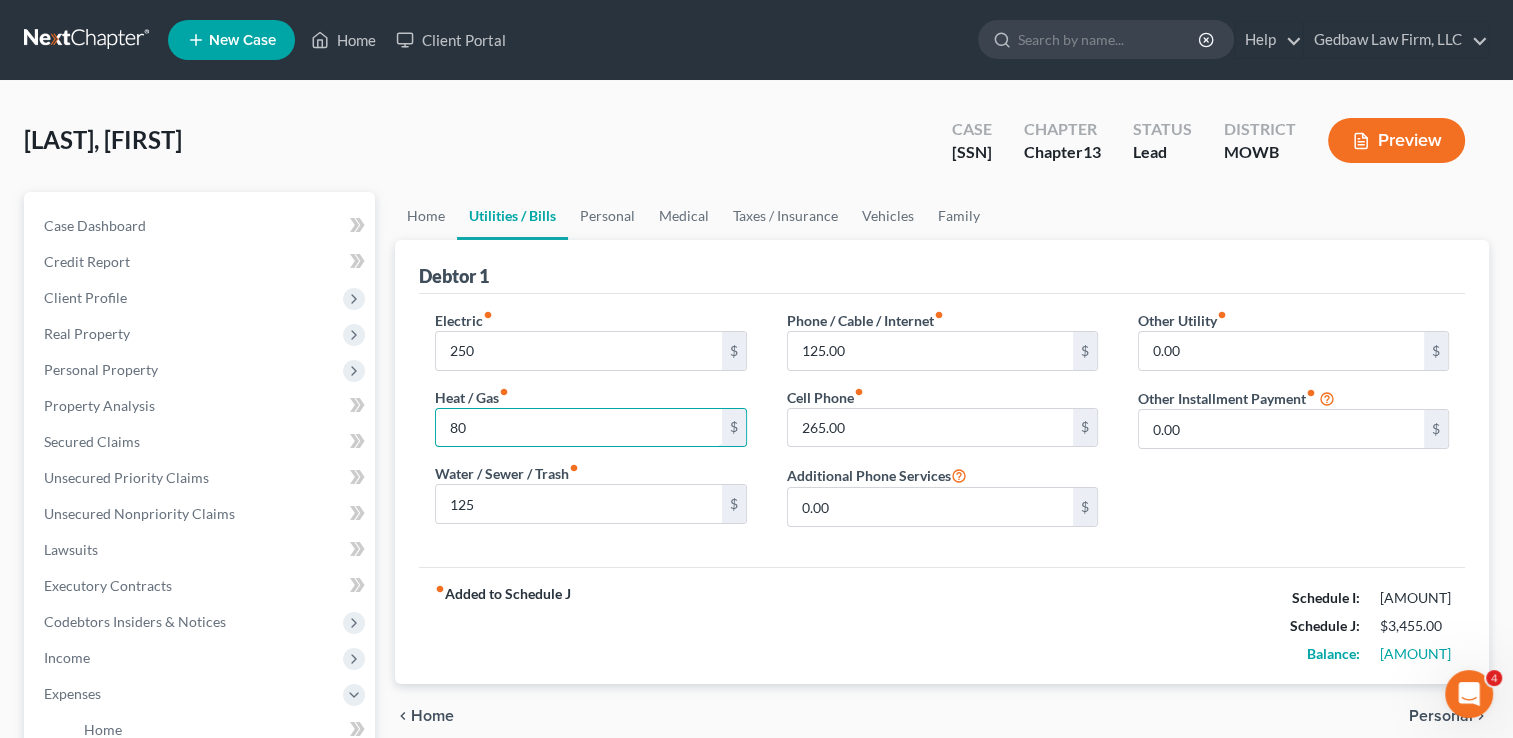 type on "80" 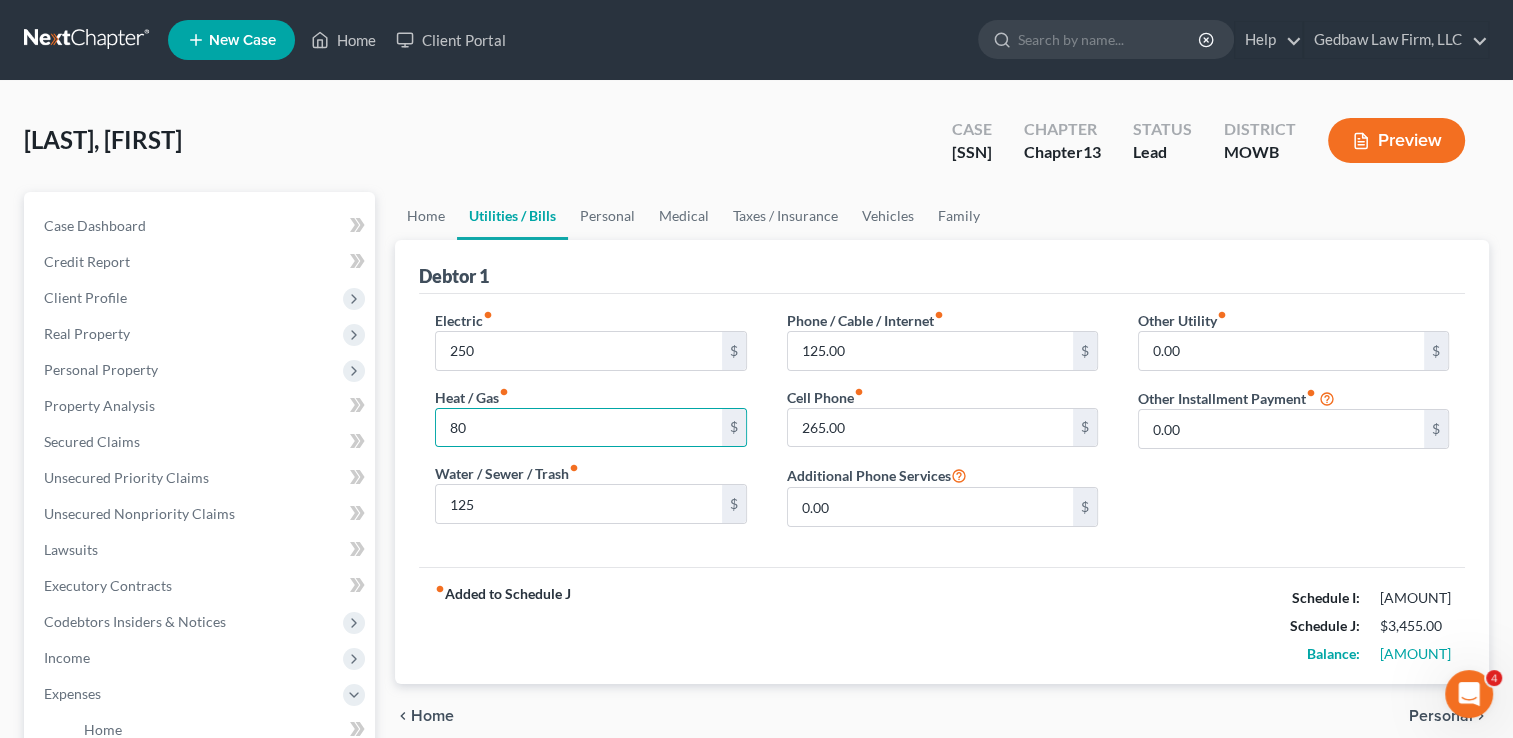 click on "fiber_manual_record Added to Schedule J Schedule I: $[AMOUNT] Schedule J: $[AMOUNT] Balance: $[AMOUNT]" at bounding box center [942, 625] 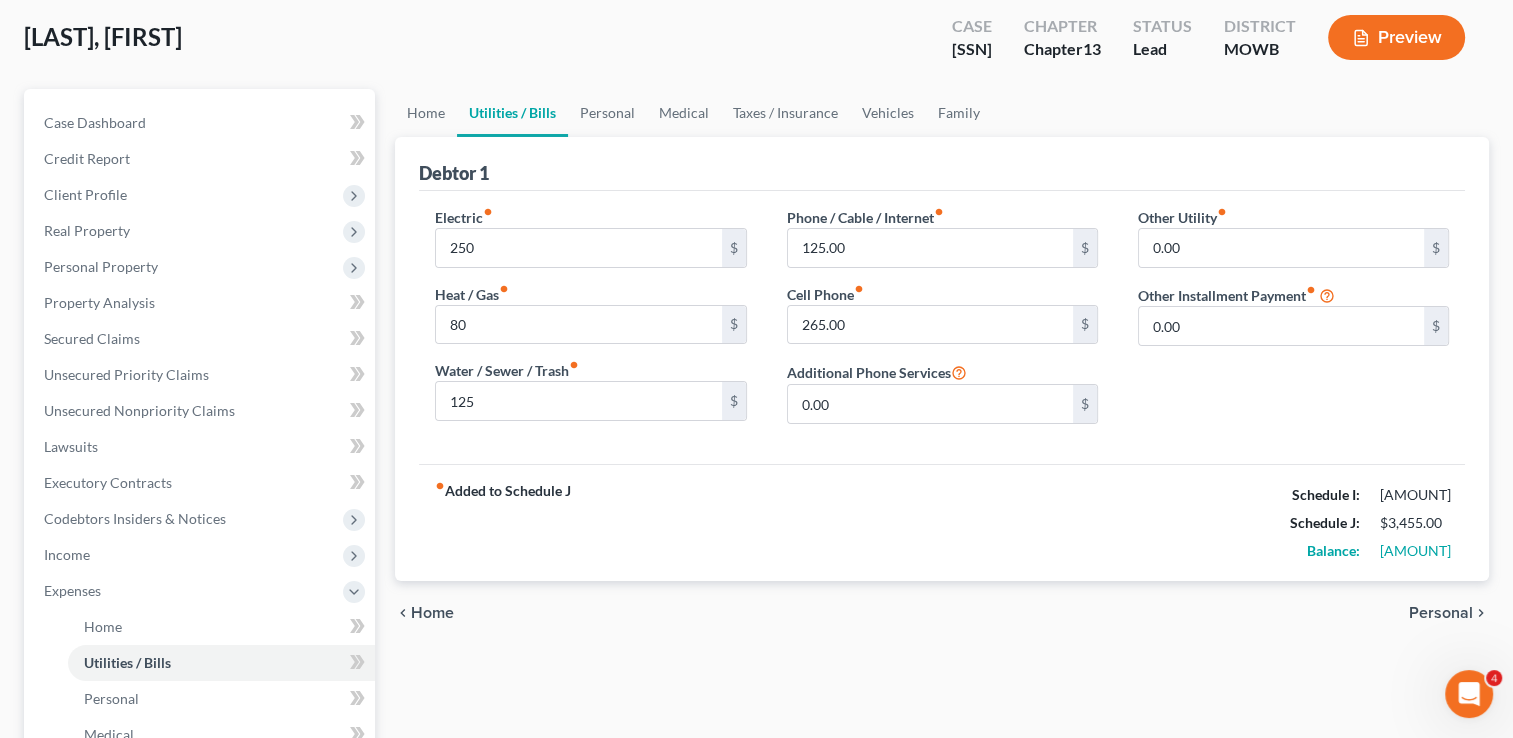 scroll, scrollTop: 100, scrollLeft: 0, axis: vertical 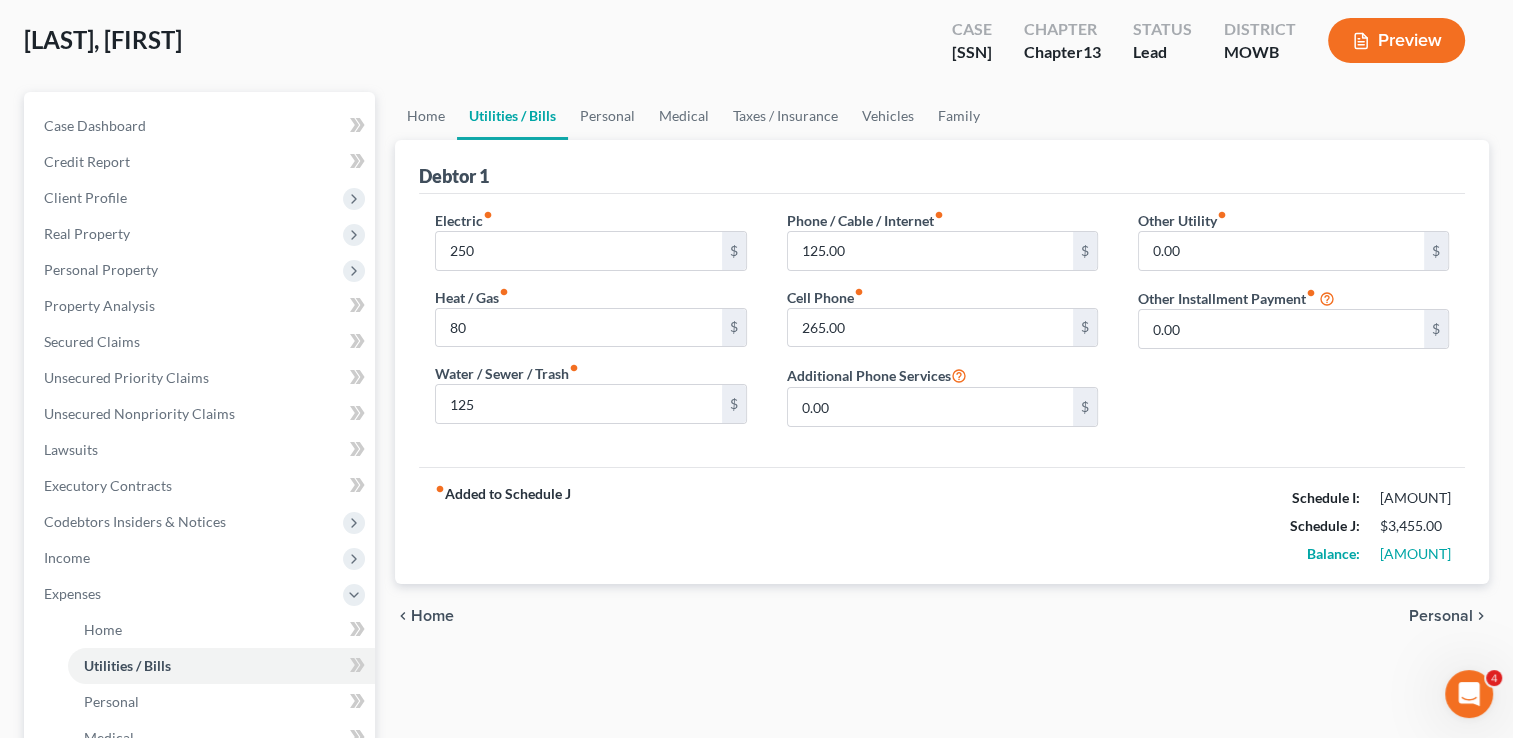 click on "Personal" at bounding box center (1441, 616) 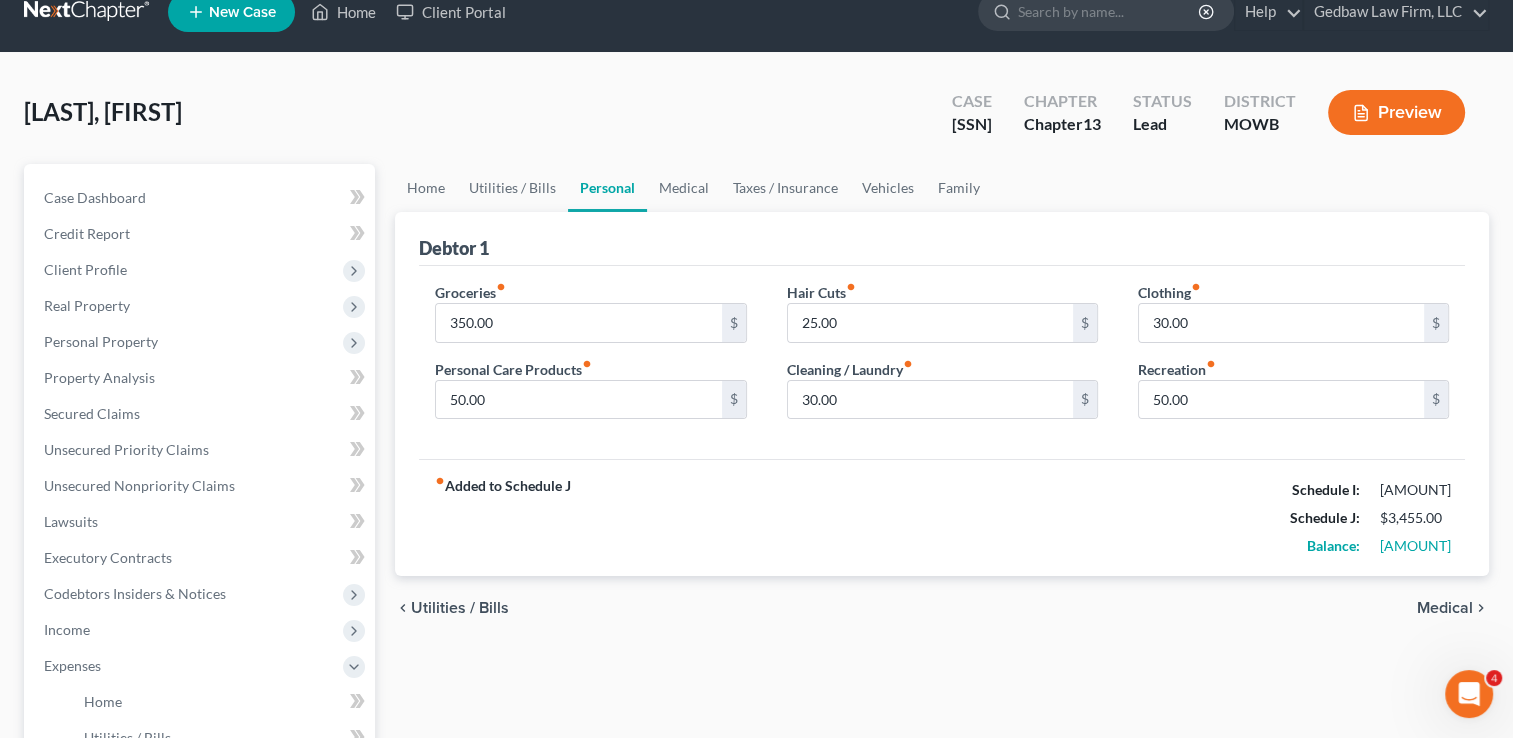 scroll, scrollTop: 0, scrollLeft: 0, axis: both 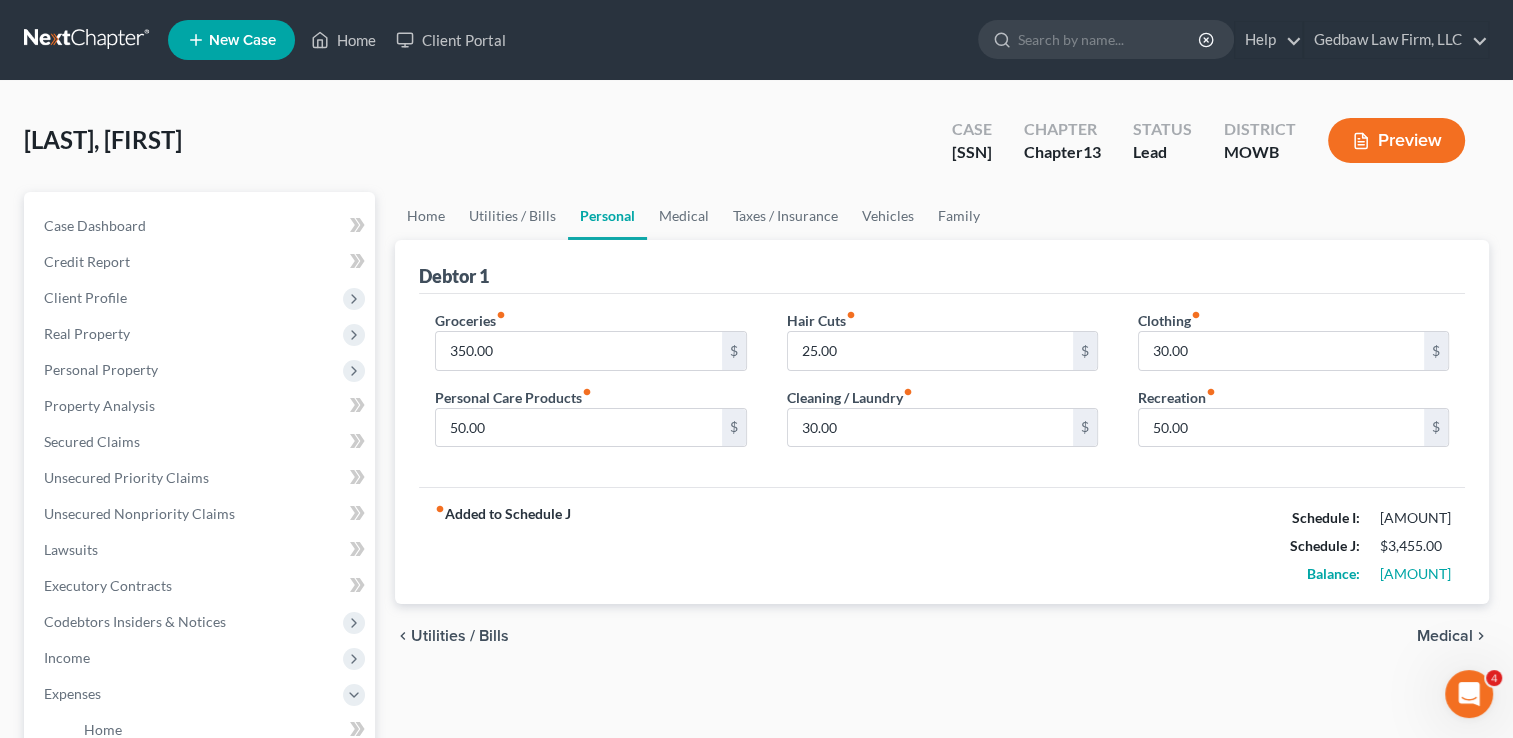 click on "Medical" at bounding box center (1445, 636) 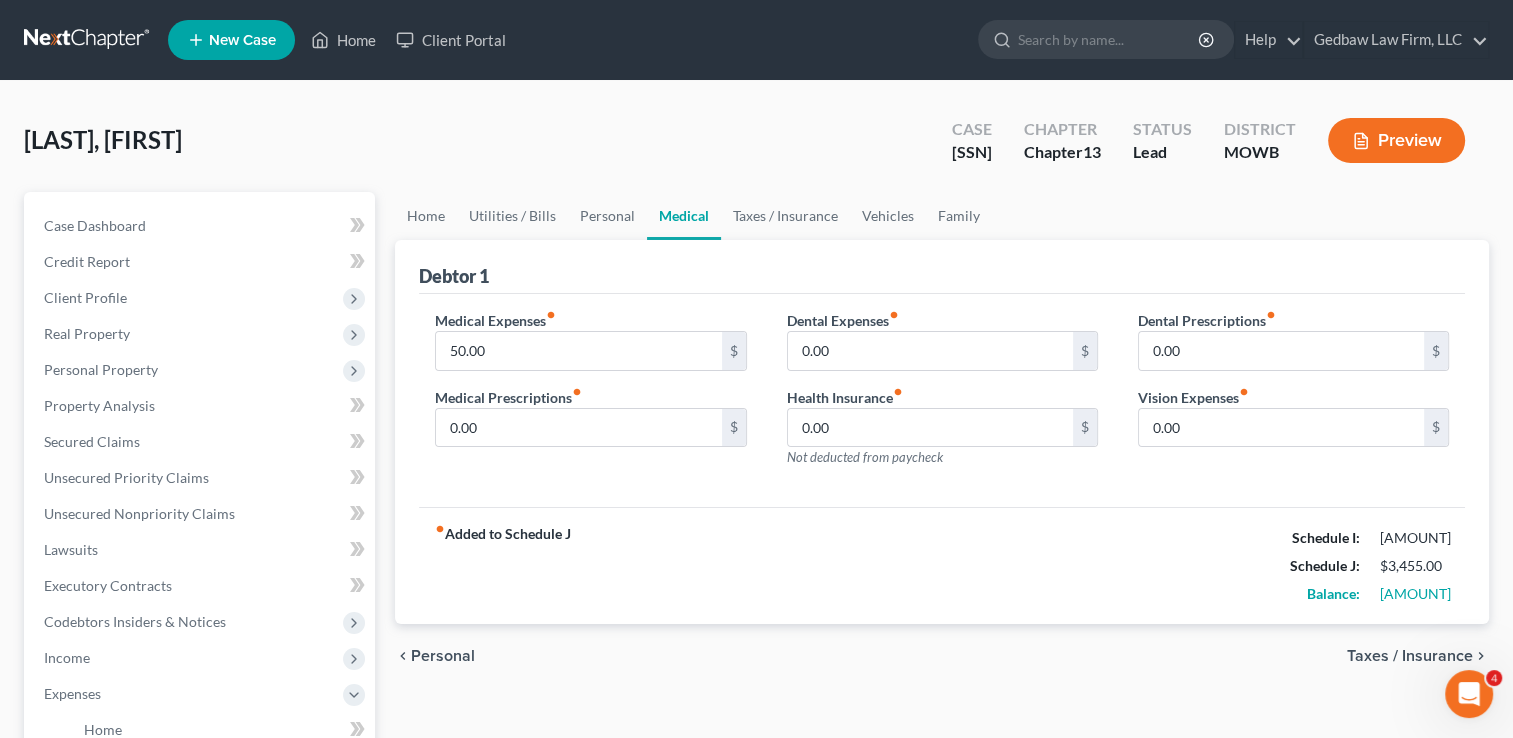 click on "Taxes / Insurance" at bounding box center [1410, 656] 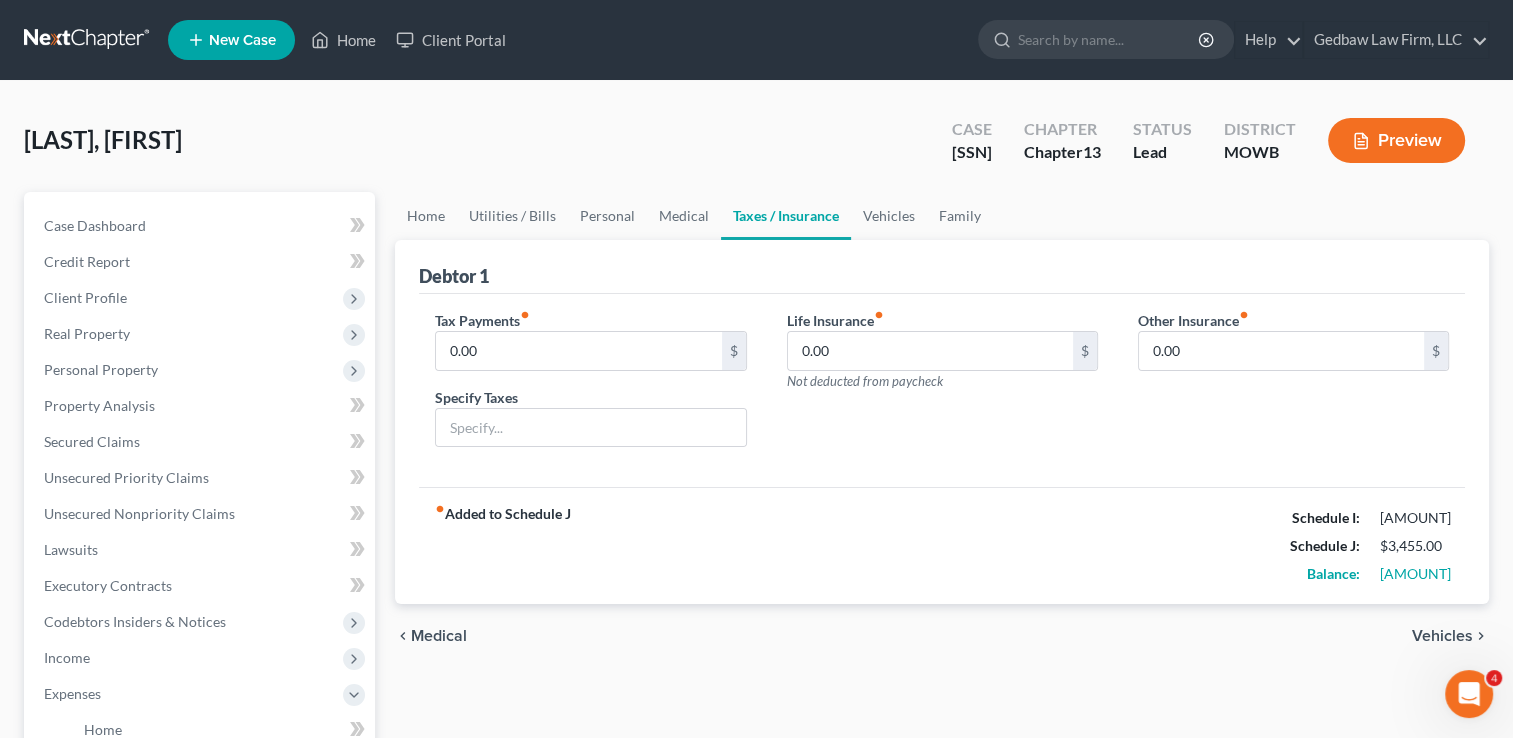 click on "Vehicles" at bounding box center (1442, 636) 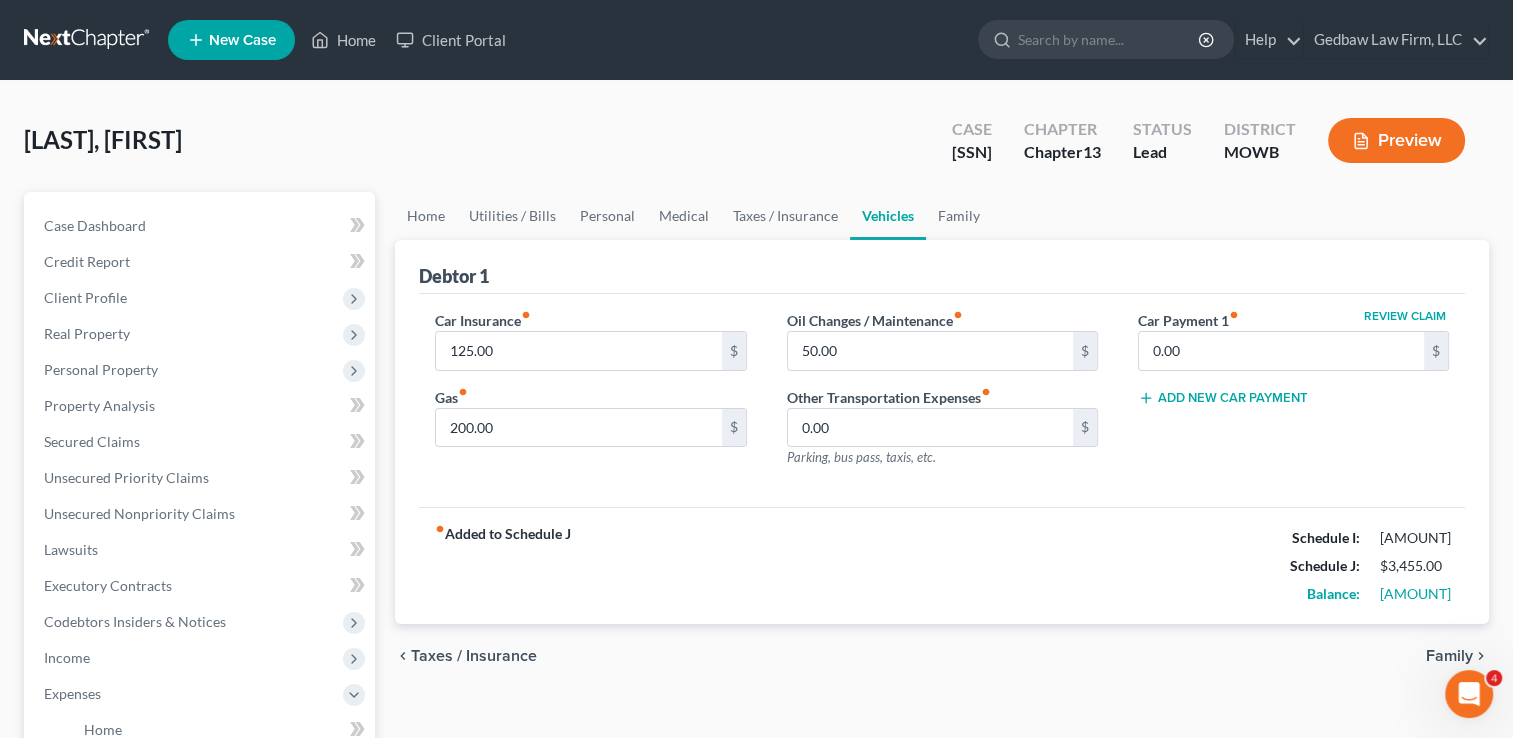 click on "Family" at bounding box center (1449, 656) 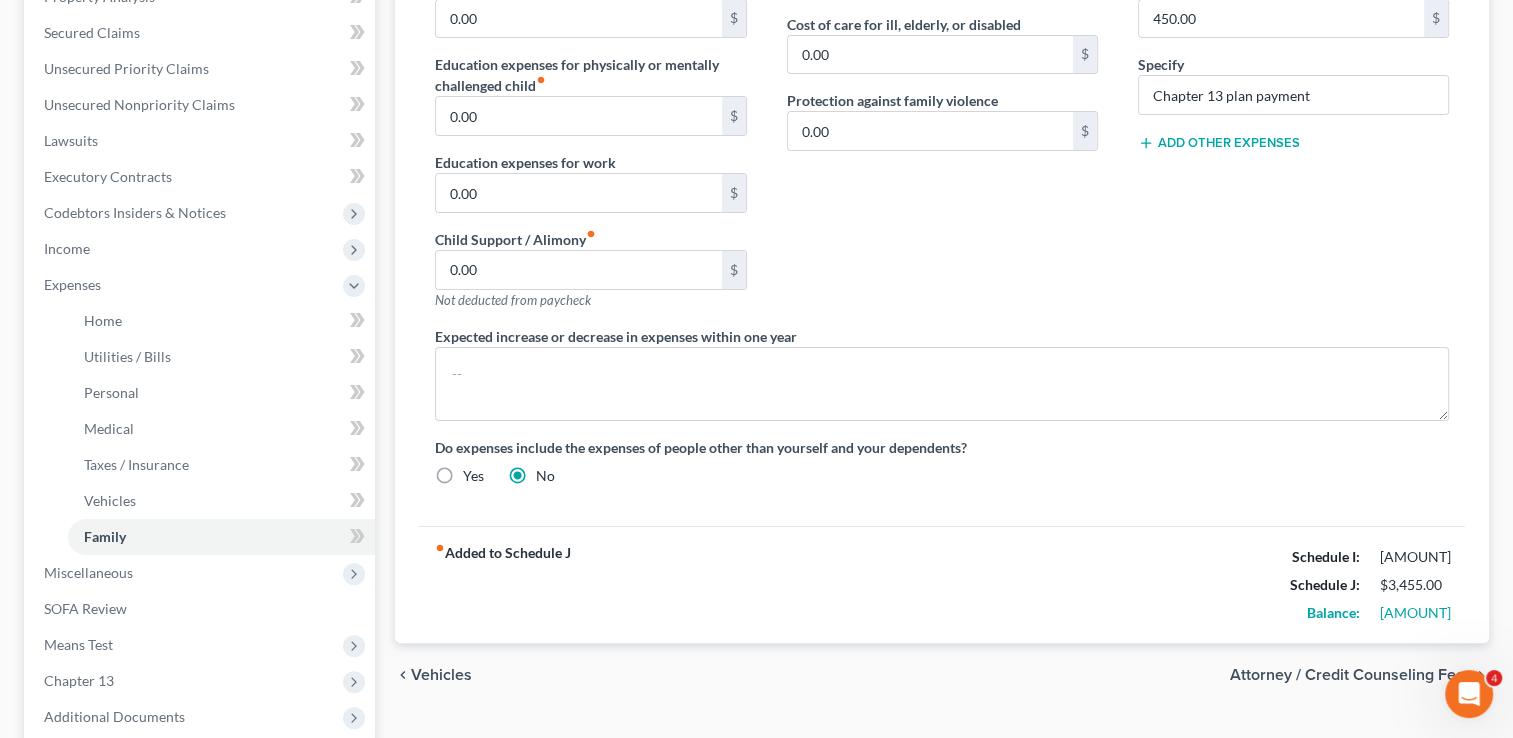 scroll, scrollTop: 450, scrollLeft: 0, axis: vertical 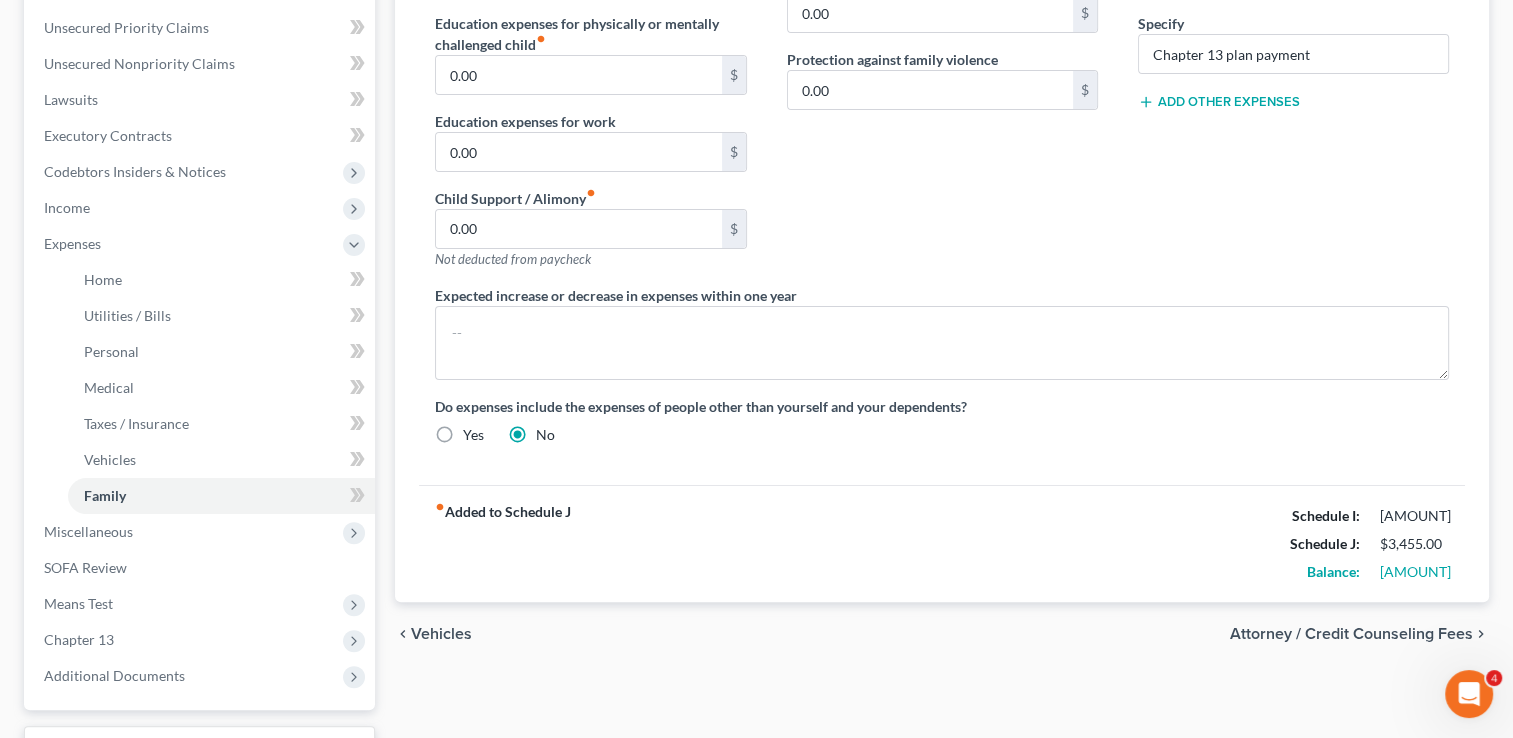 click on "Attorney / Credit Counseling Fees" at bounding box center [1351, 634] 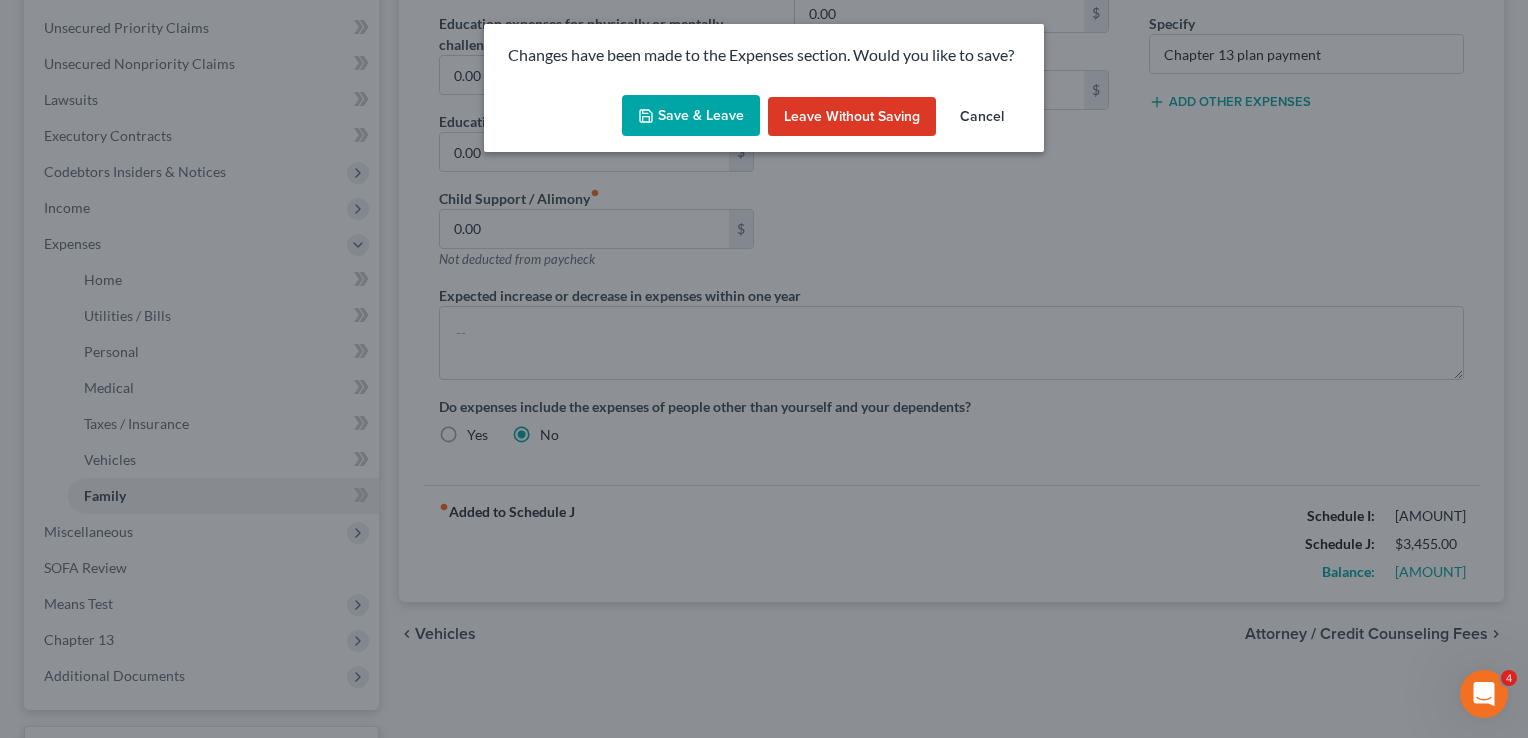 click on "Save & Leave" at bounding box center (691, 116) 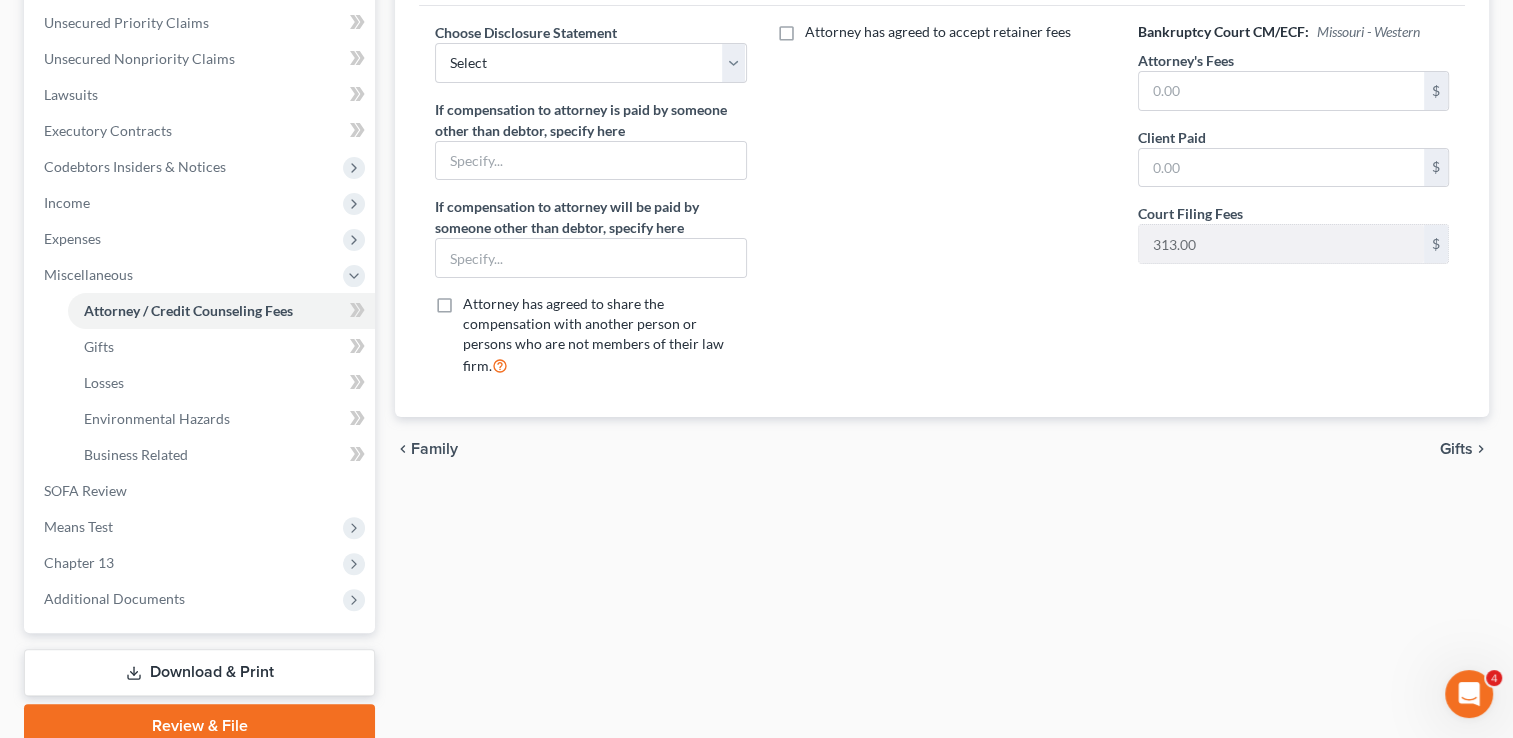 scroll, scrollTop: 524, scrollLeft: 0, axis: vertical 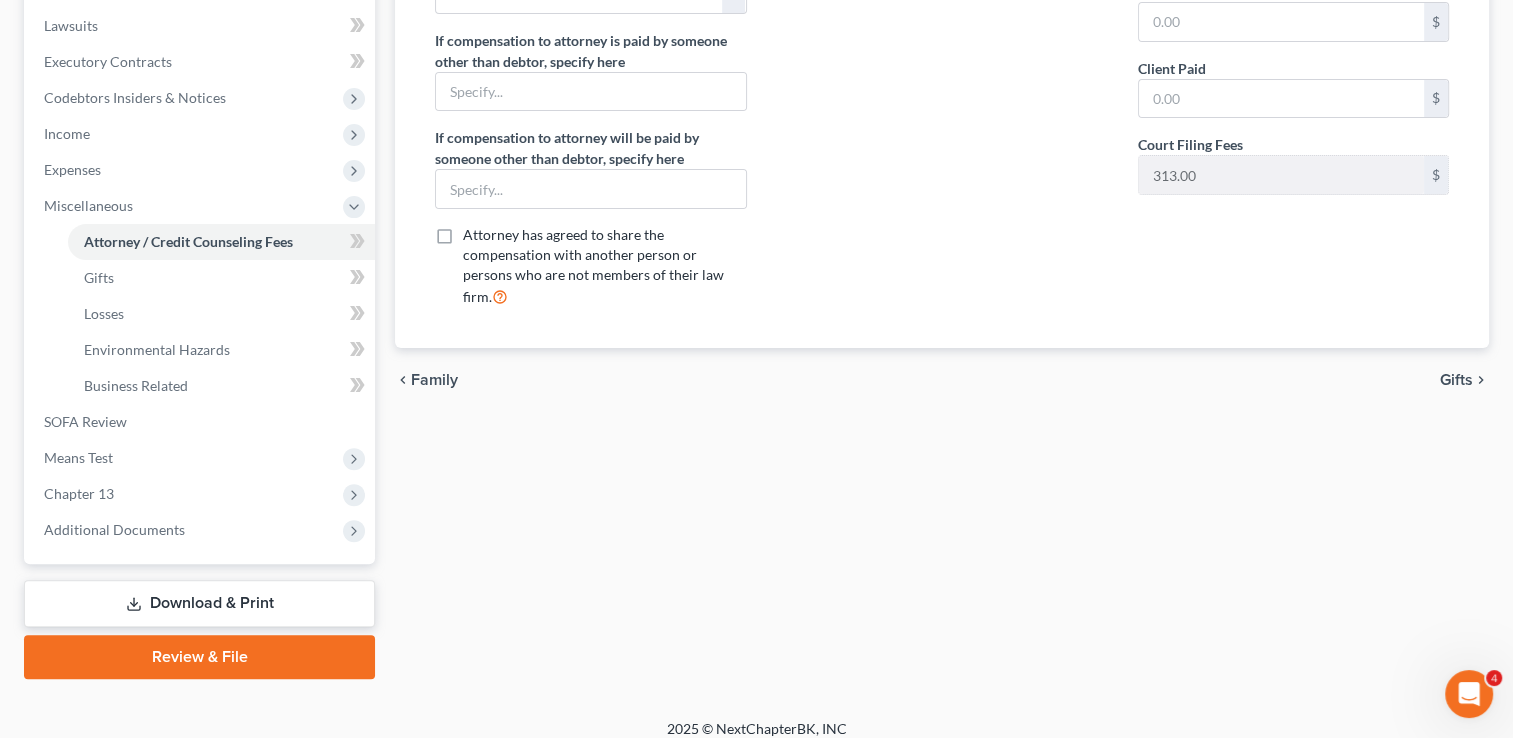 click on "Download & Print" at bounding box center (199, 603) 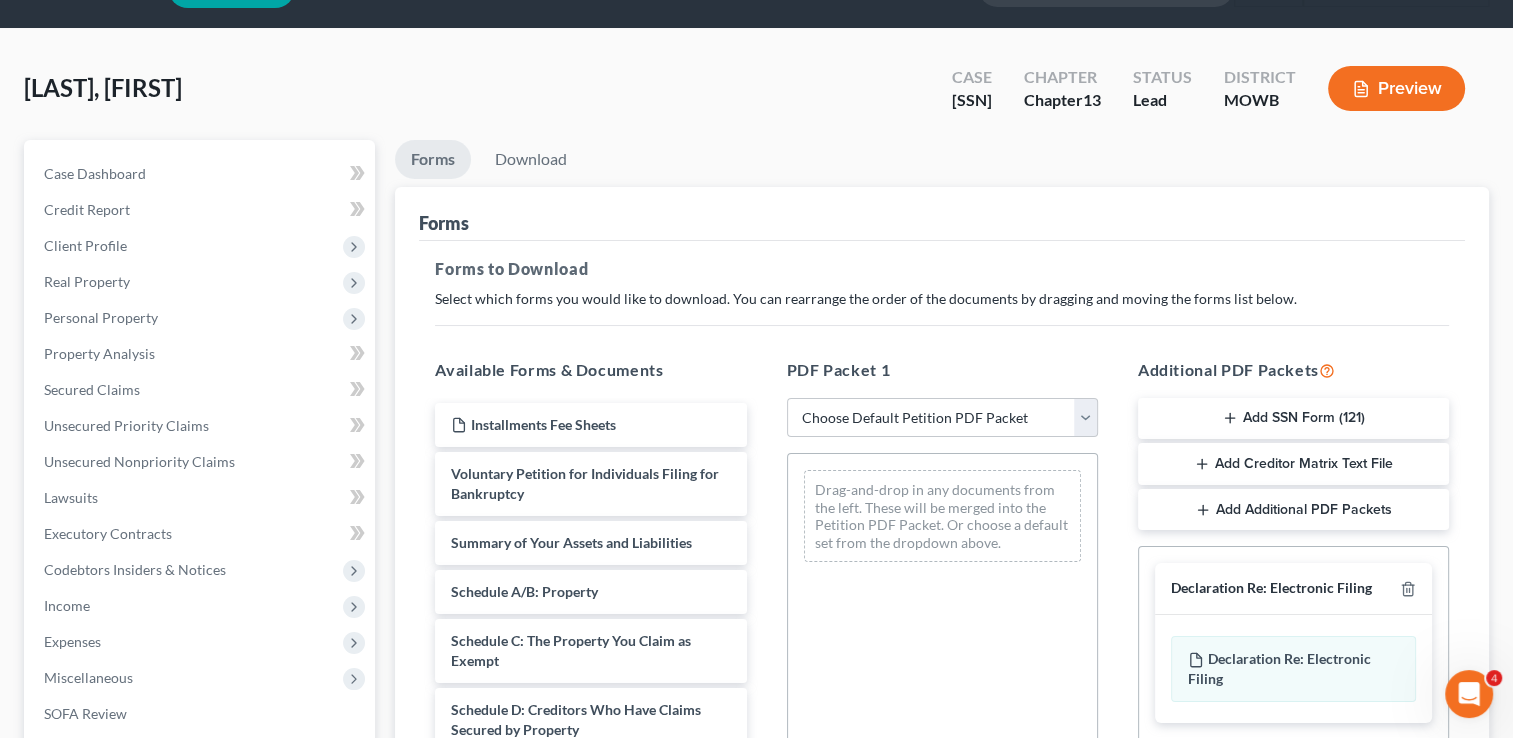 scroll, scrollTop: 0, scrollLeft: 0, axis: both 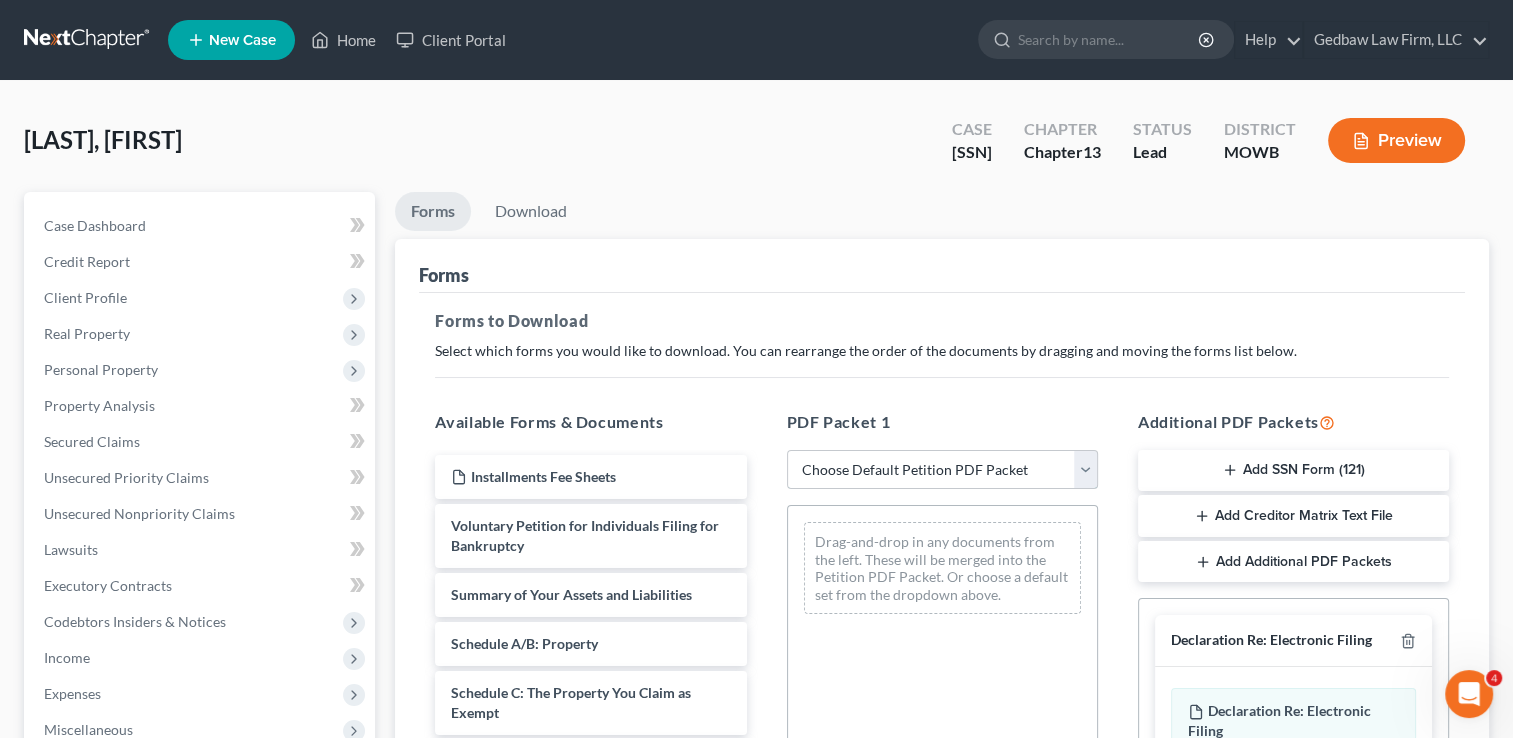click on "Choose Default Petition PDF Packet Complete Bankruptcy Petition (all forms and schedules) Emergency Filing Forms (Petition and Creditor List Only) Amended Forms Signature Pages Only Supplemental Post Petition (Sch. I & J) Supplemental Post Petition (Sch. I) Supplemental Post Petition (Sch. J)" at bounding box center [942, 470] 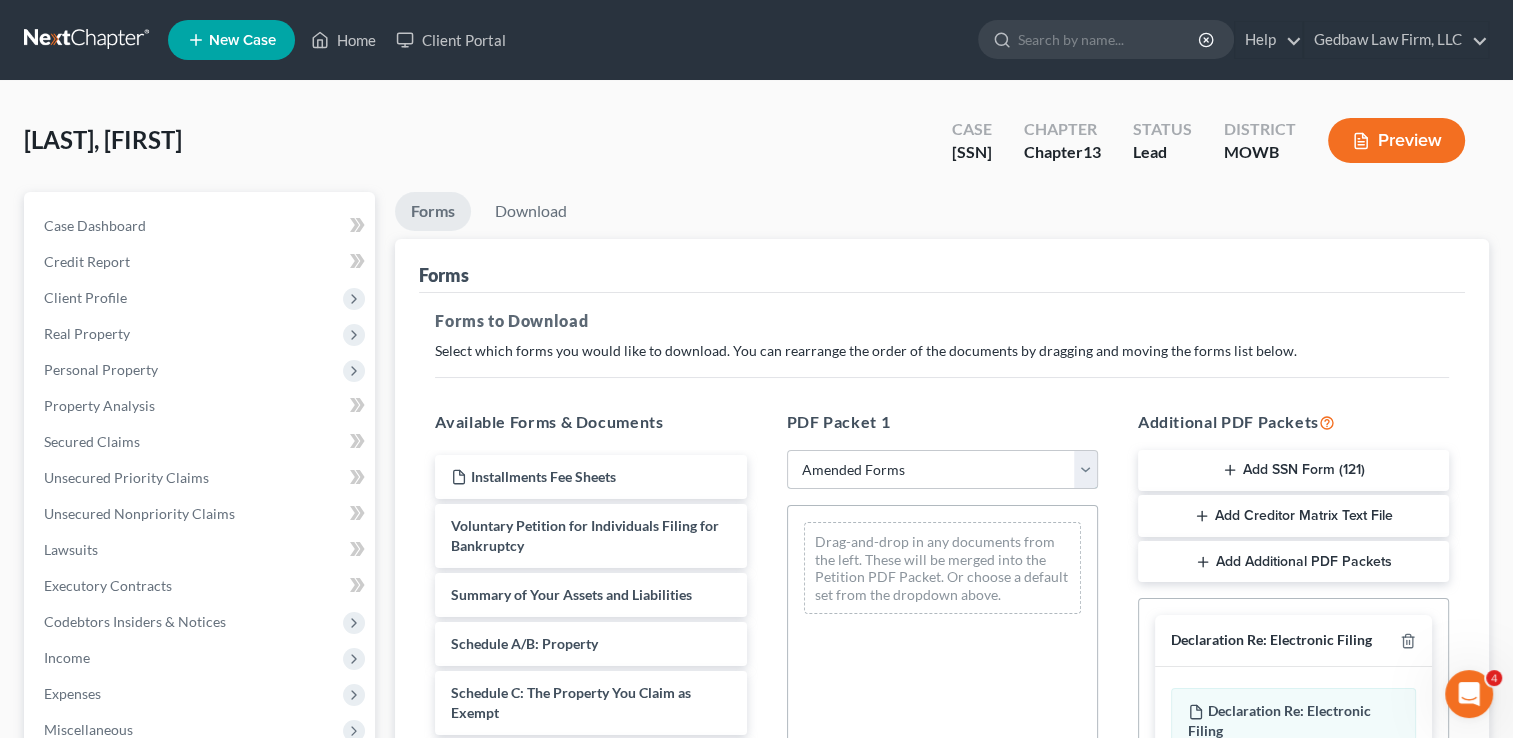 click on "Choose Default Petition PDF Packet Complete Bankruptcy Petition (all forms and schedules) Emergency Filing Forms (Petition and Creditor List Only) Amended Forms Signature Pages Only Supplemental Post Petition (Sch. I & J) Supplemental Post Petition (Sch. I) Supplemental Post Petition (Sch. J)" at bounding box center (942, 470) 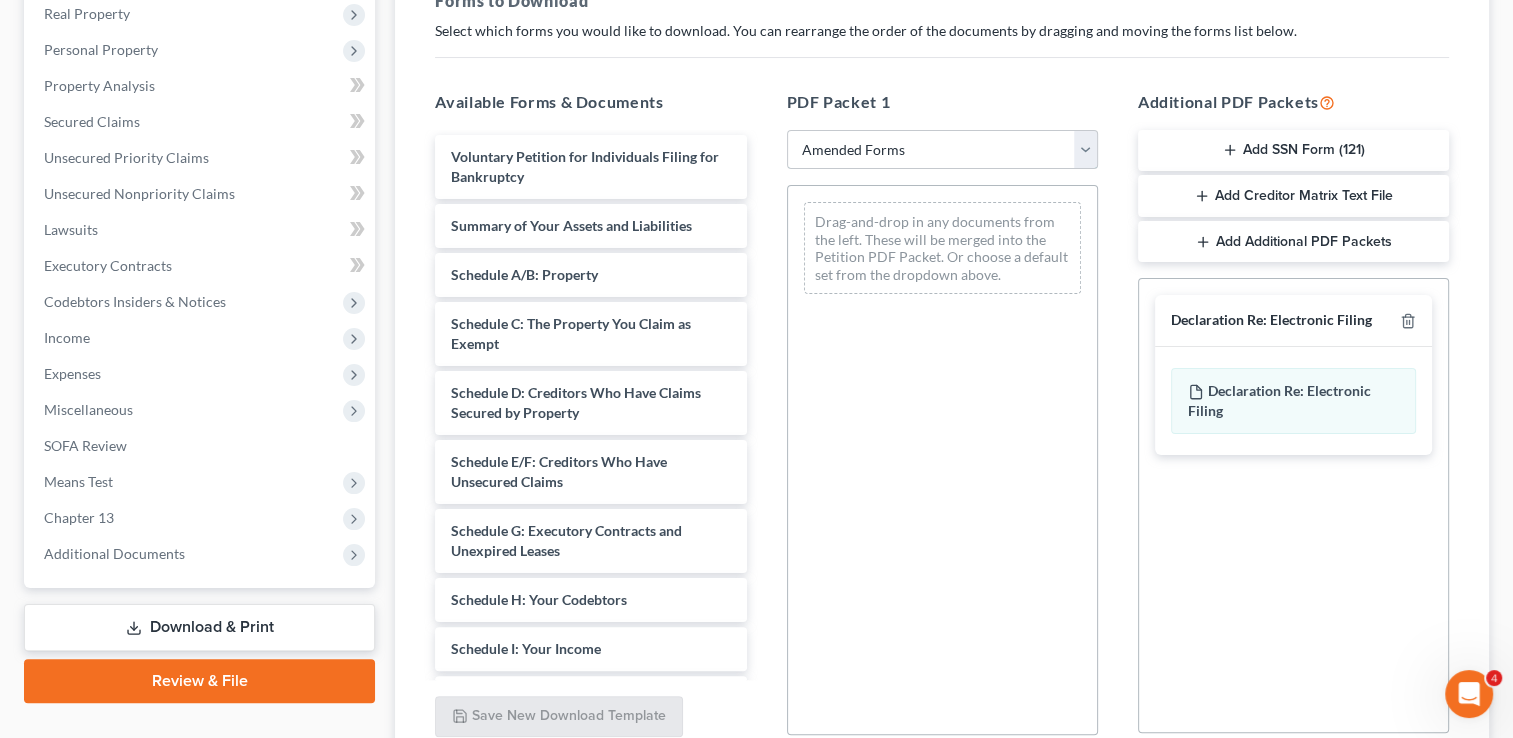 scroll, scrollTop: 324, scrollLeft: 0, axis: vertical 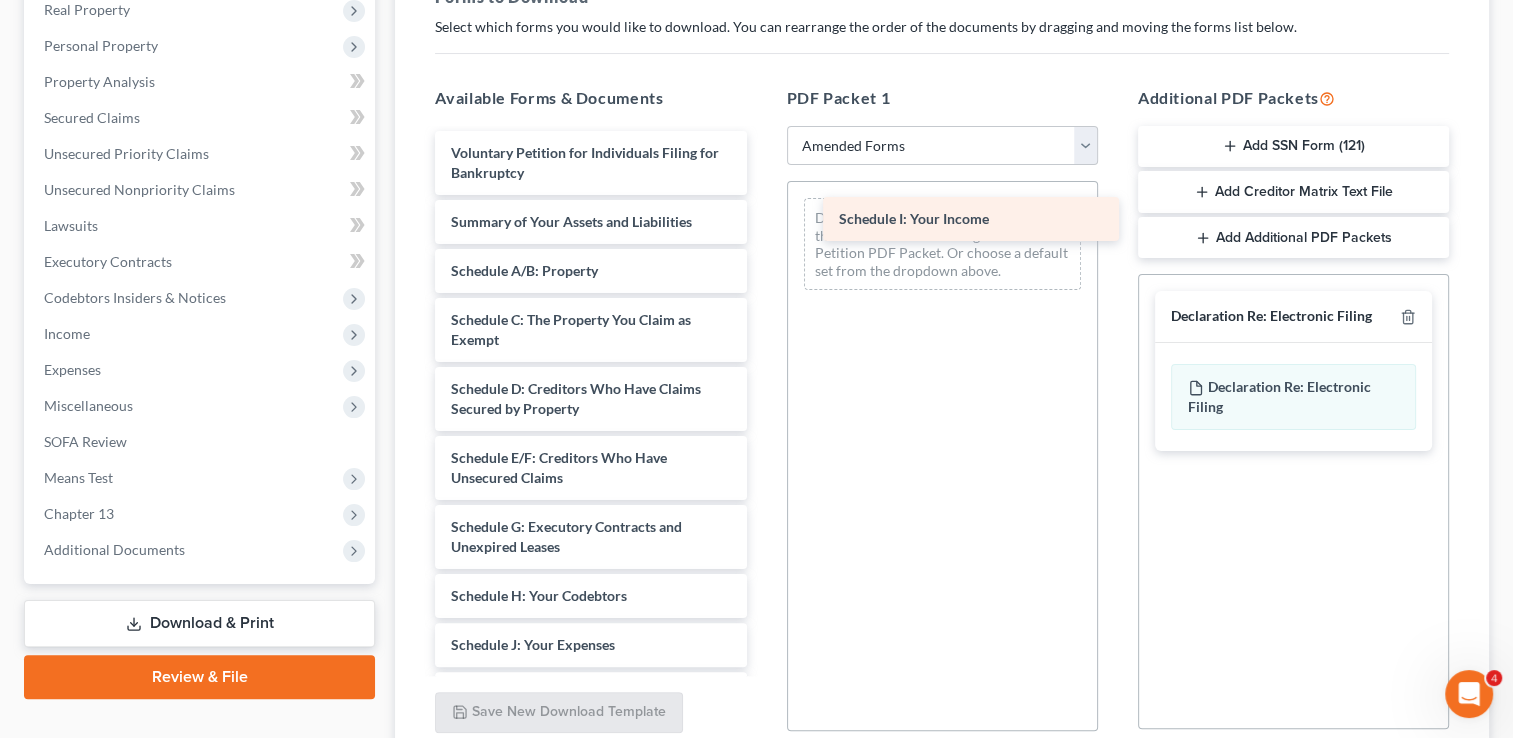 drag, startPoint x: 612, startPoint y: 639, endPoint x: 1000, endPoint y: 215, distance: 574.73474 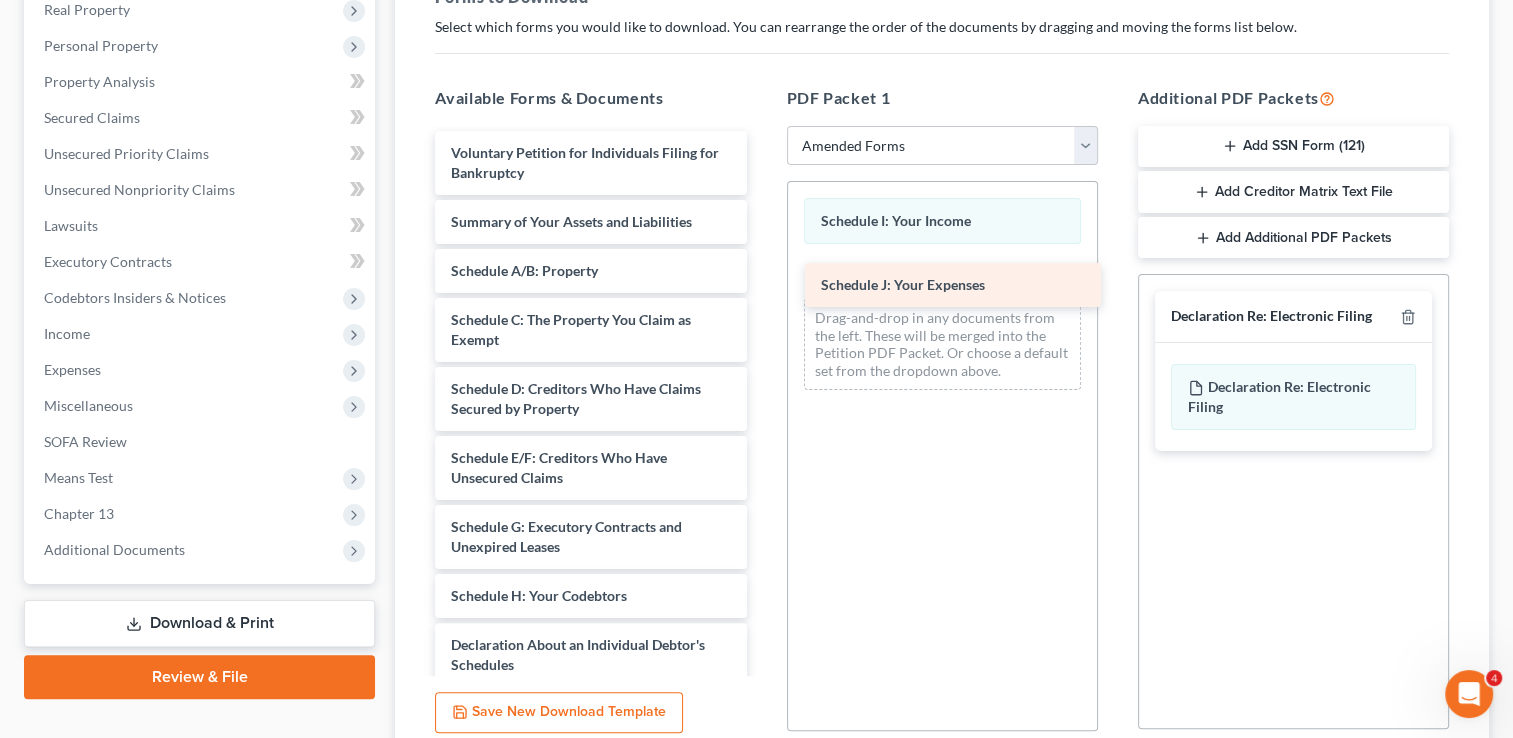 drag, startPoint x: 616, startPoint y: 642, endPoint x: 986, endPoint y: 284, distance: 514.8437 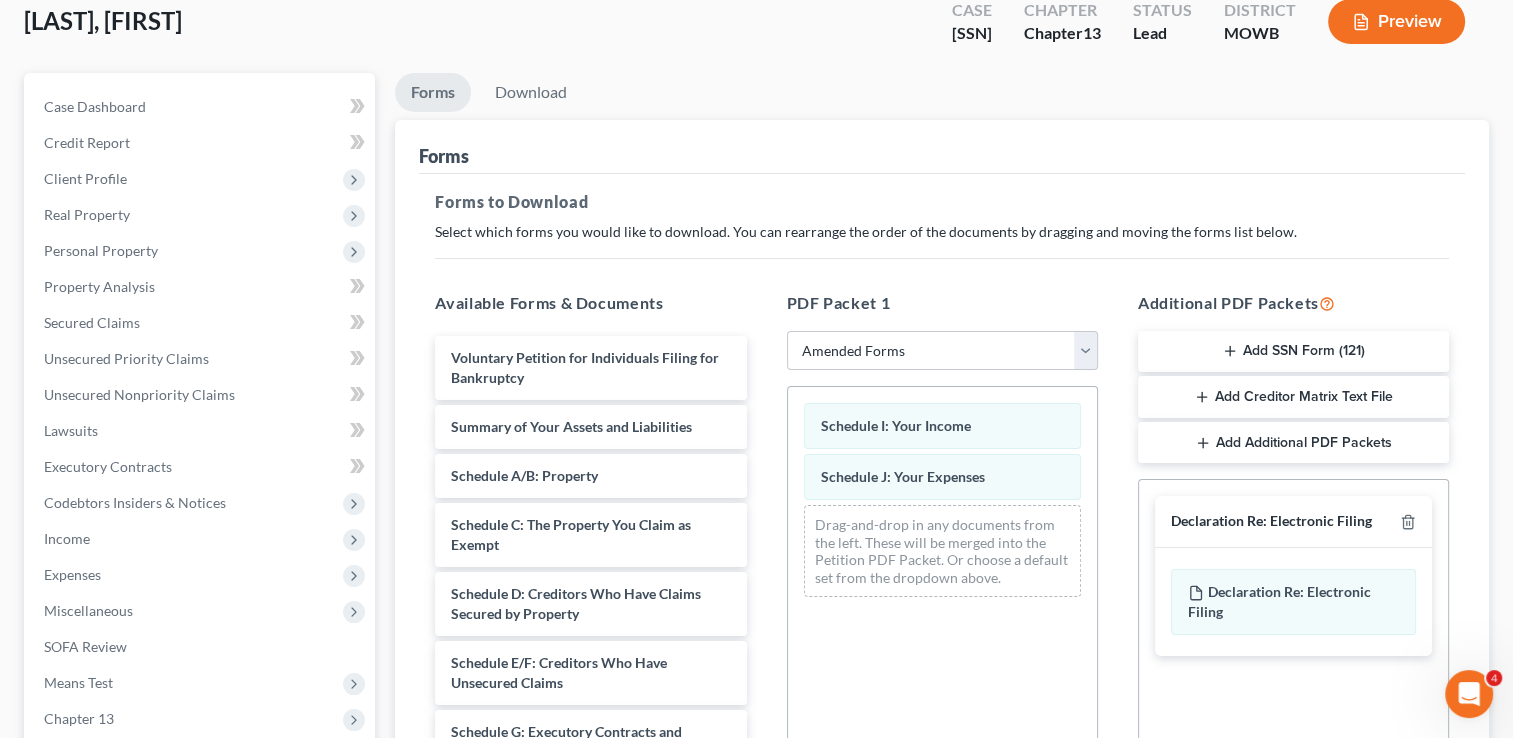 scroll, scrollTop: 75, scrollLeft: 0, axis: vertical 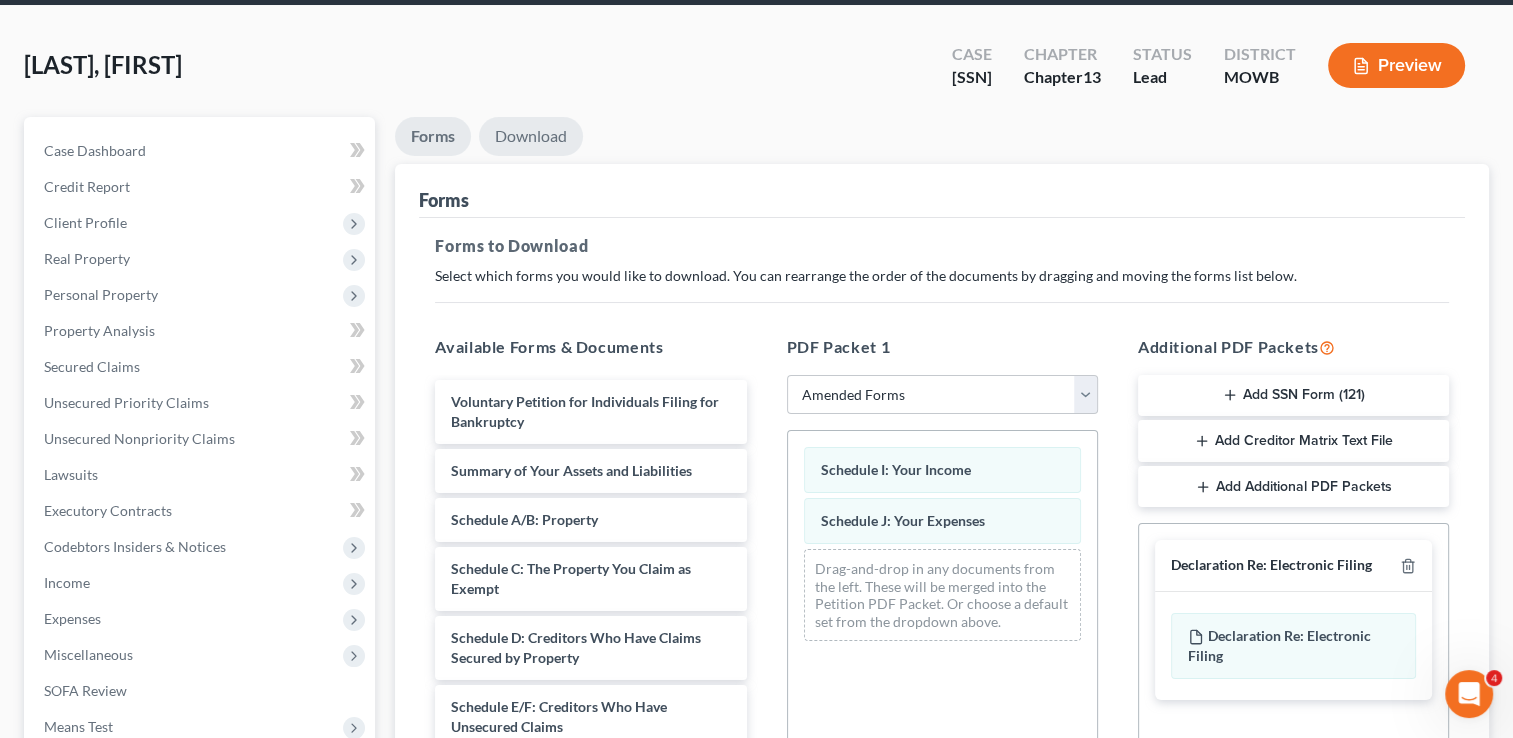 click on "Download" at bounding box center (531, 136) 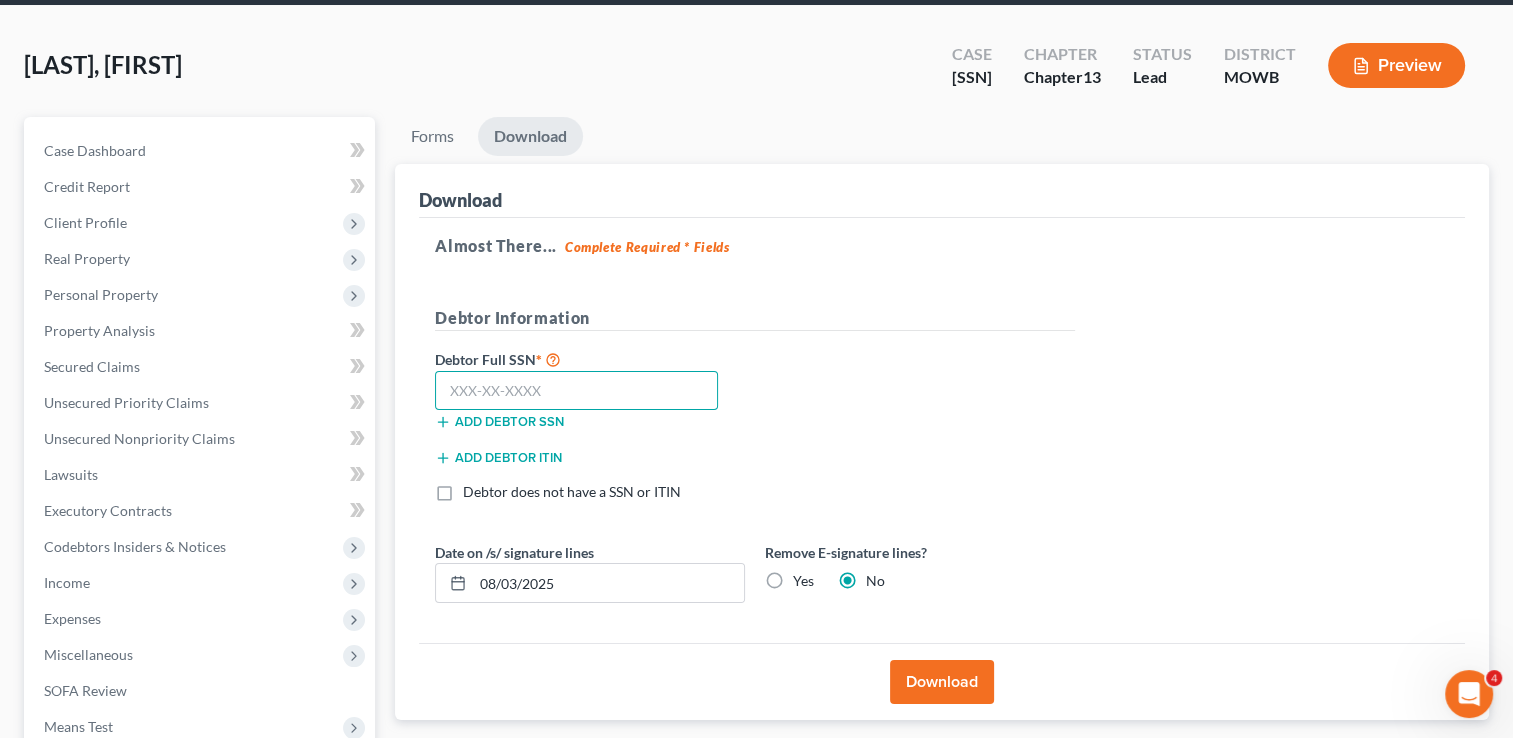 click at bounding box center [576, 391] 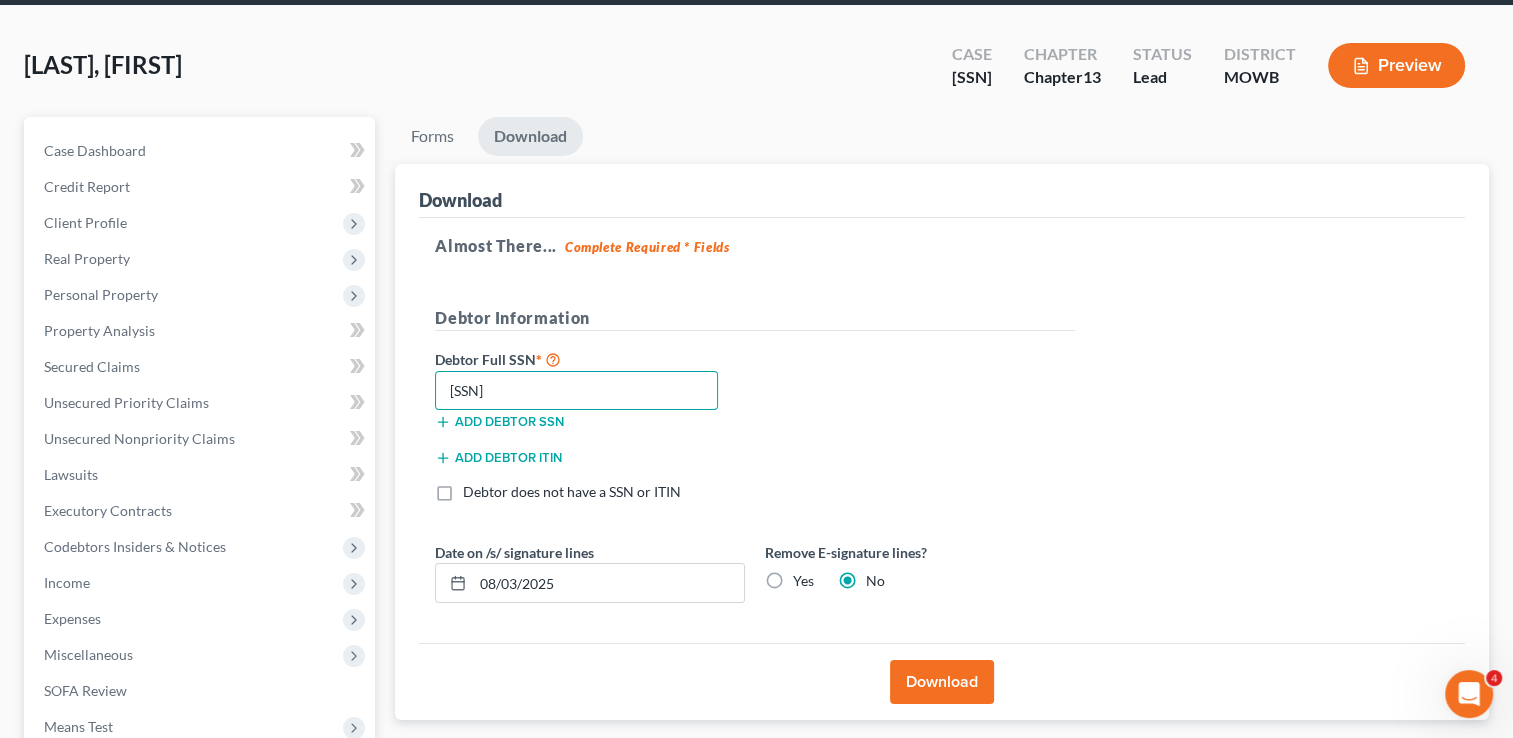 type on "[SSN]" 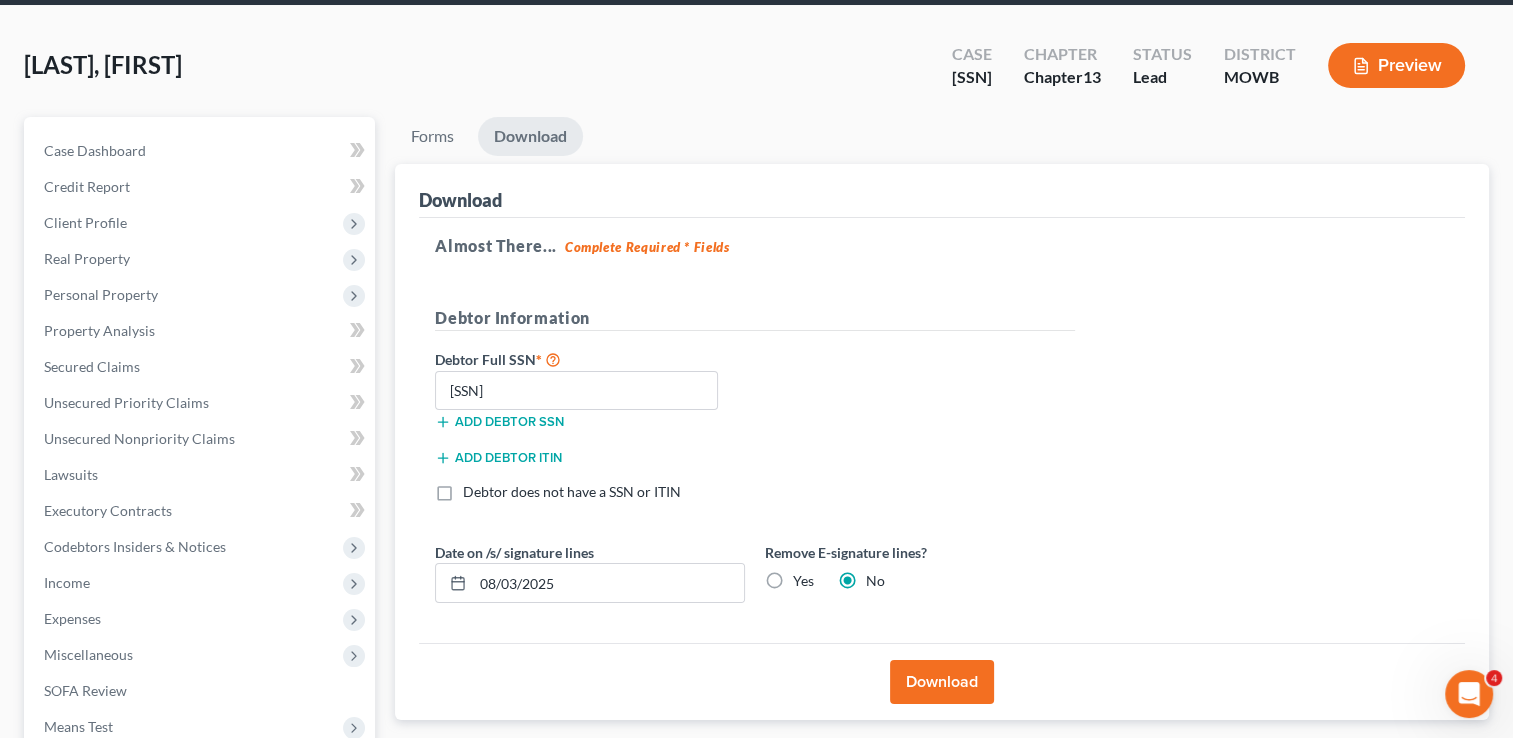 click on "Download" at bounding box center [942, 682] 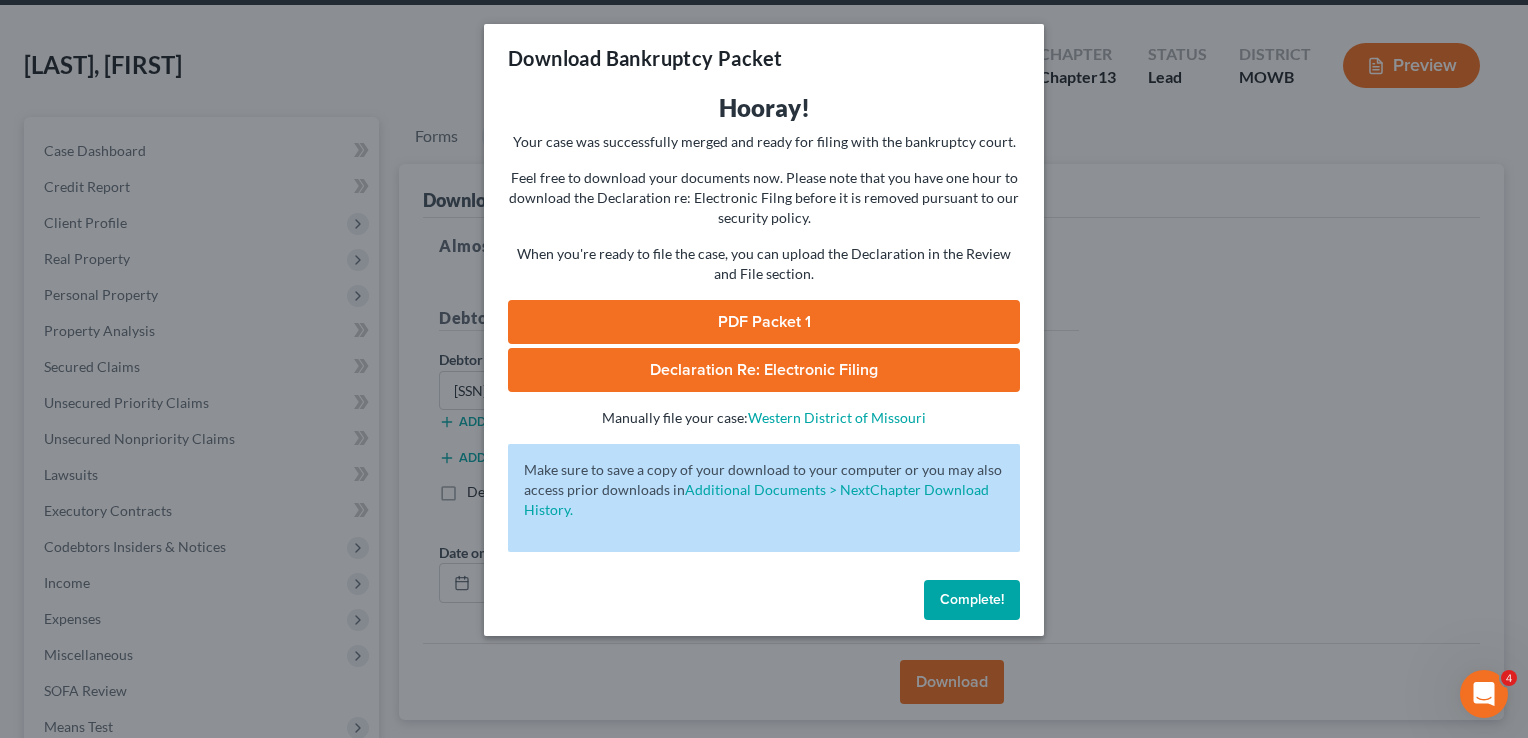 click on "PDF Packet 1" at bounding box center [764, 322] 